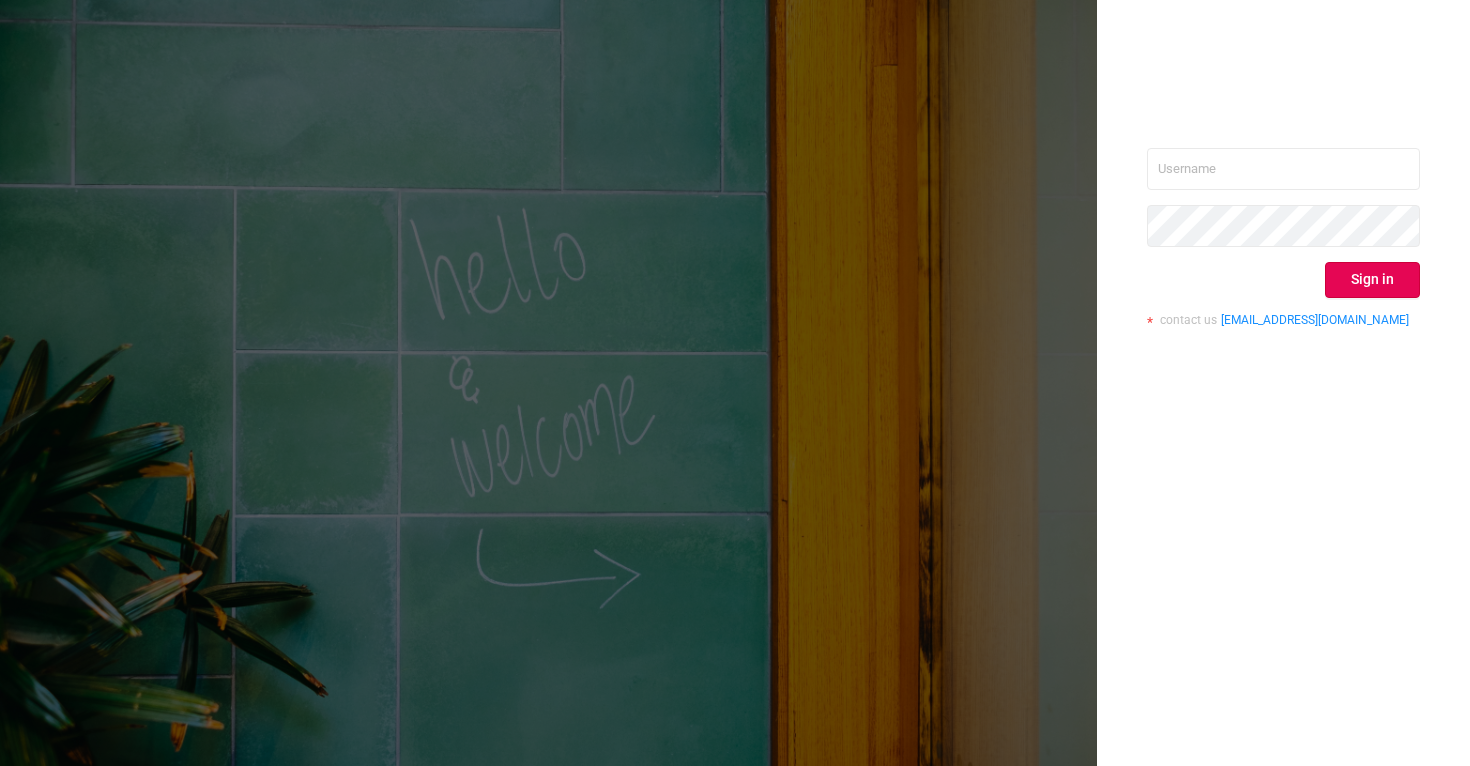 scroll, scrollTop: 0, scrollLeft: 0, axis: both 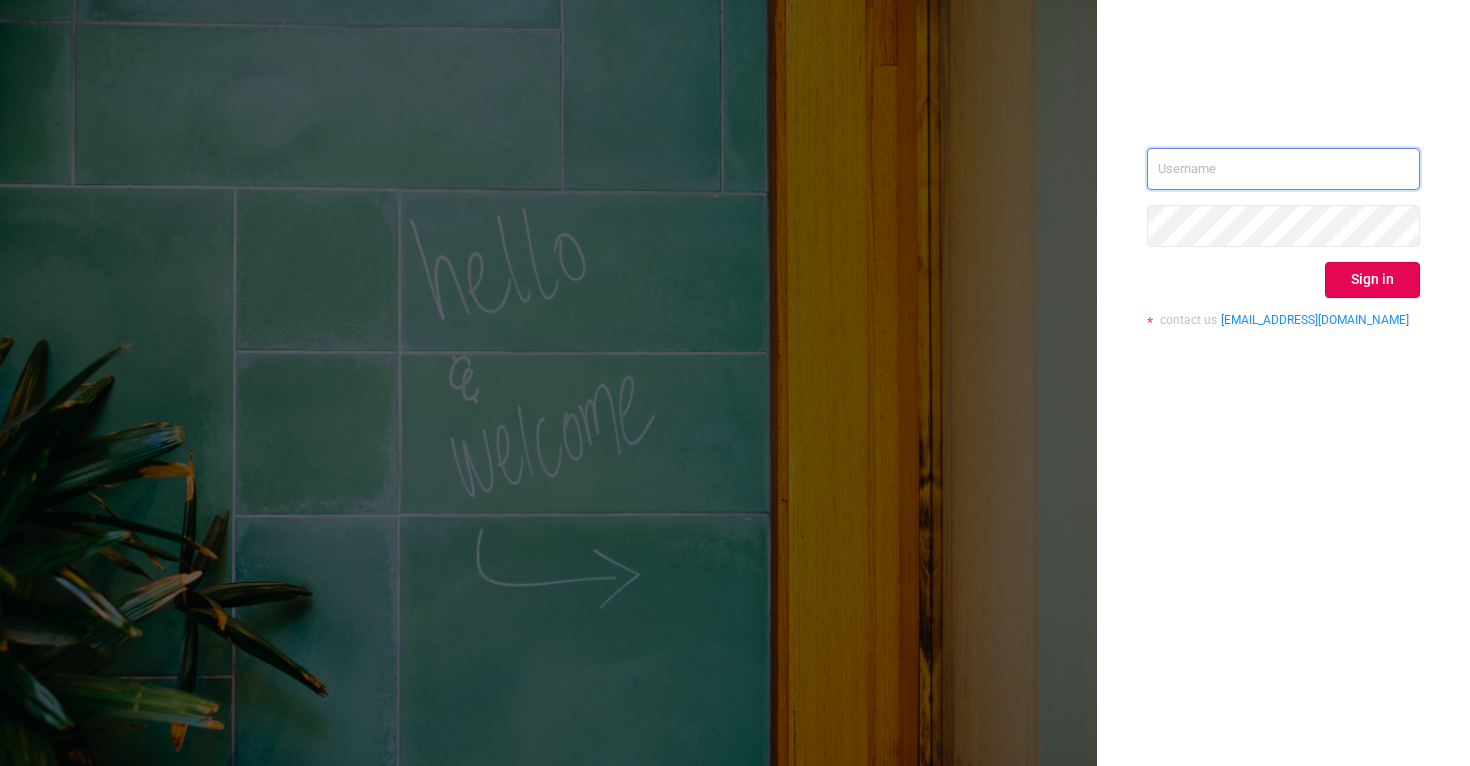 click at bounding box center (1283, 169) 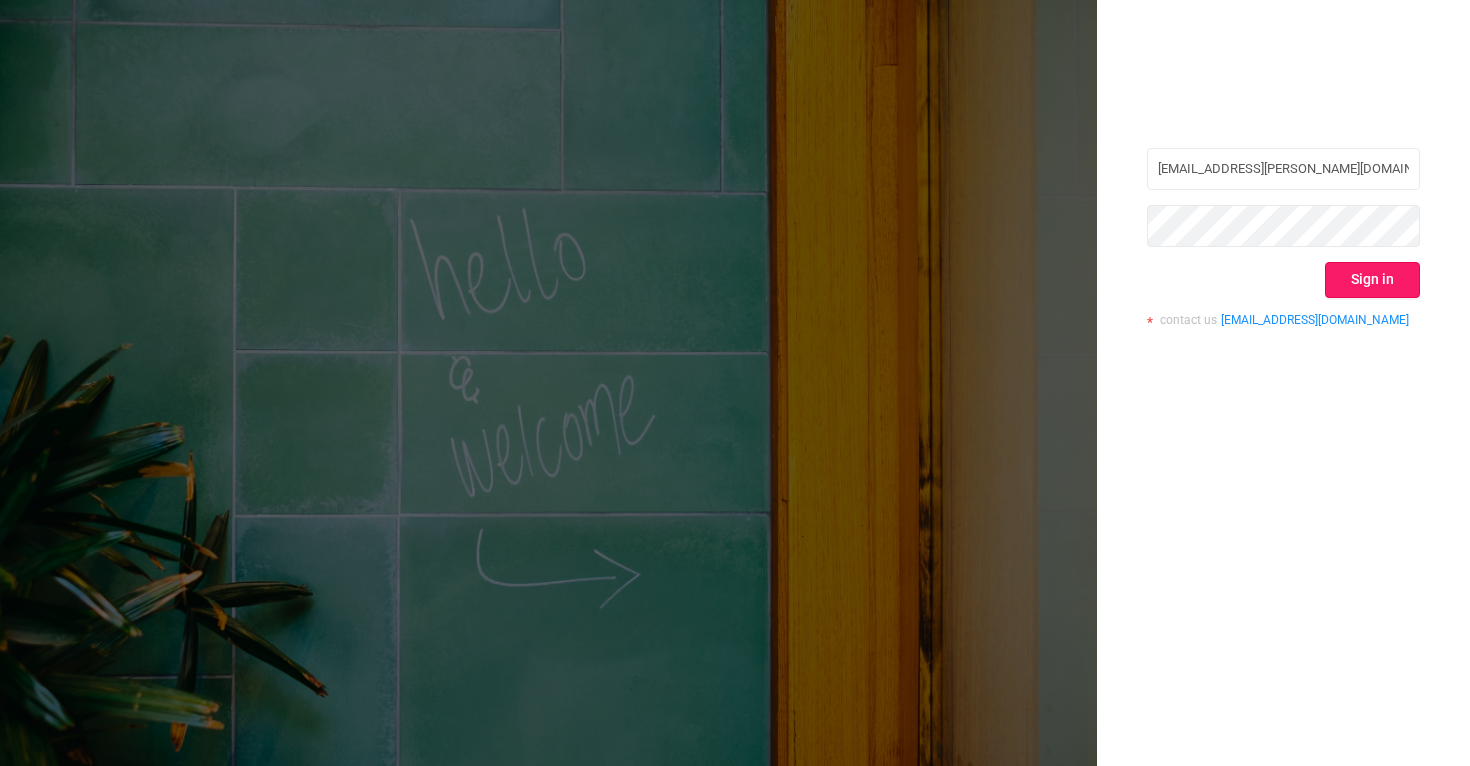 click on "Sign in" at bounding box center [1372, 280] 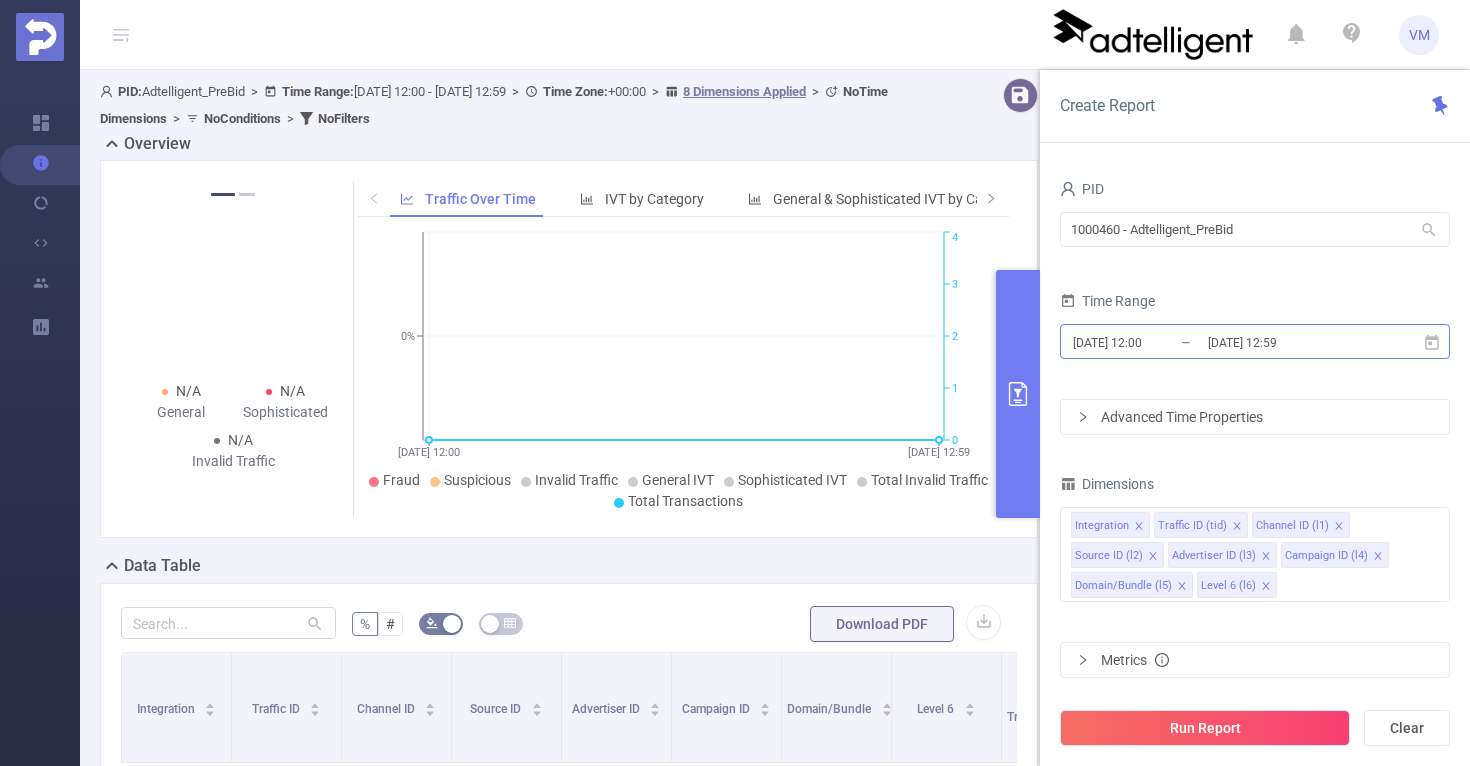 click on "[DATE] 12:00" at bounding box center [1152, 342] 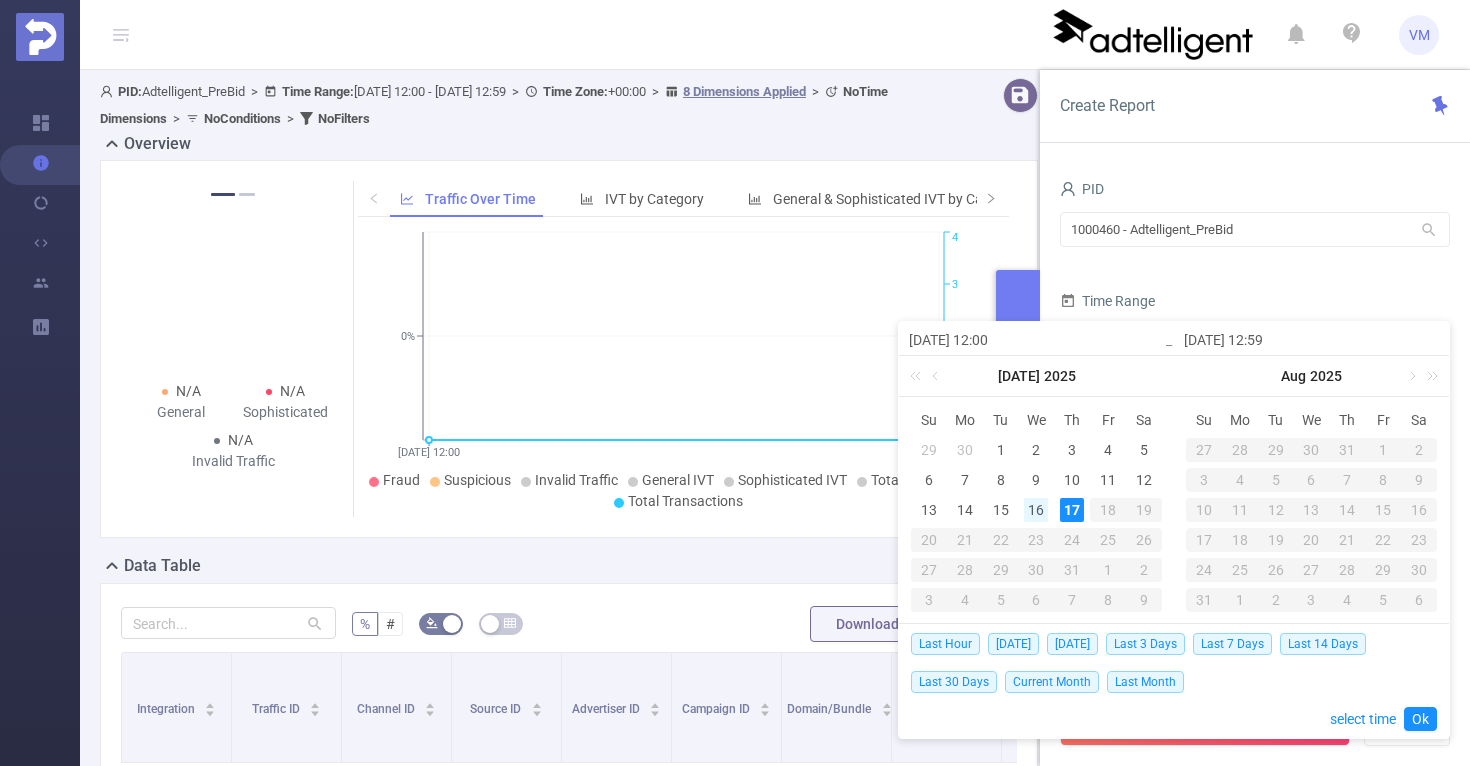 click on "16" at bounding box center [1036, 510] 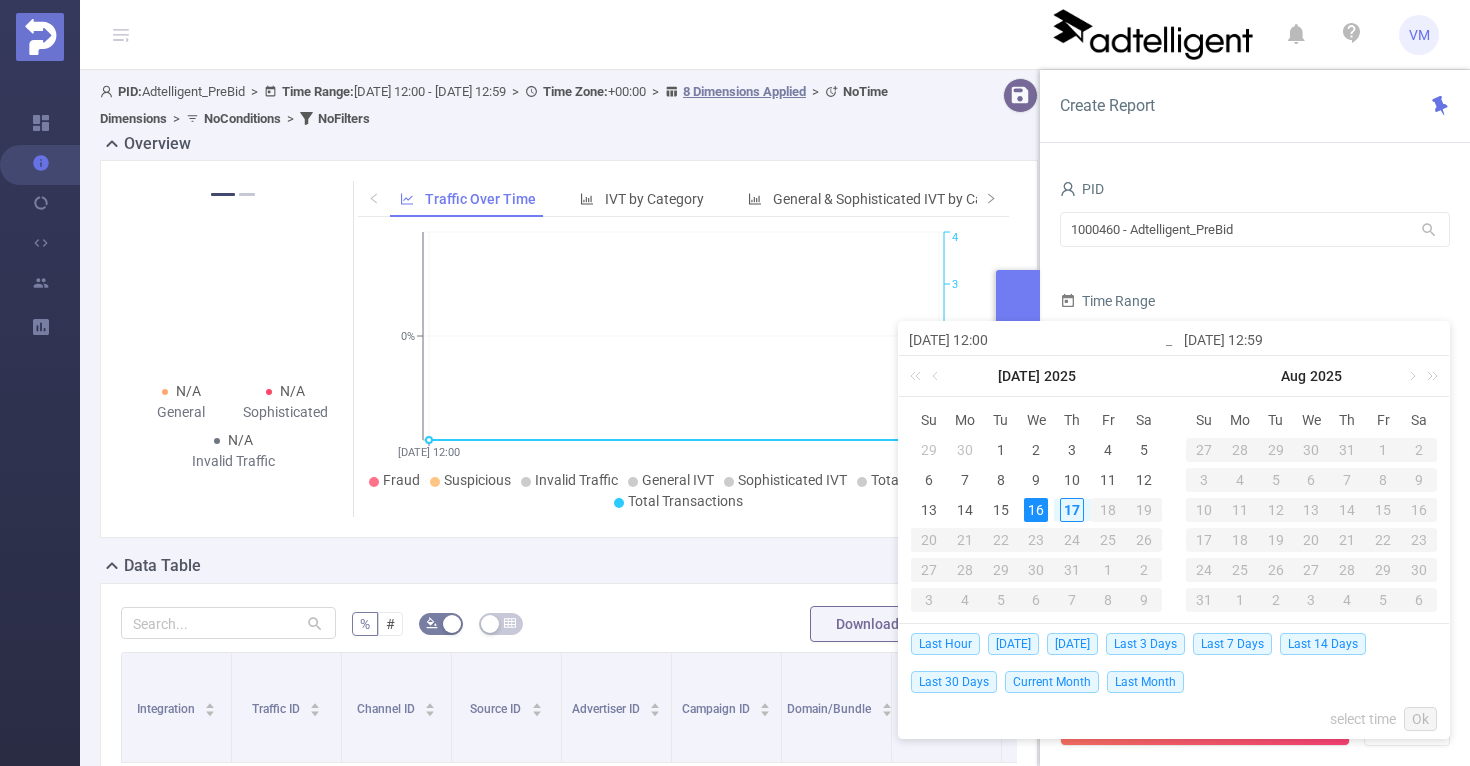 click on "16" at bounding box center [1036, 510] 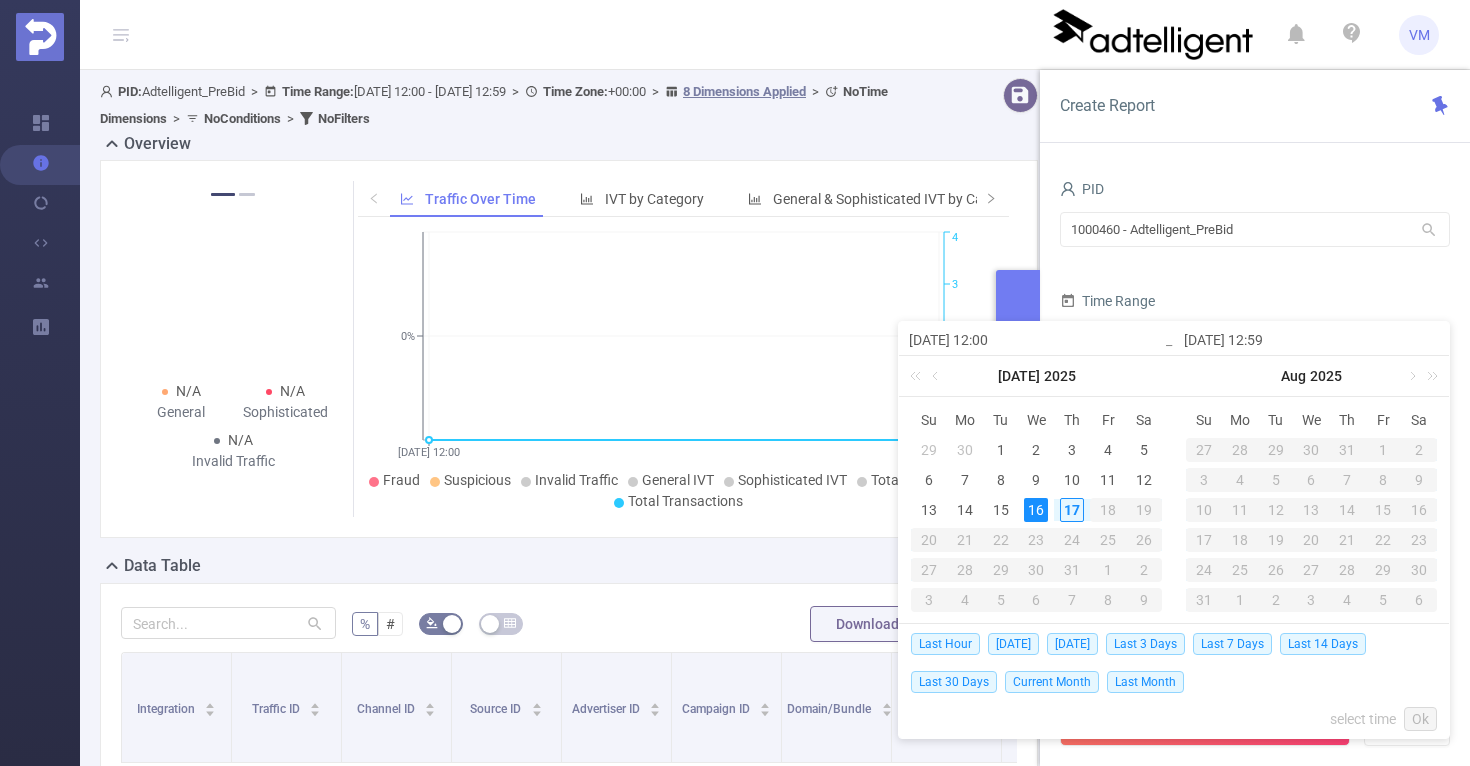 type on "[DATE] 12:59" 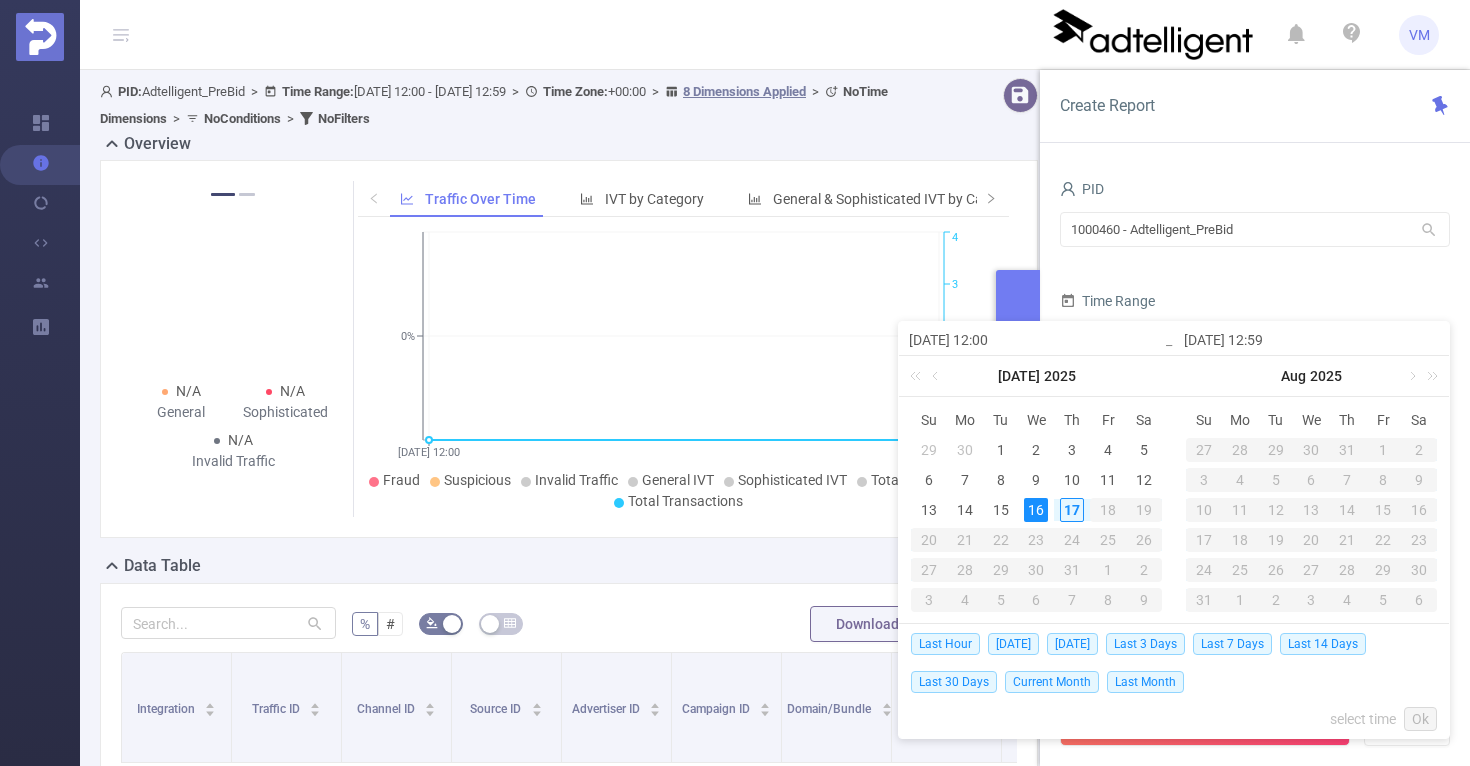 type on "[DATE] 12:00" 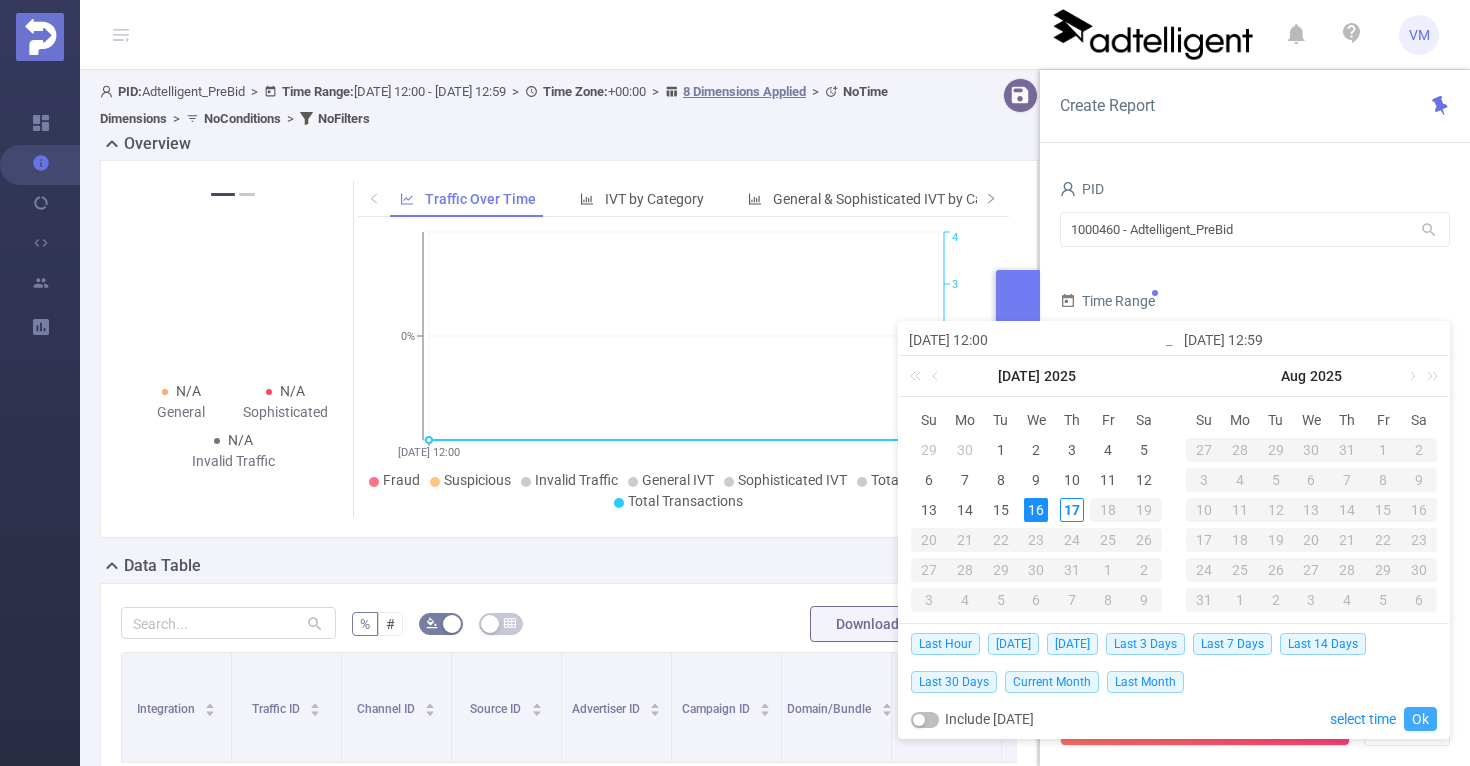 click on "Ok" at bounding box center [1420, 719] 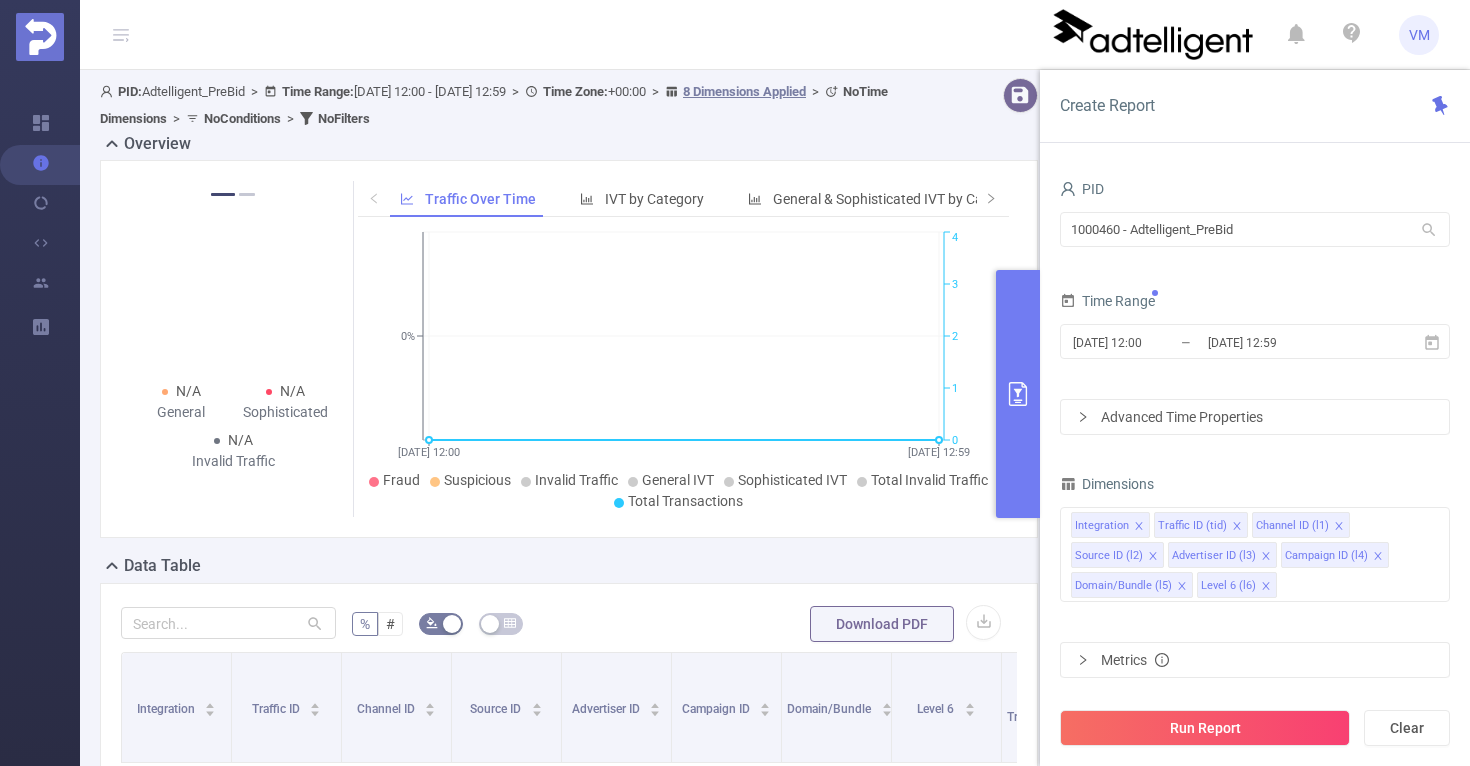 click on "Advanced Time Properties" at bounding box center (1255, 417) 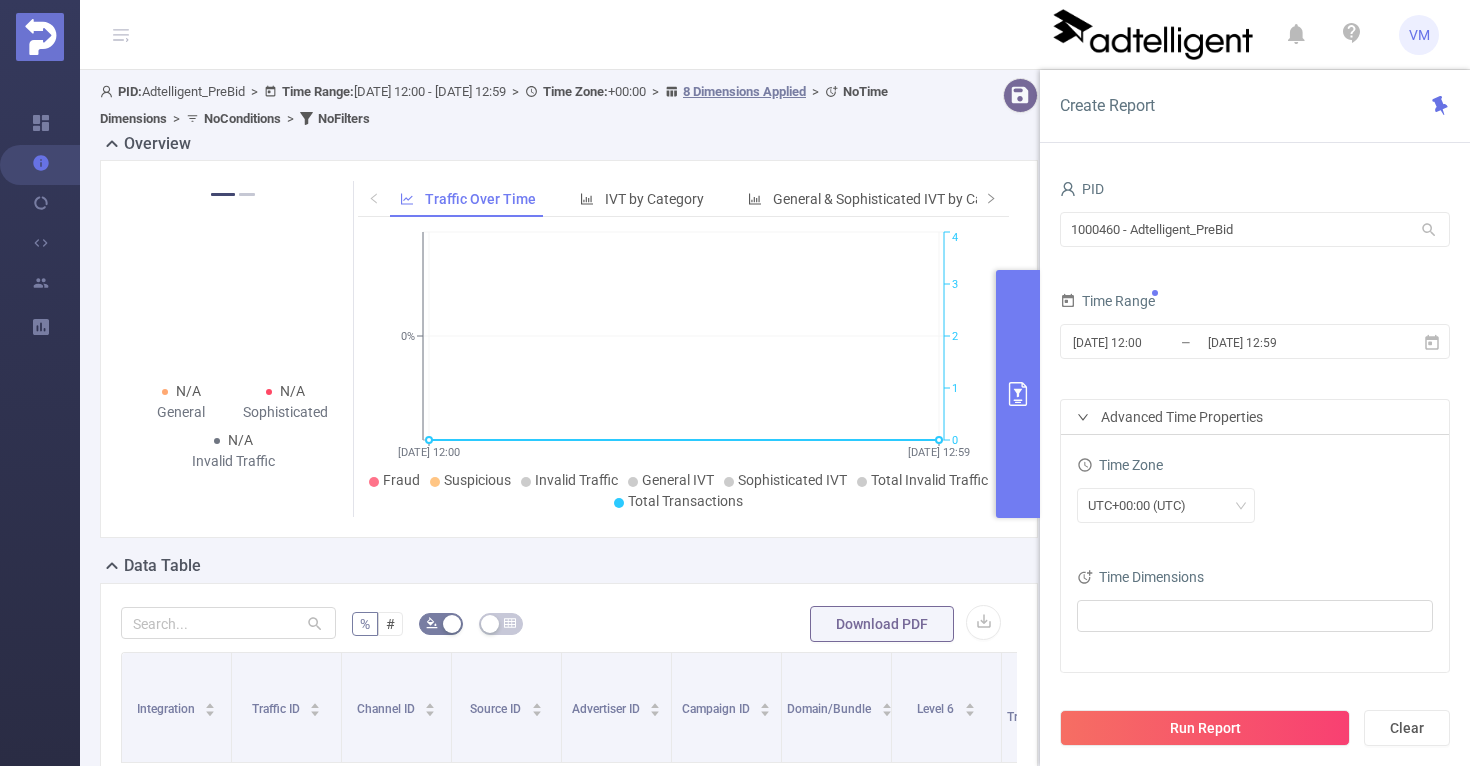 click on "Advanced Time Properties" at bounding box center [1255, 417] 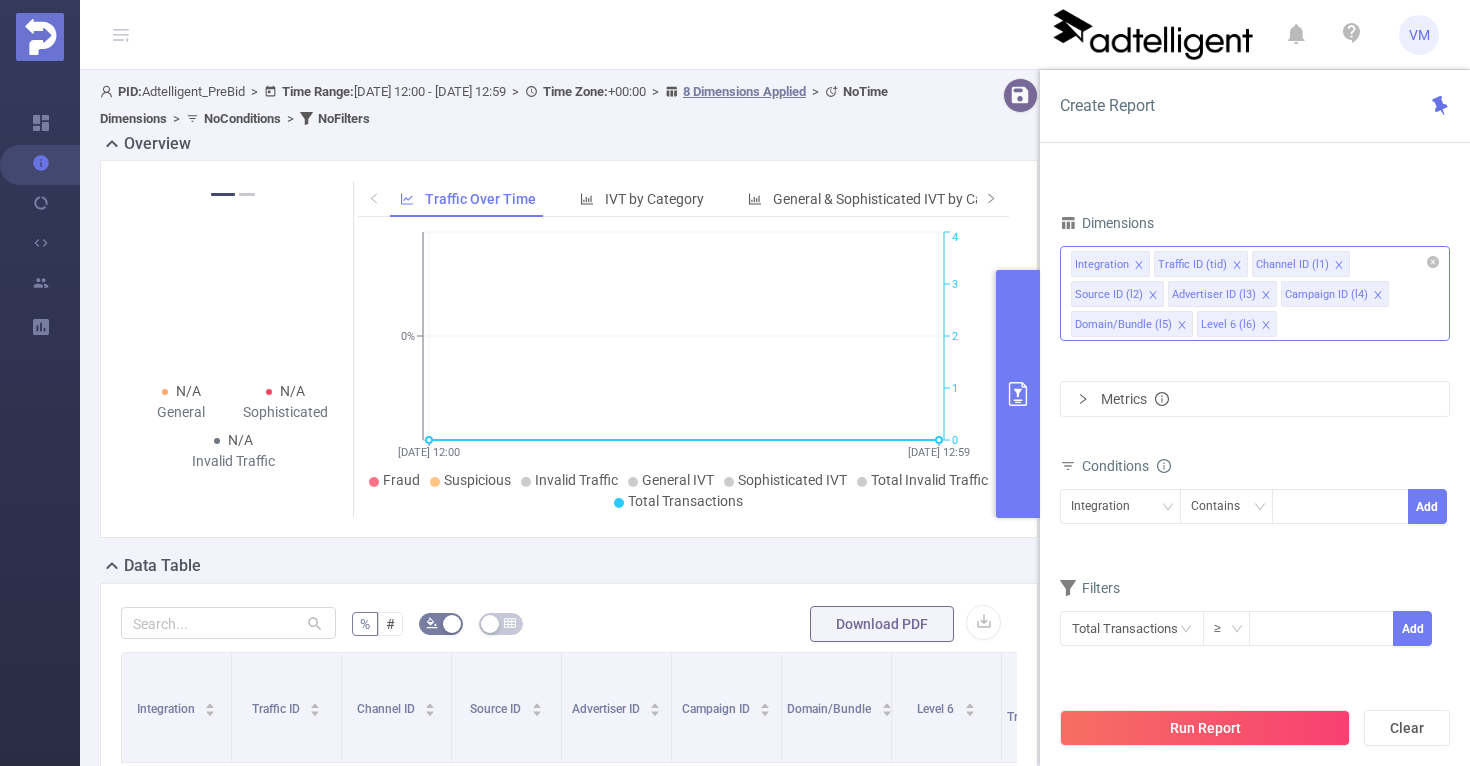 click 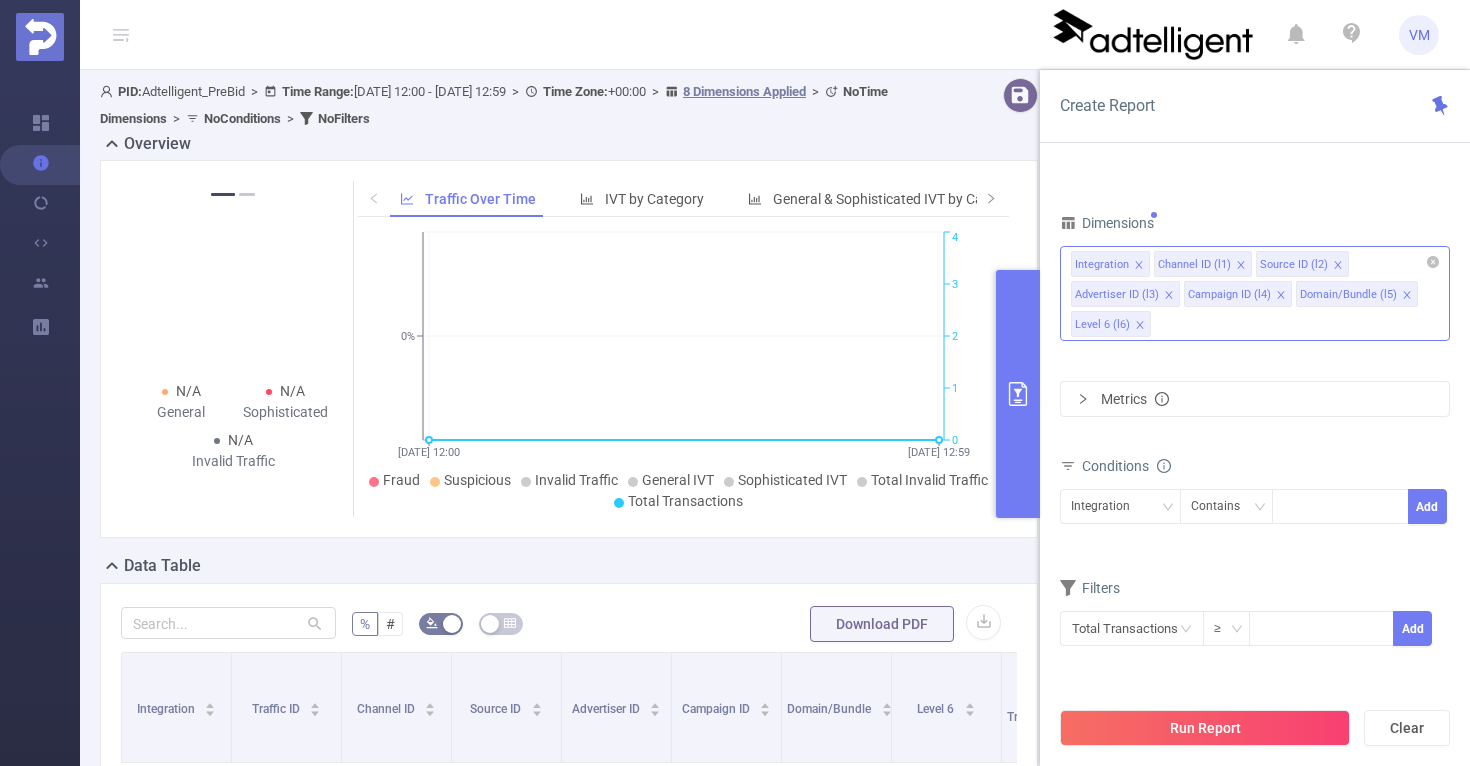 click 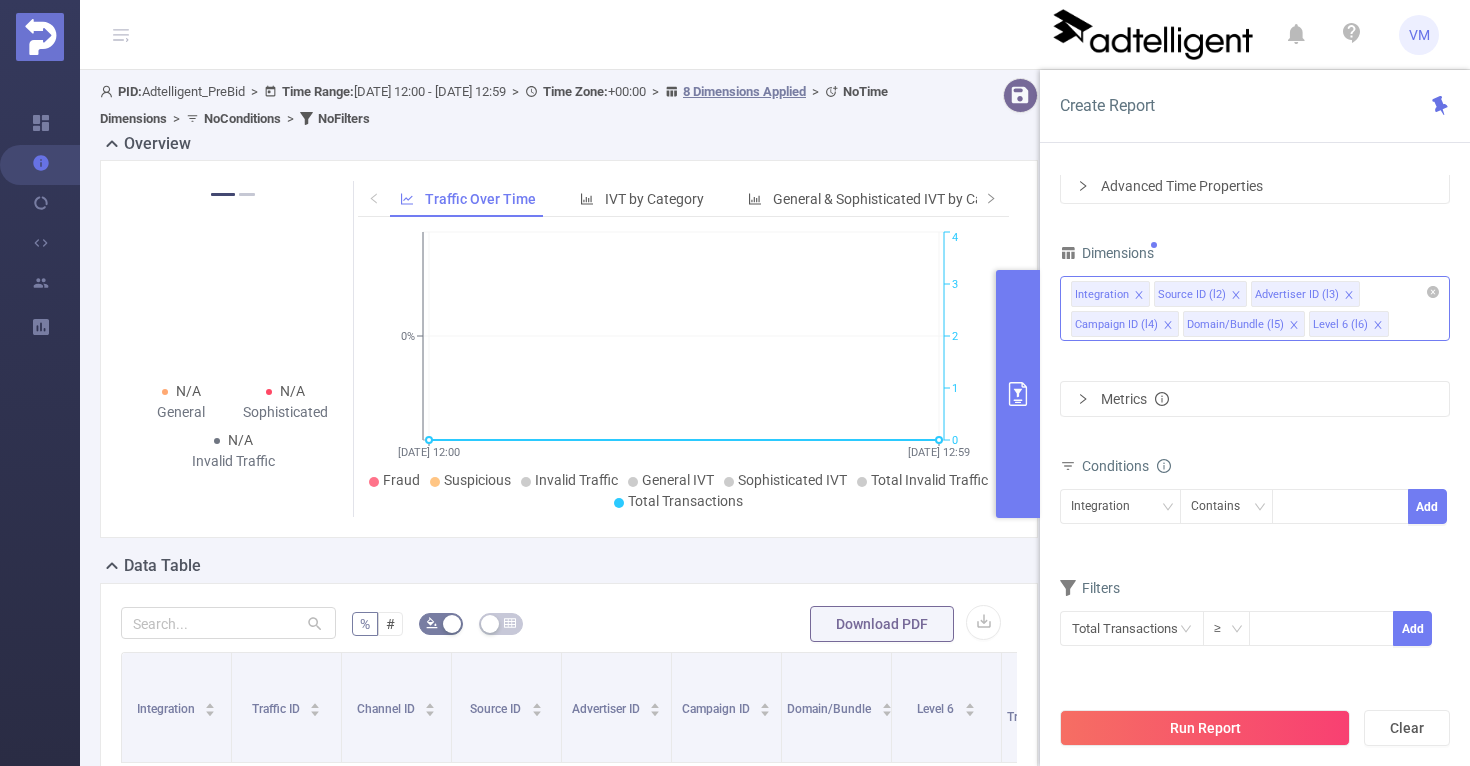 click 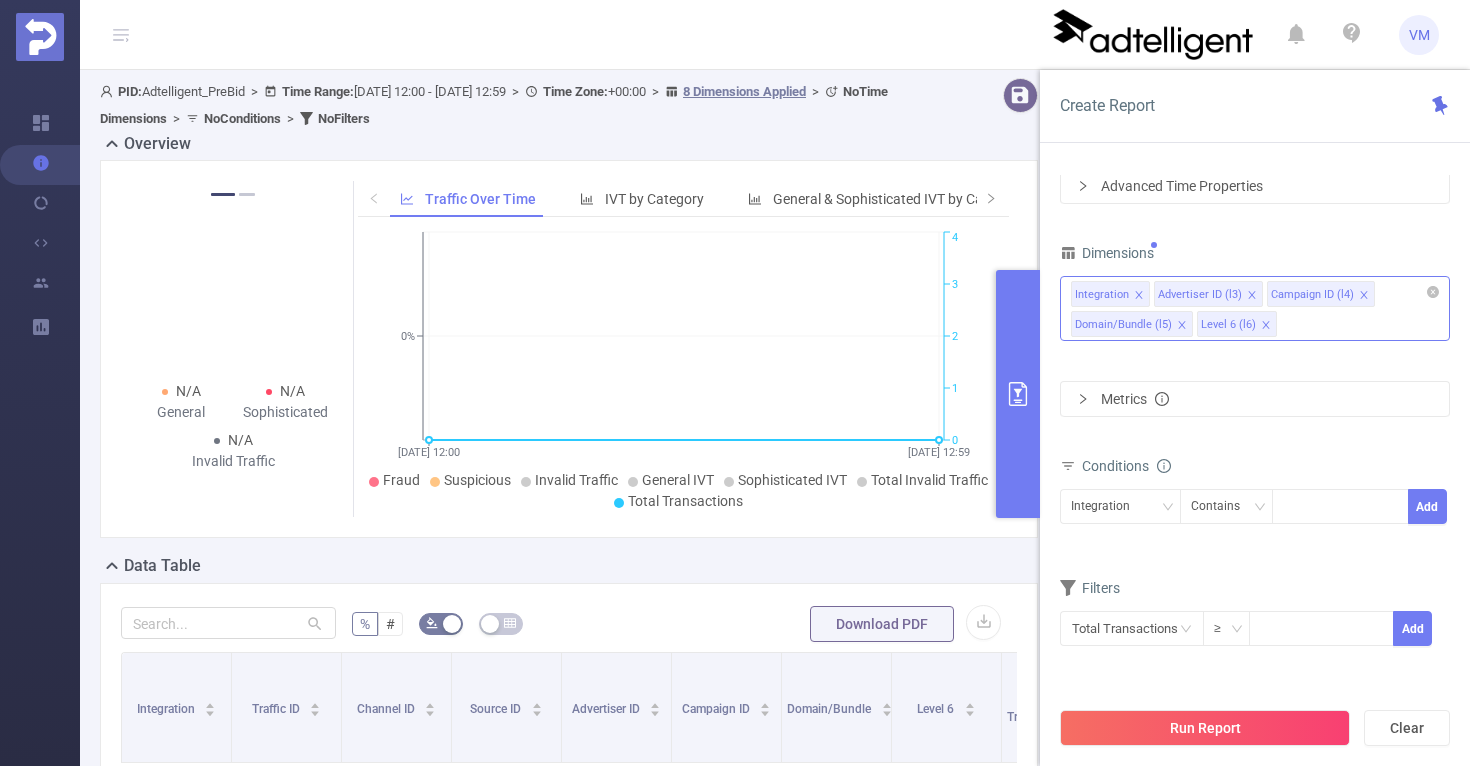 click 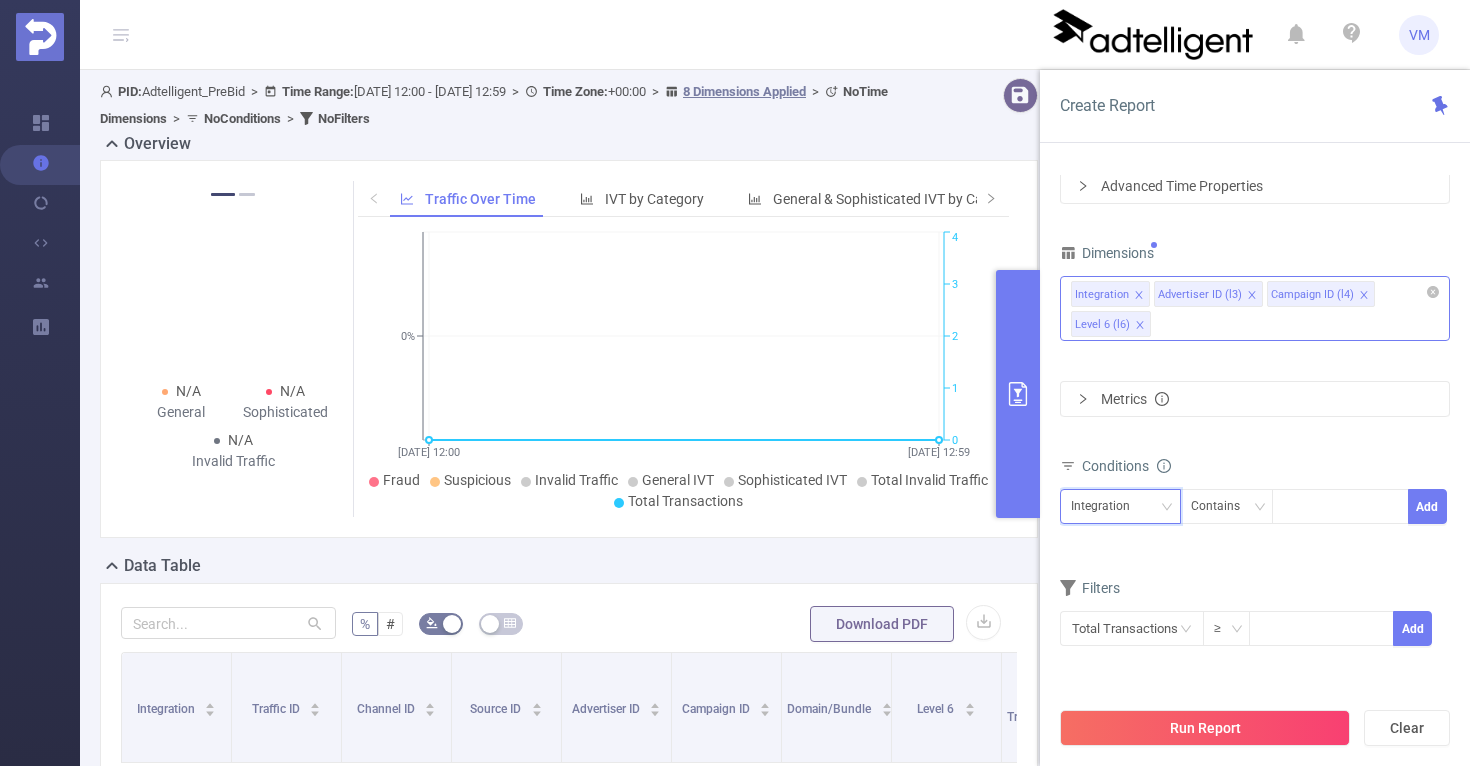 click on "Integration" at bounding box center [1107, 506] 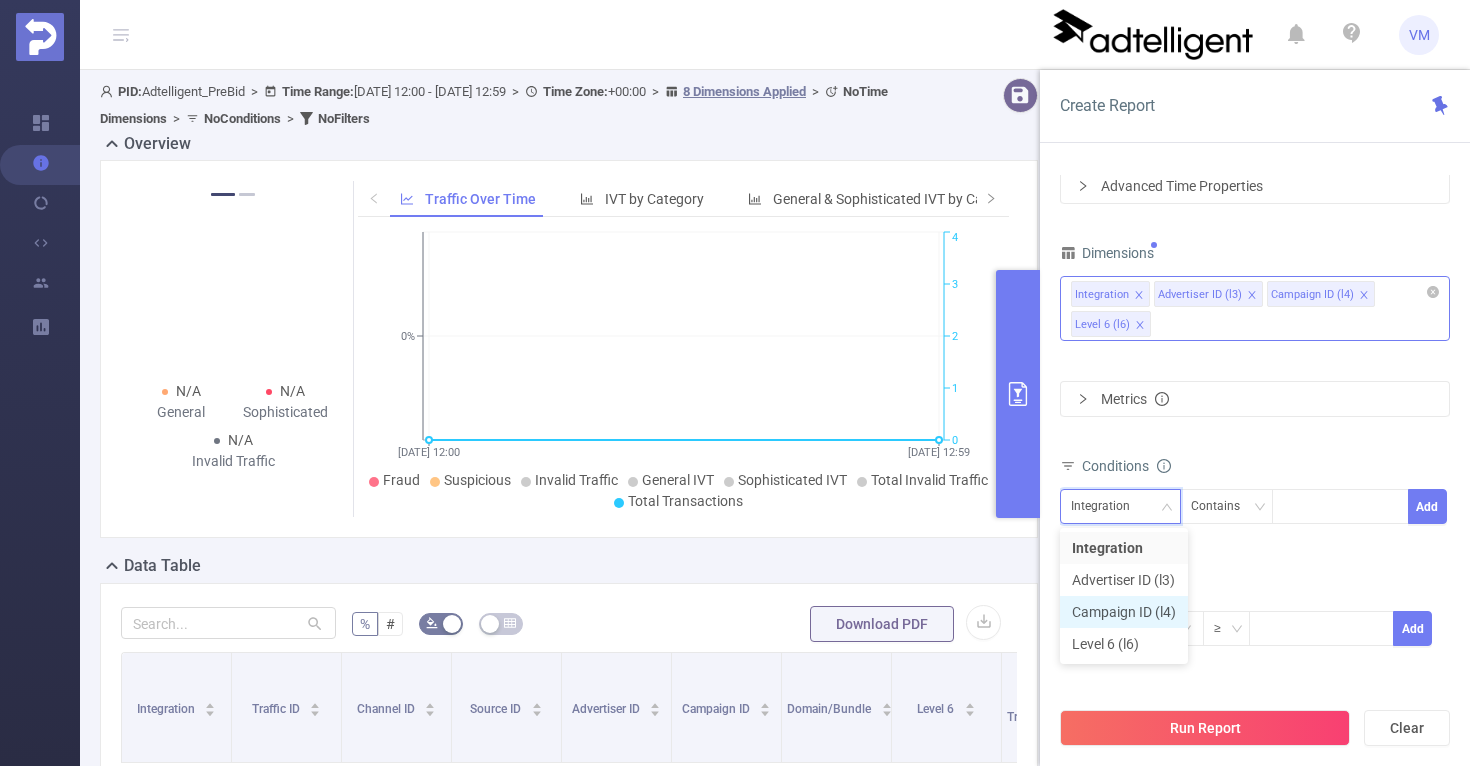 click on "Campaign ID (l4)" at bounding box center [1124, 612] 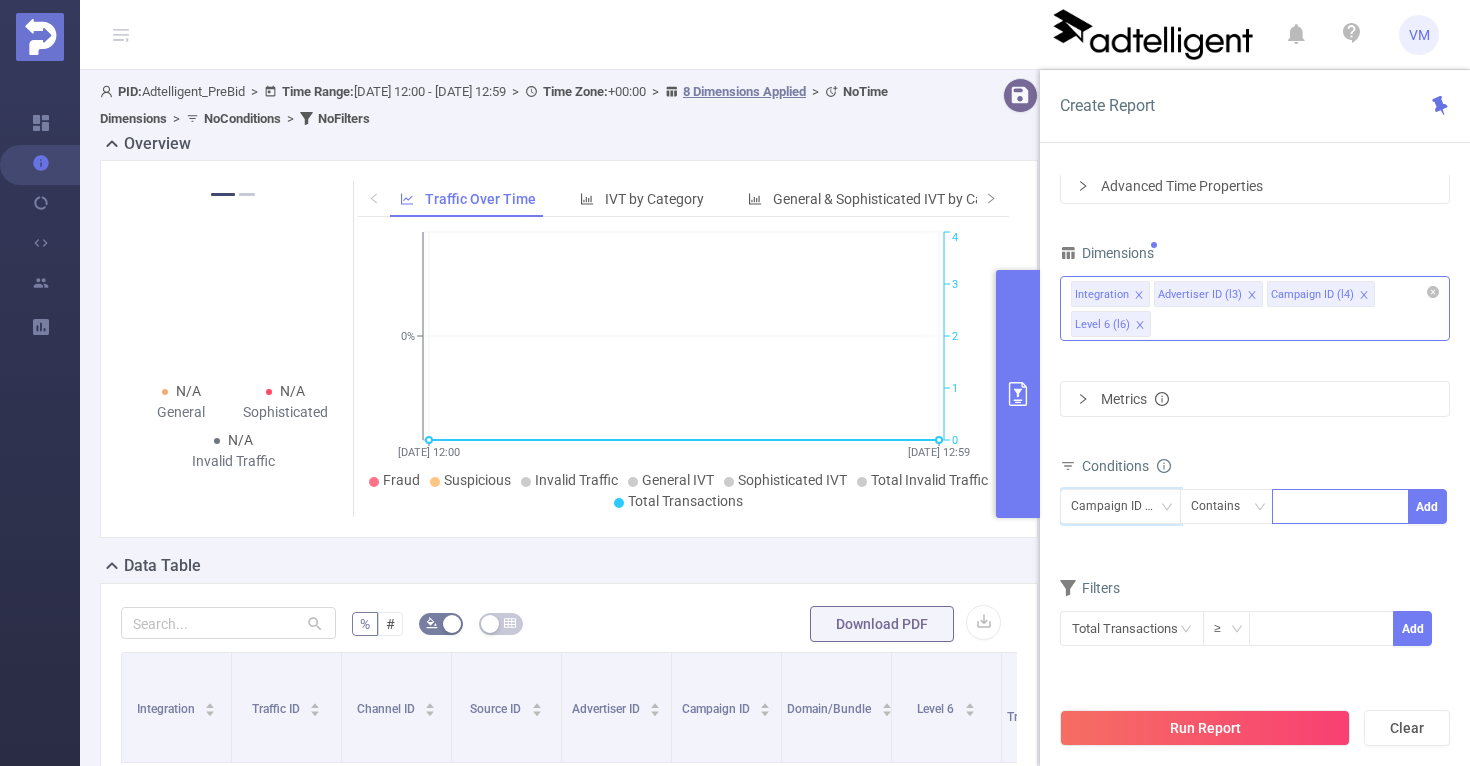 click at bounding box center (1340, 506) 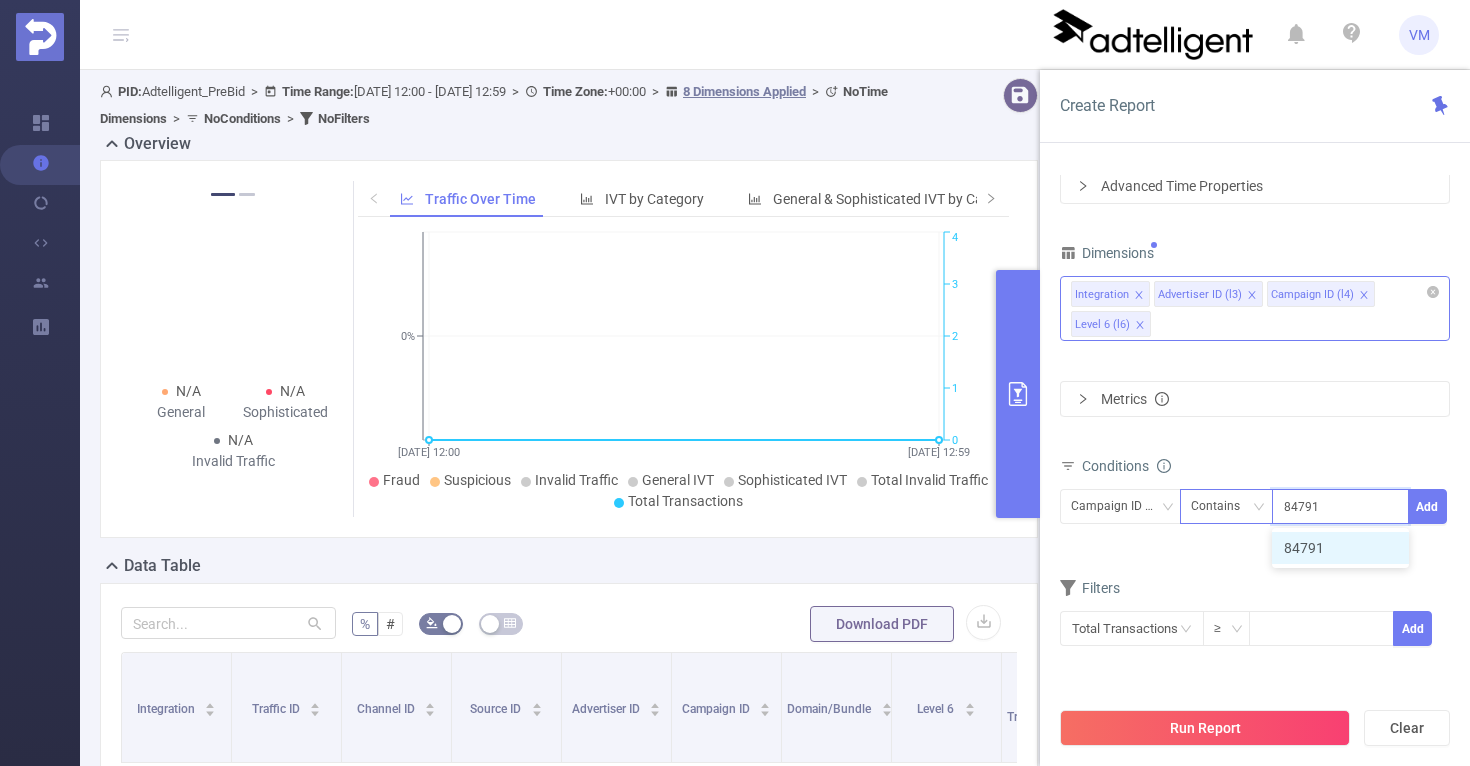type on "847916" 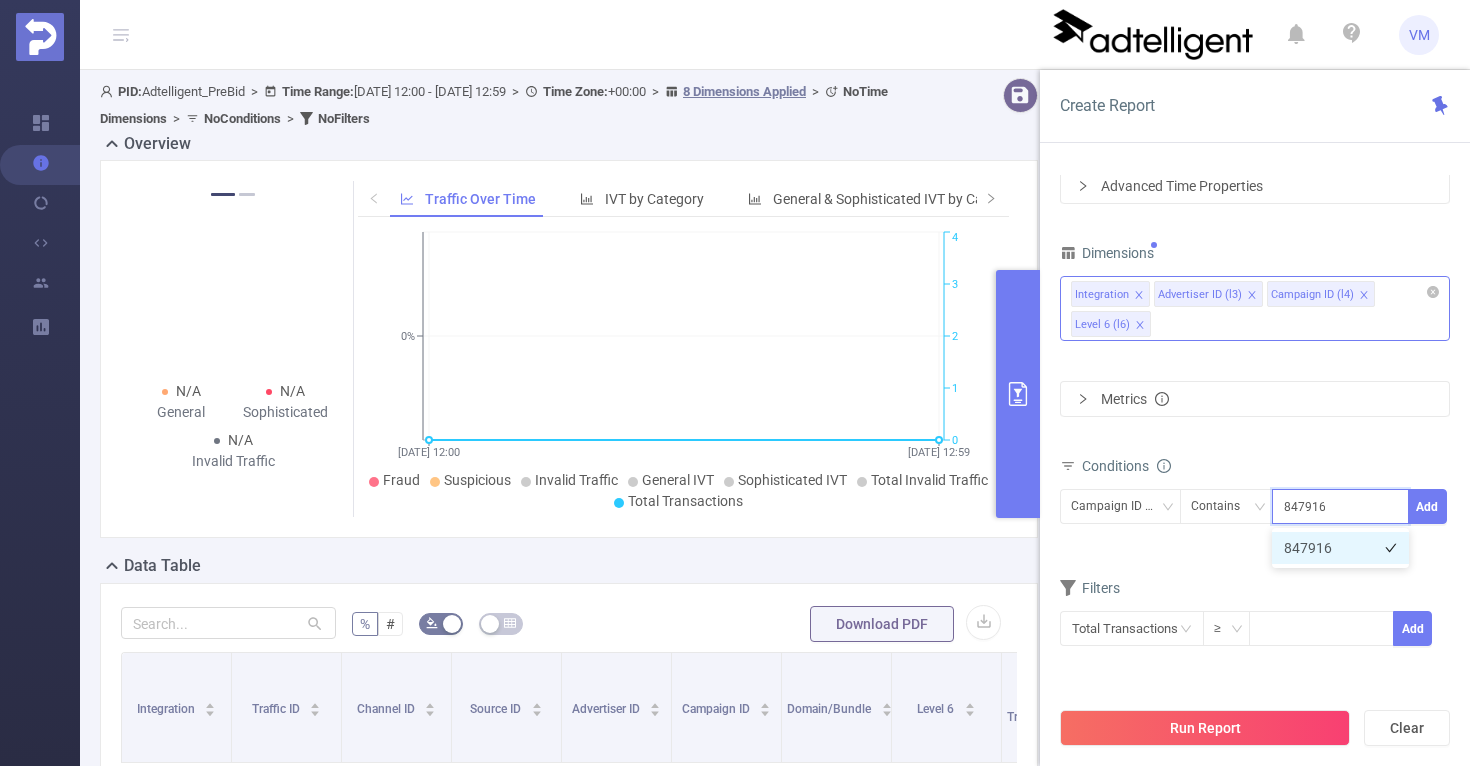 click on "847916" at bounding box center [1340, 548] 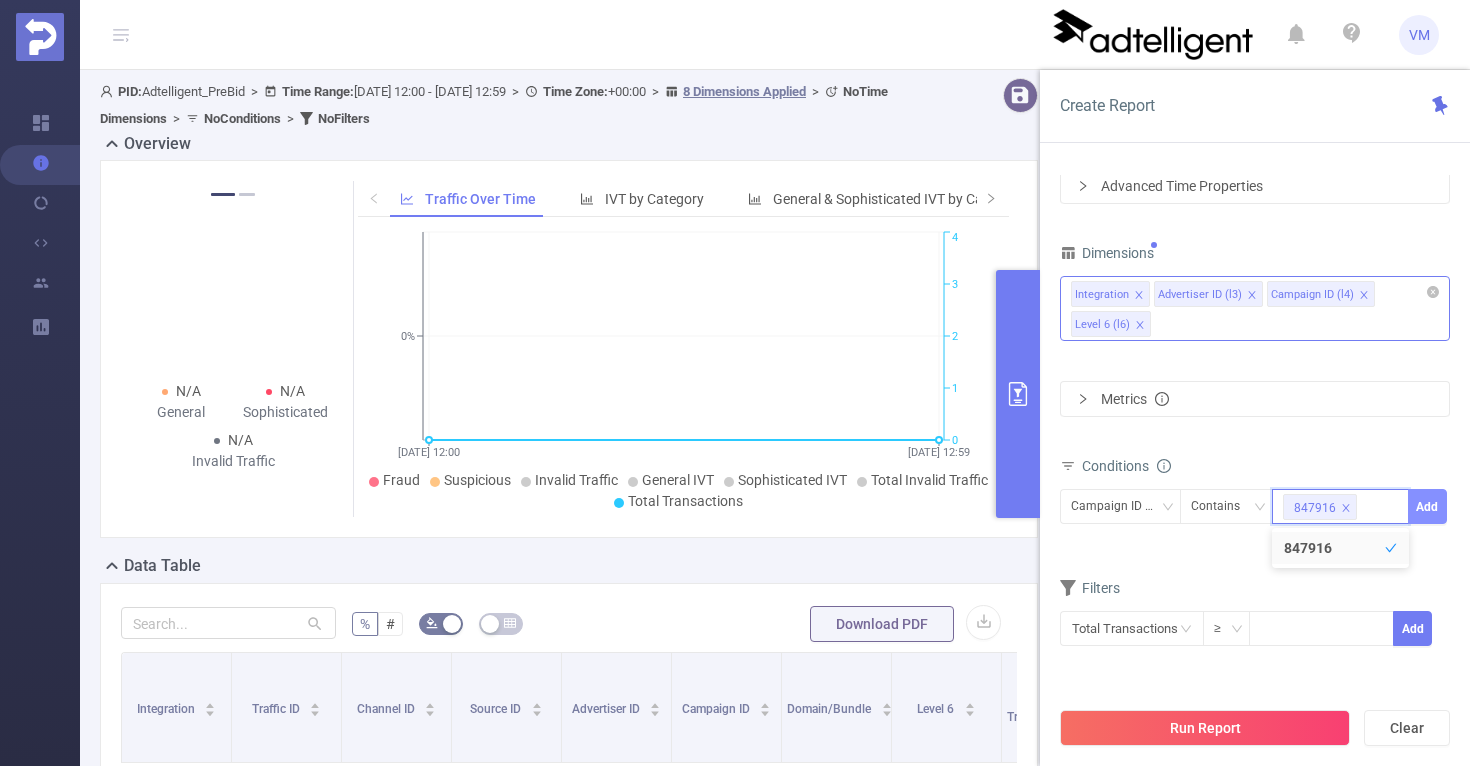 click on "Add" at bounding box center (1427, 506) 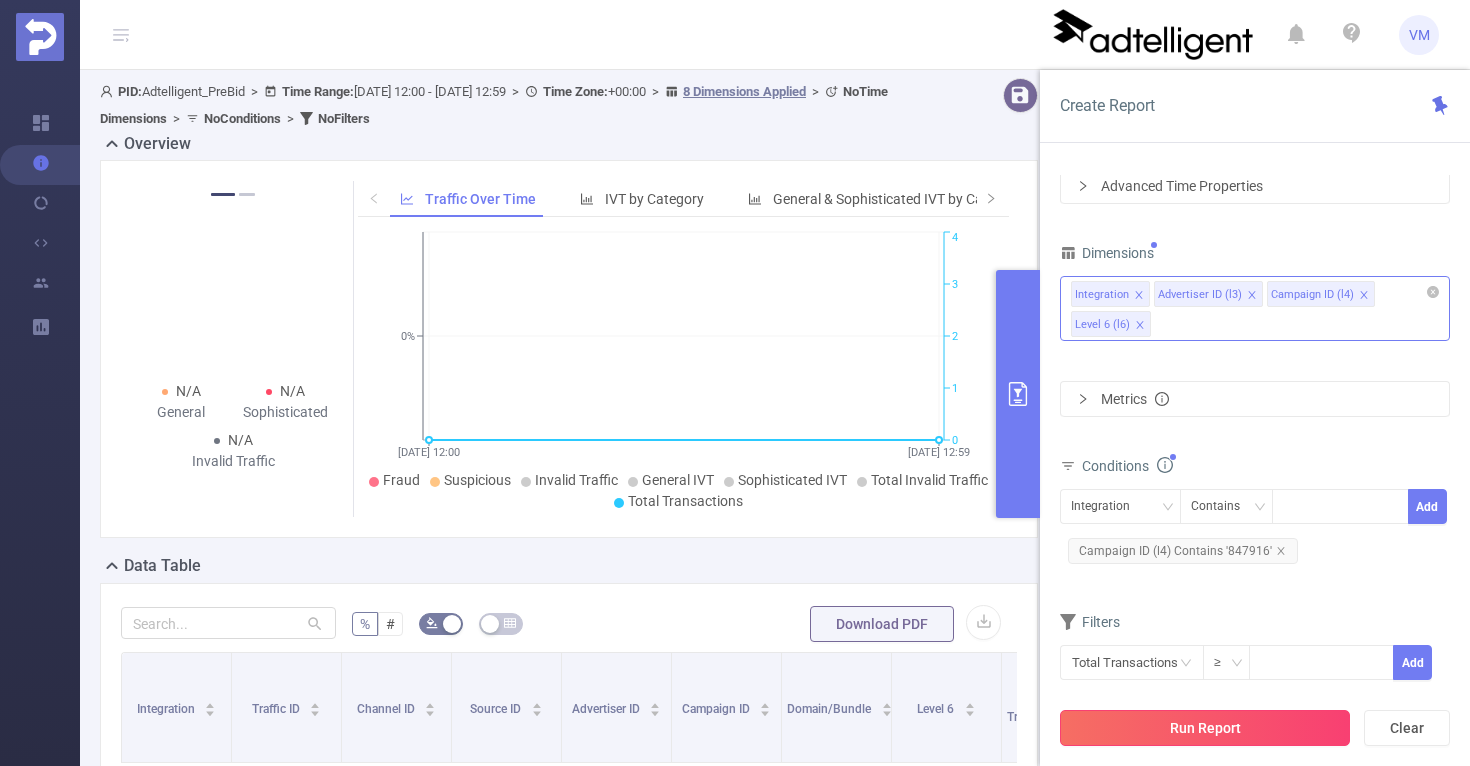 click on "Run Report" at bounding box center [1205, 728] 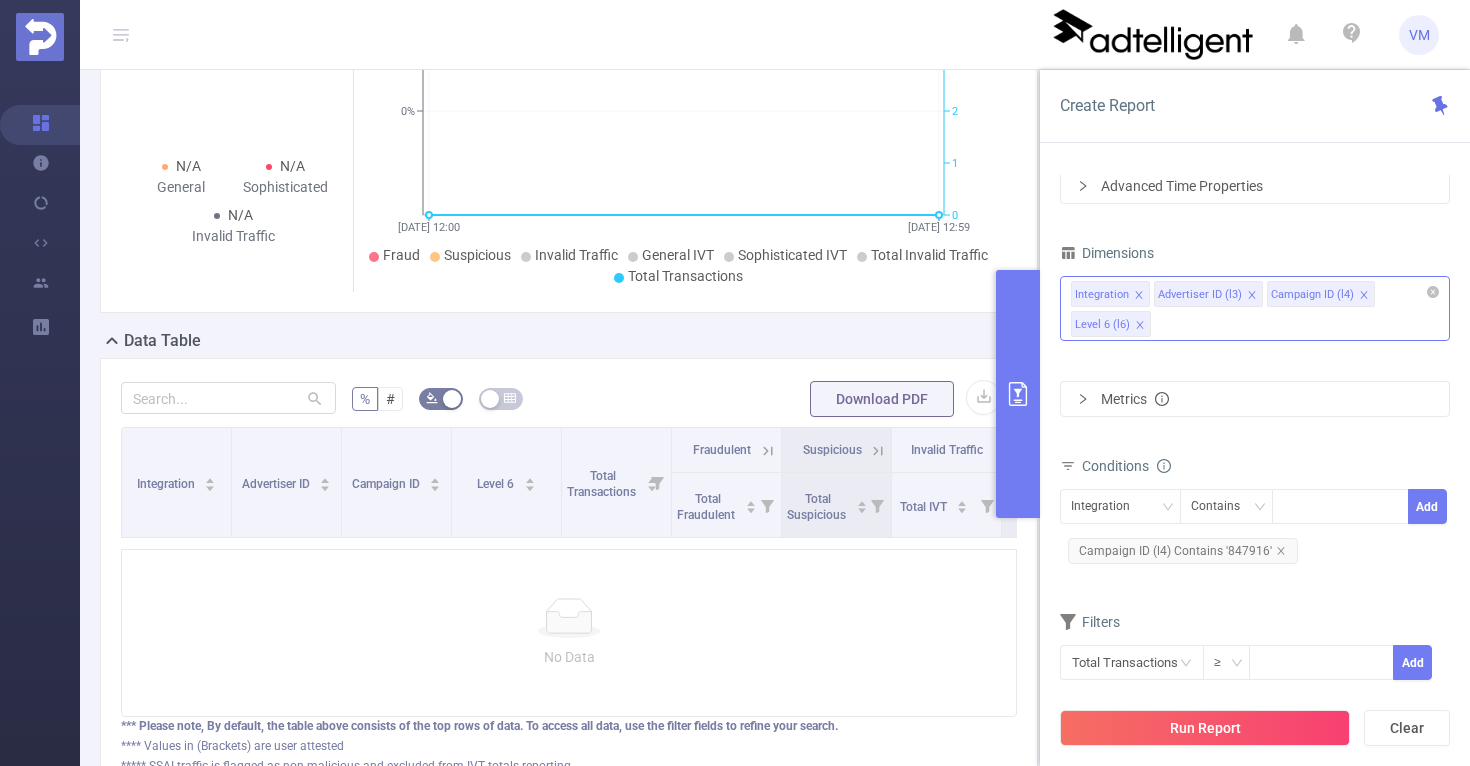 scroll, scrollTop: 227, scrollLeft: 0, axis: vertical 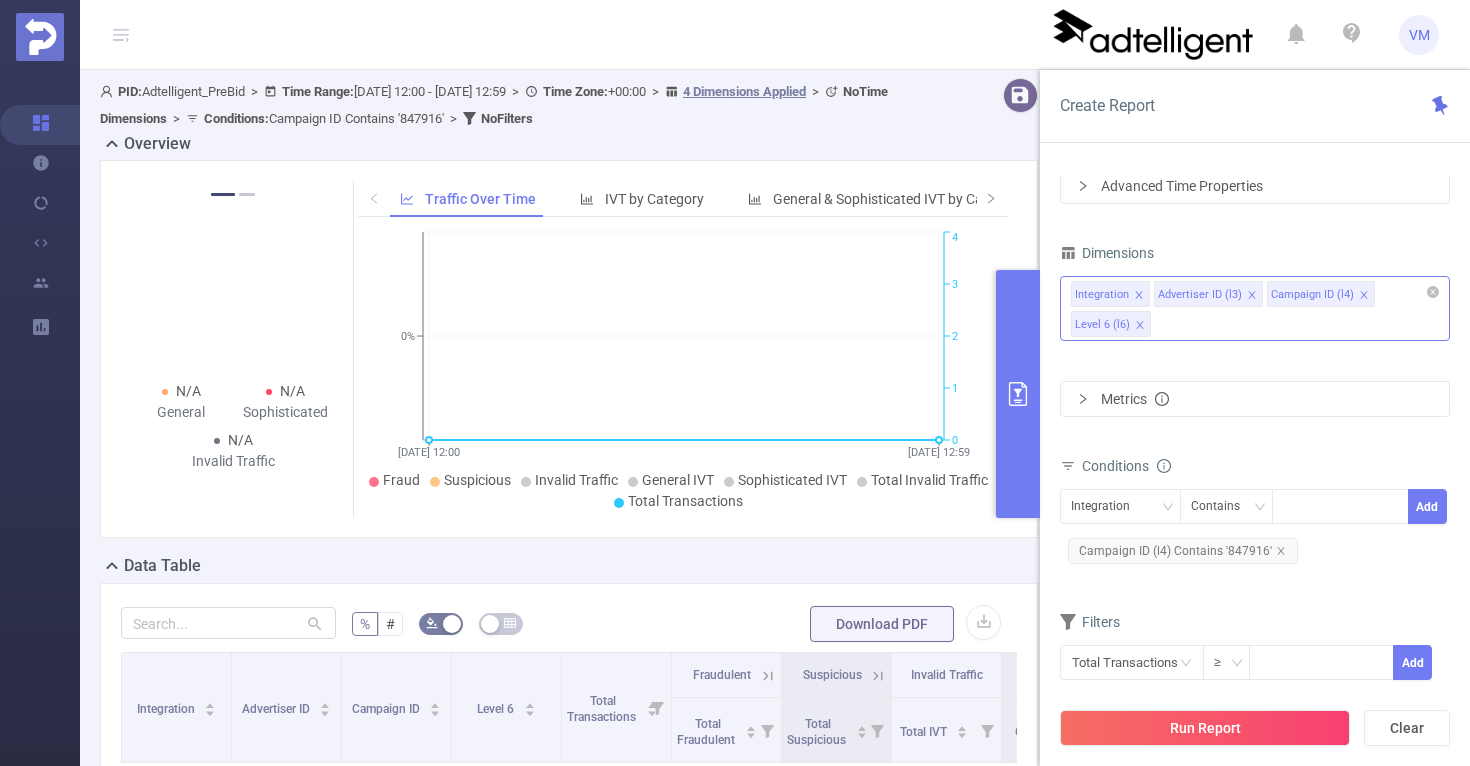 click on "Advanced Time Properties" at bounding box center (1255, 186) 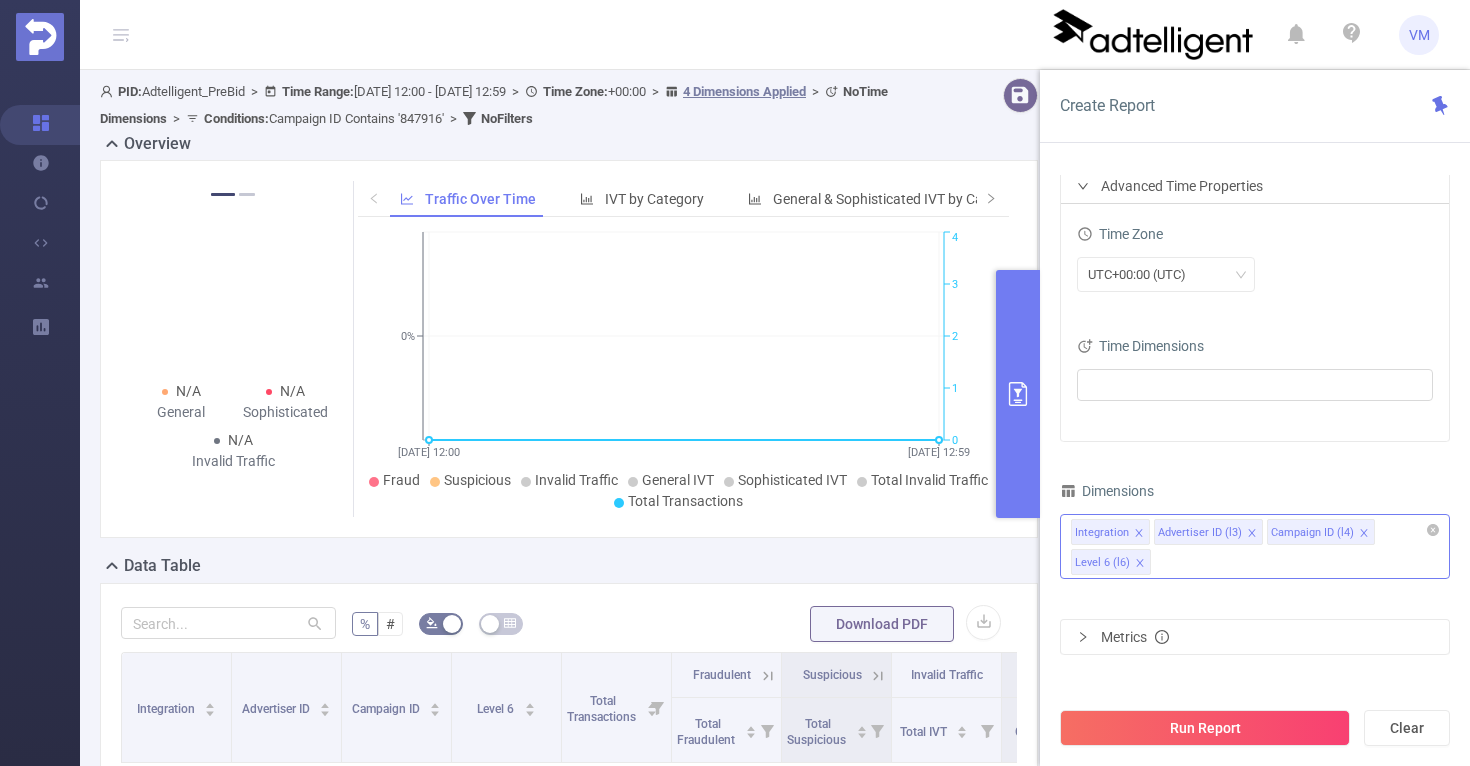 click on "Advanced Time Properties" at bounding box center [1255, 186] 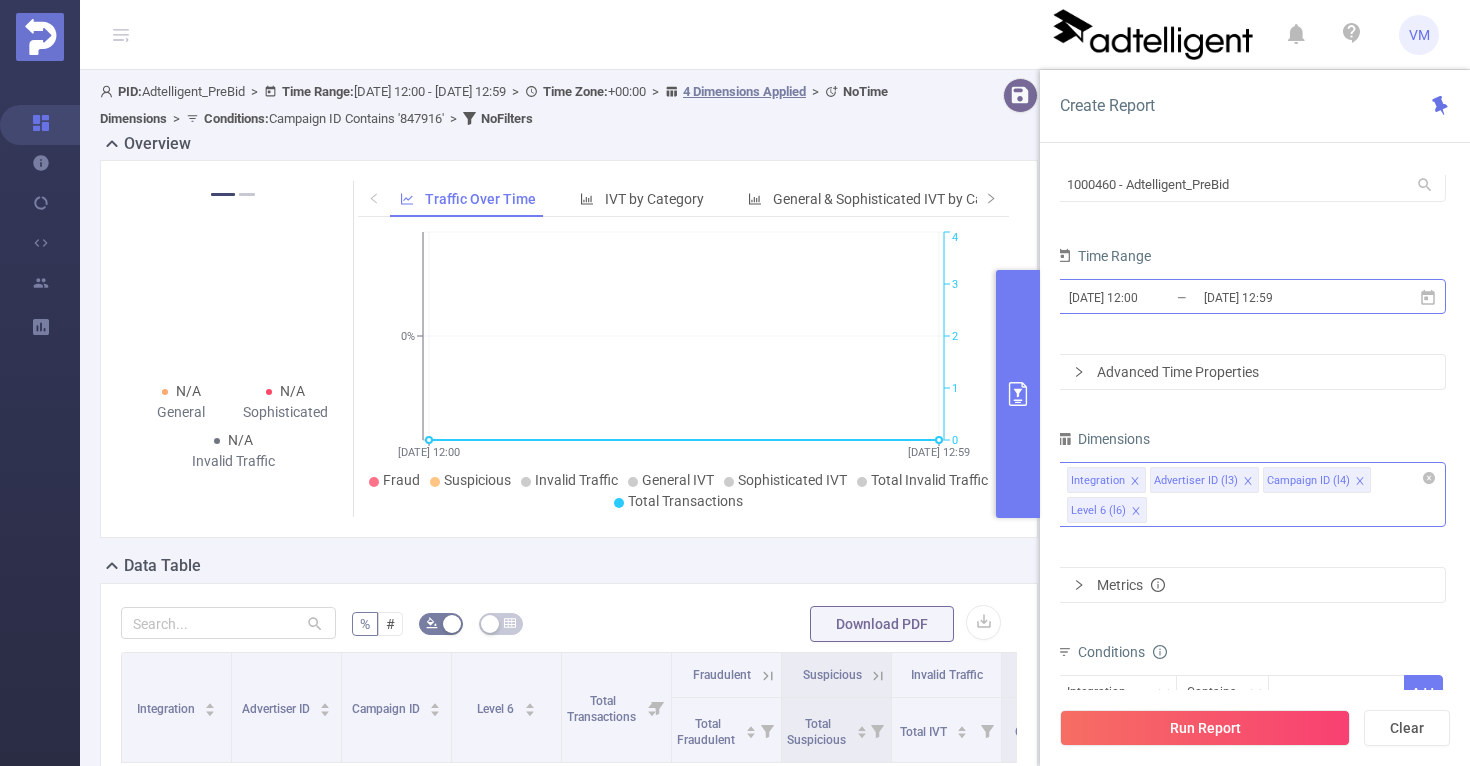click on "[DATE] 12:00" at bounding box center [1148, 297] 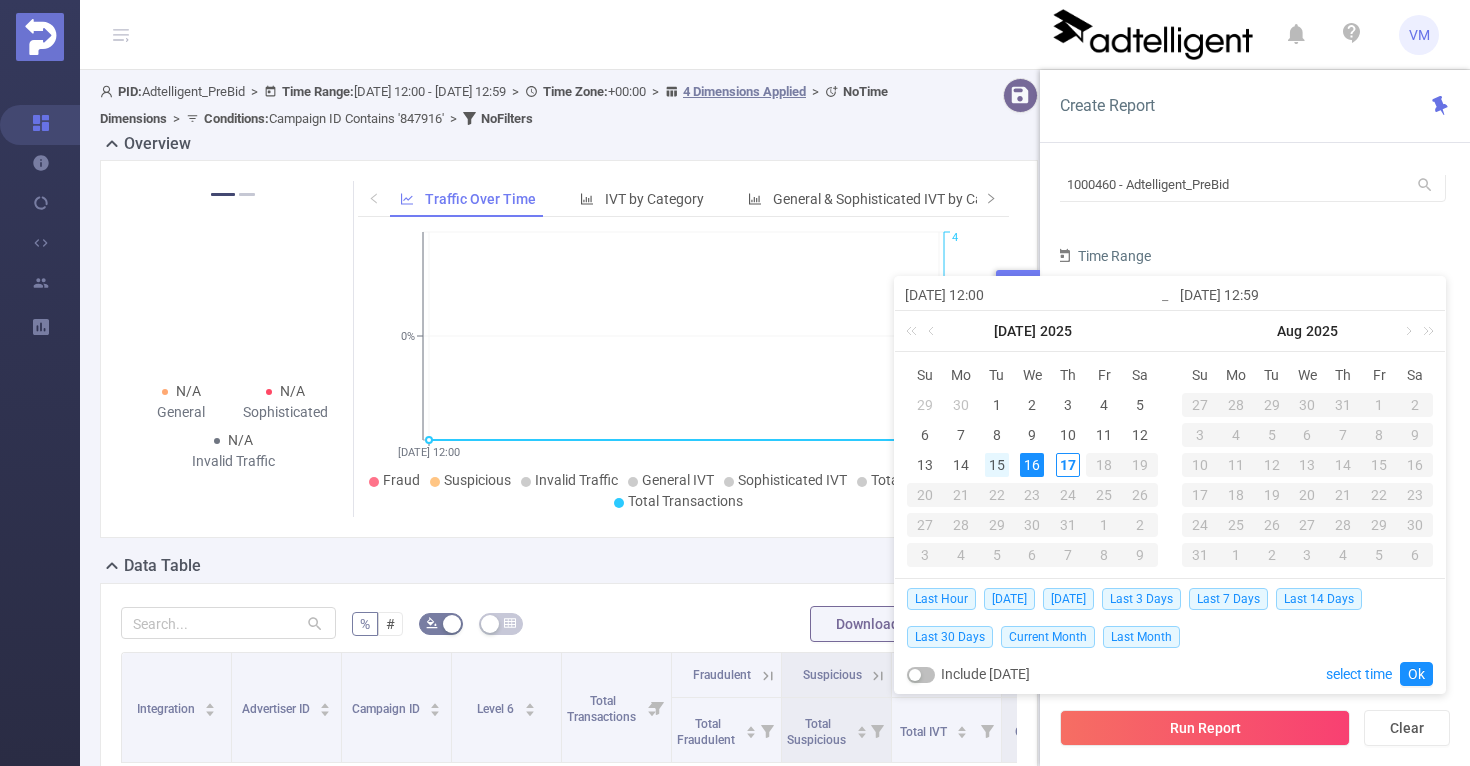 click on "15" at bounding box center [997, 465] 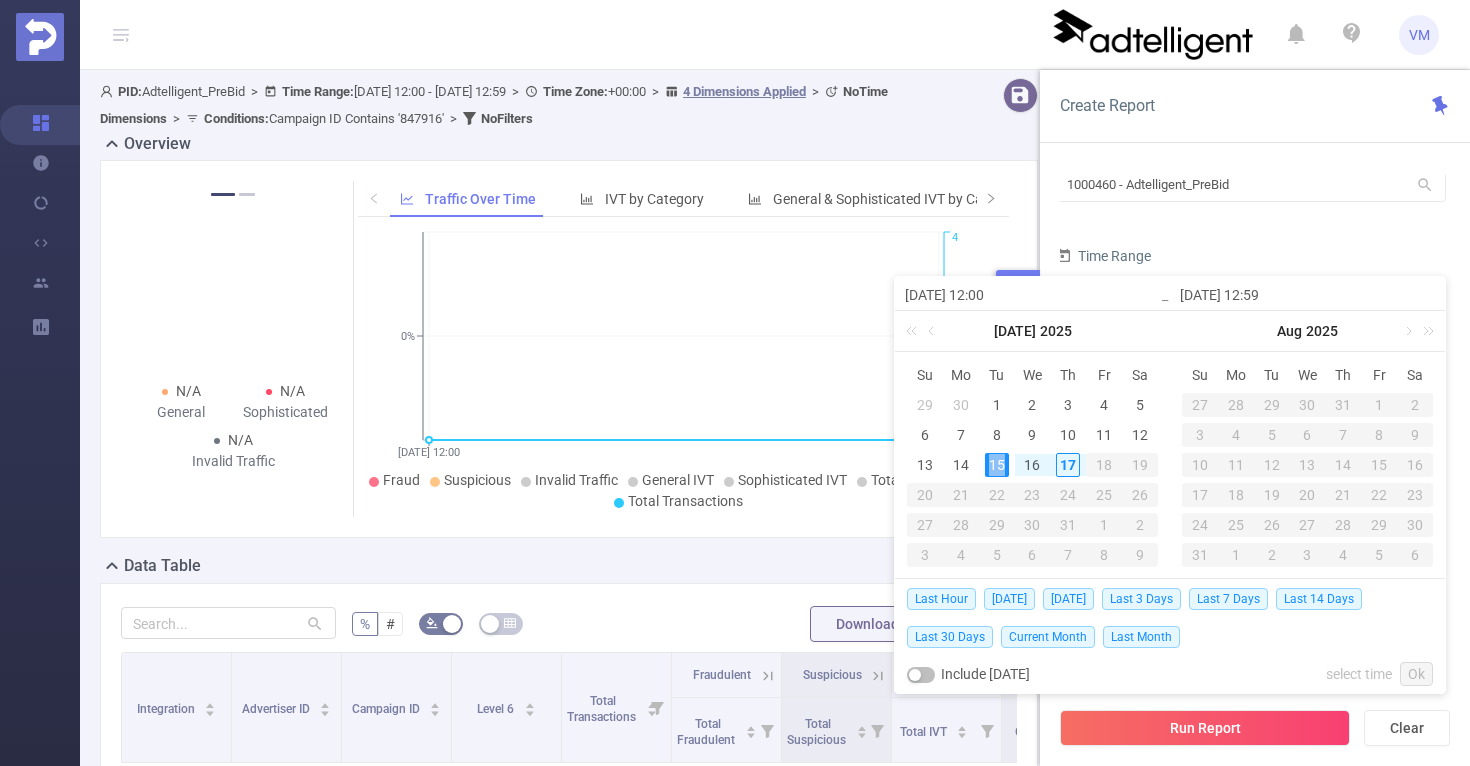 click on "15" at bounding box center [997, 465] 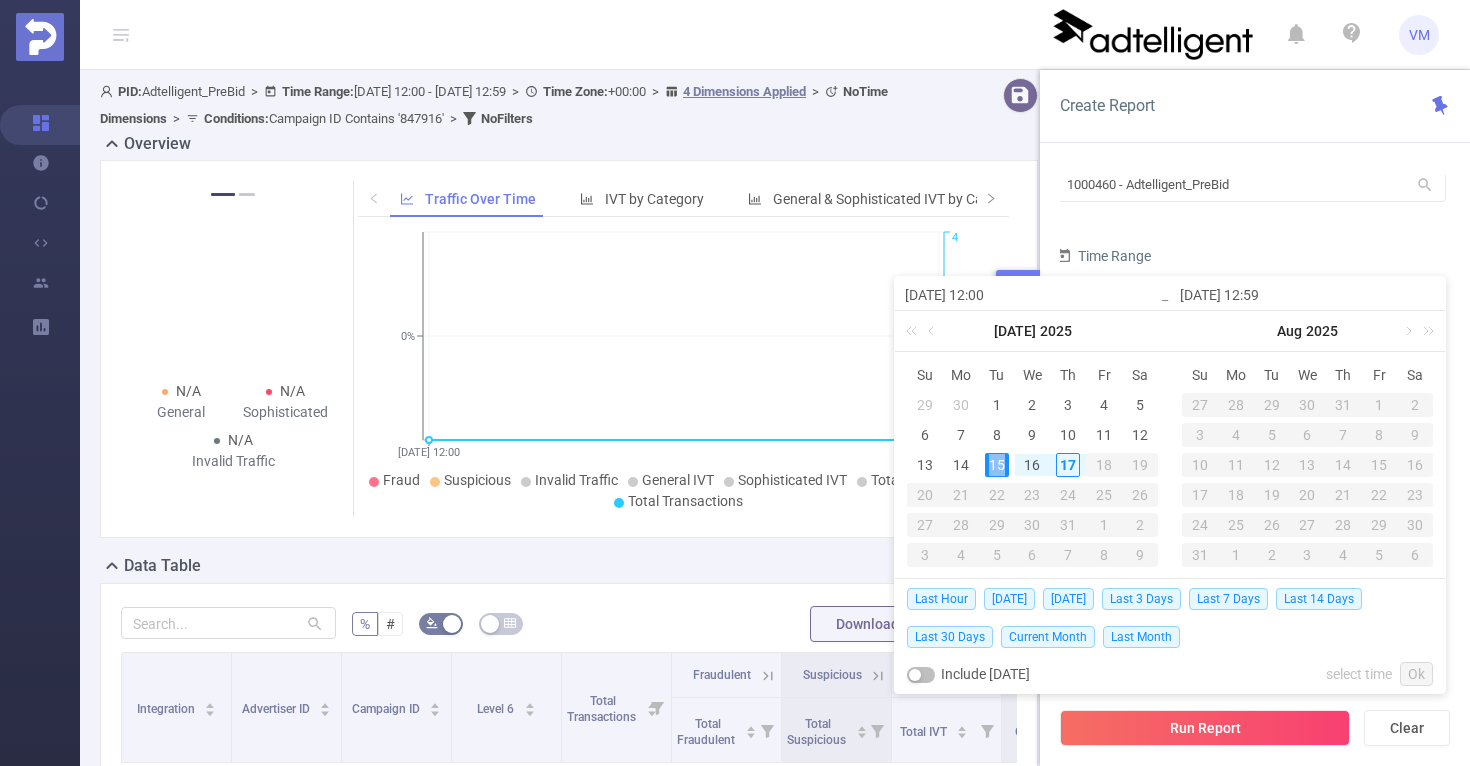 type on "[DATE] 12:59" 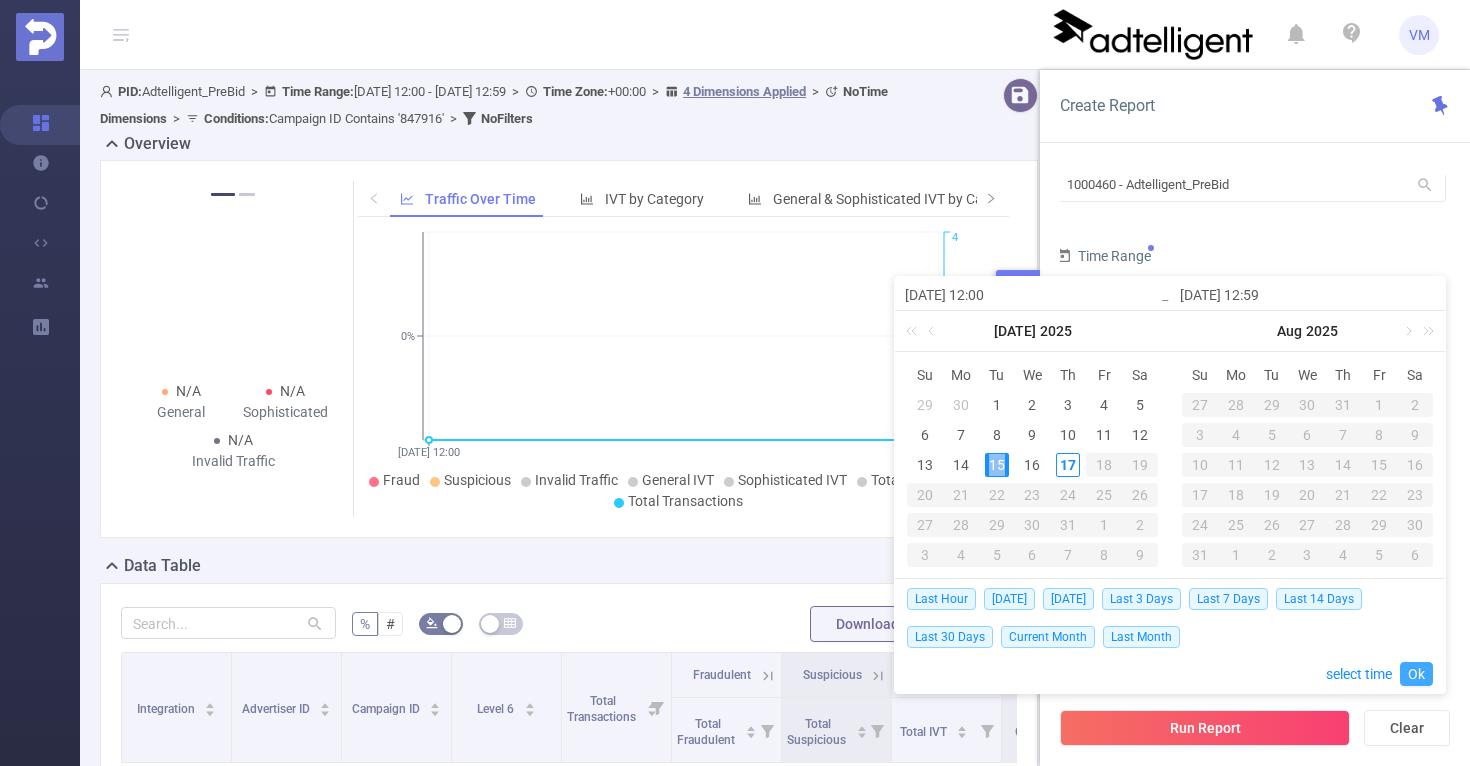 click on "Ok" at bounding box center [1416, 674] 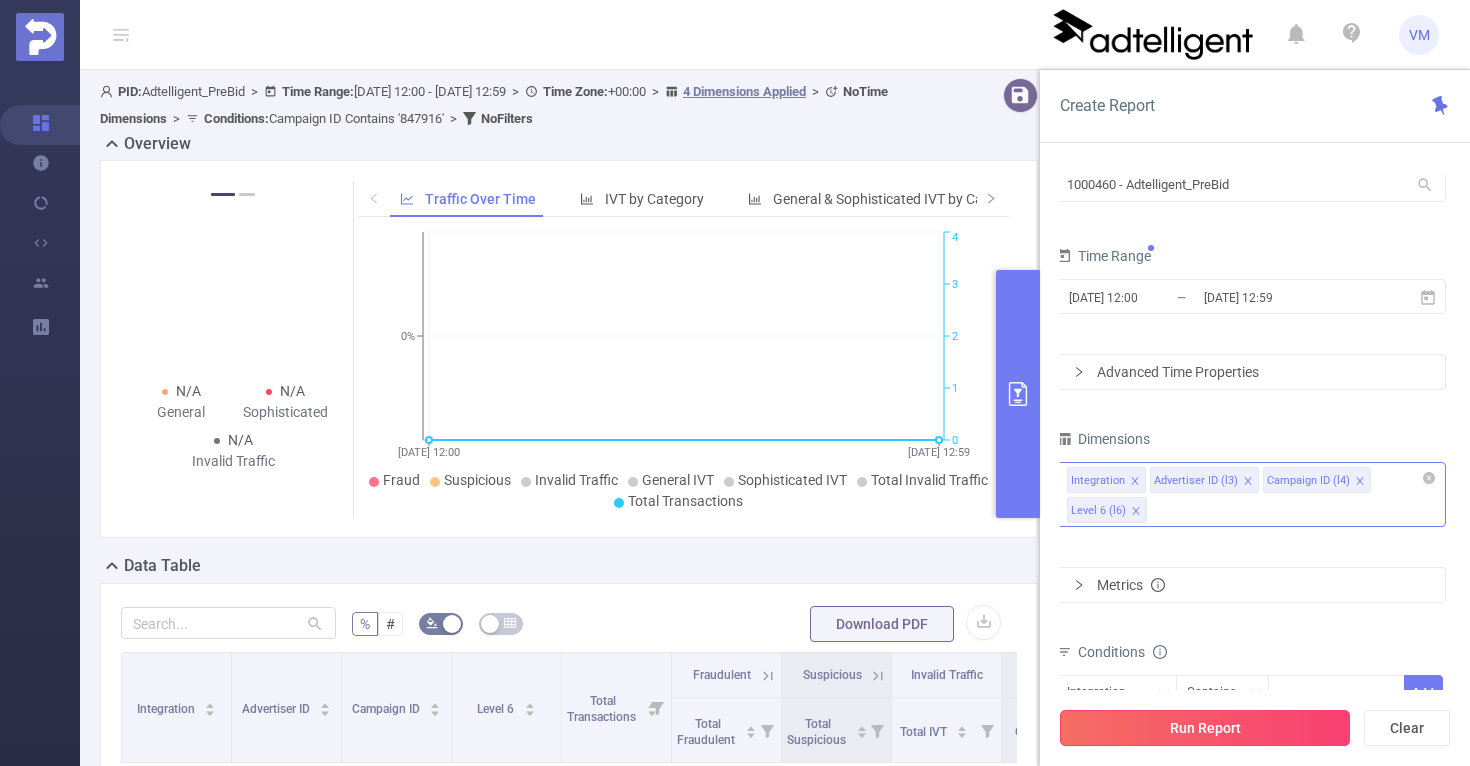 click on "Run Report" at bounding box center (1205, 728) 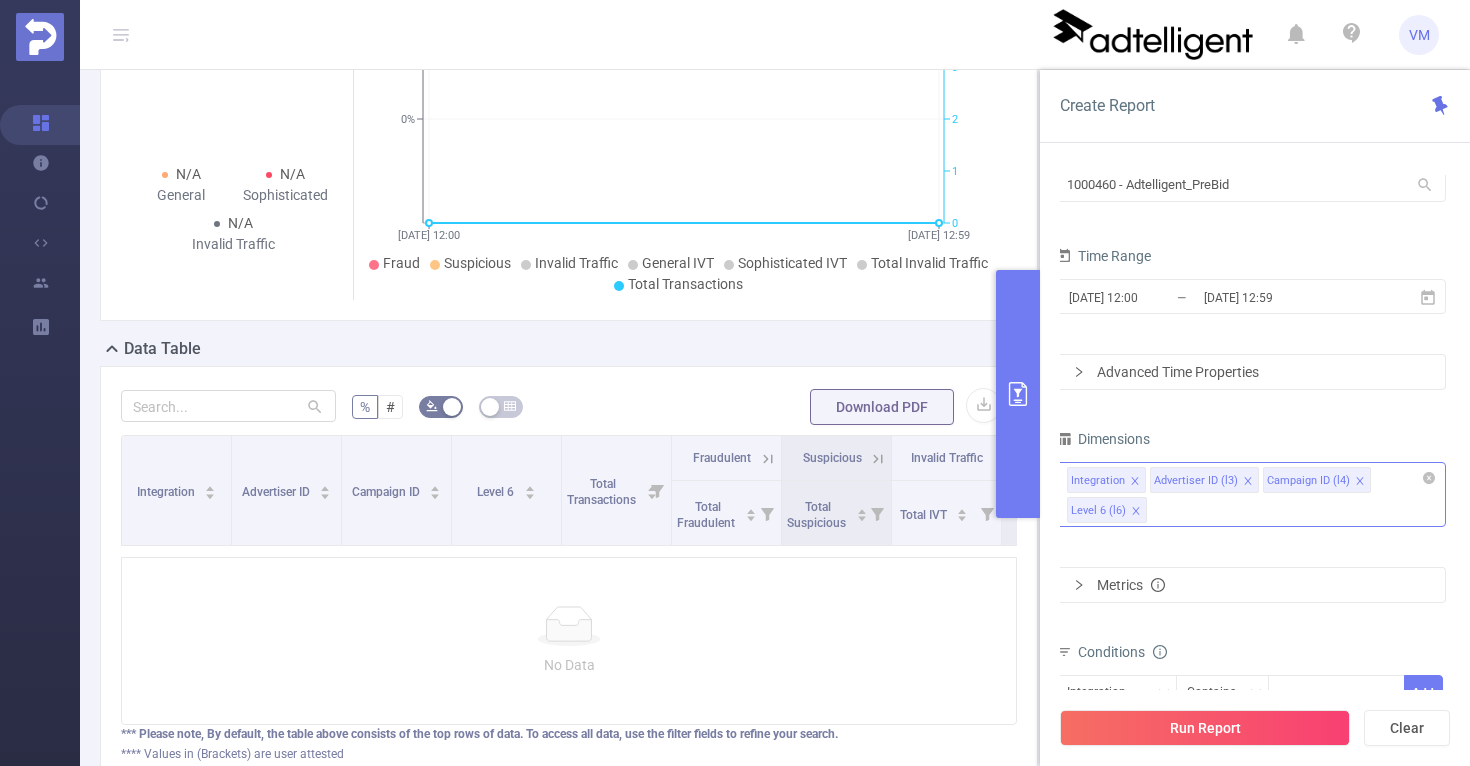 scroll, scrollTop: 219, scrollLeft: 0, axis: vertical 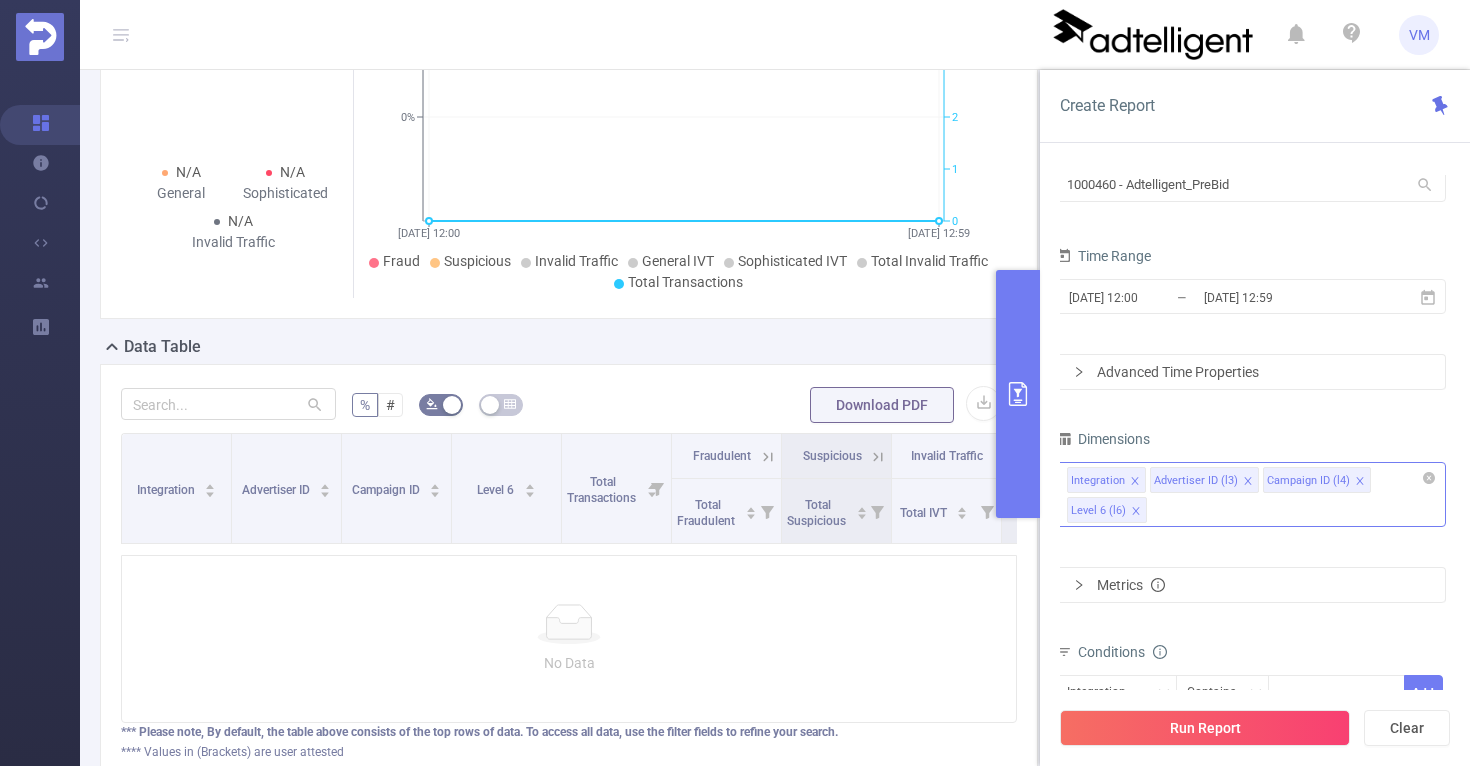 click 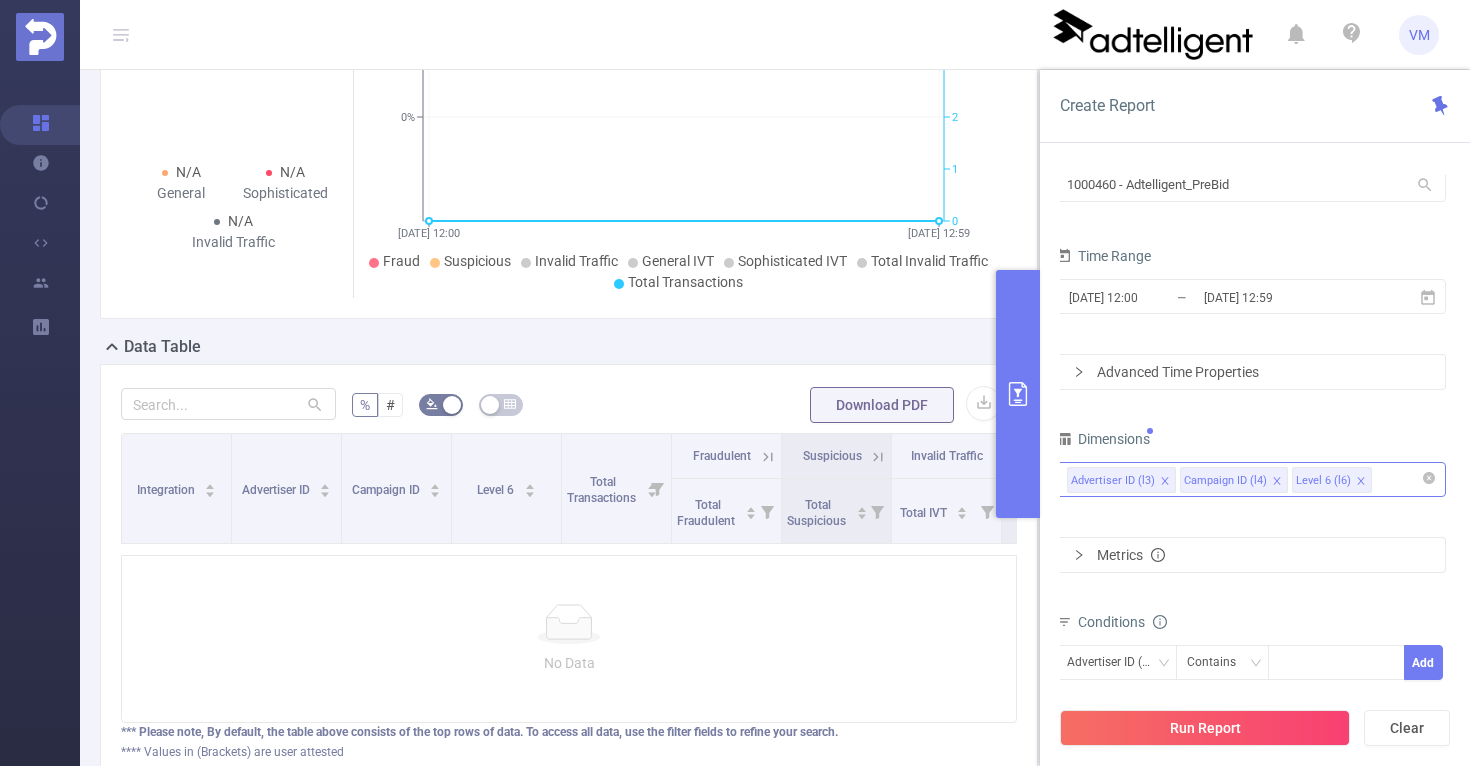 click 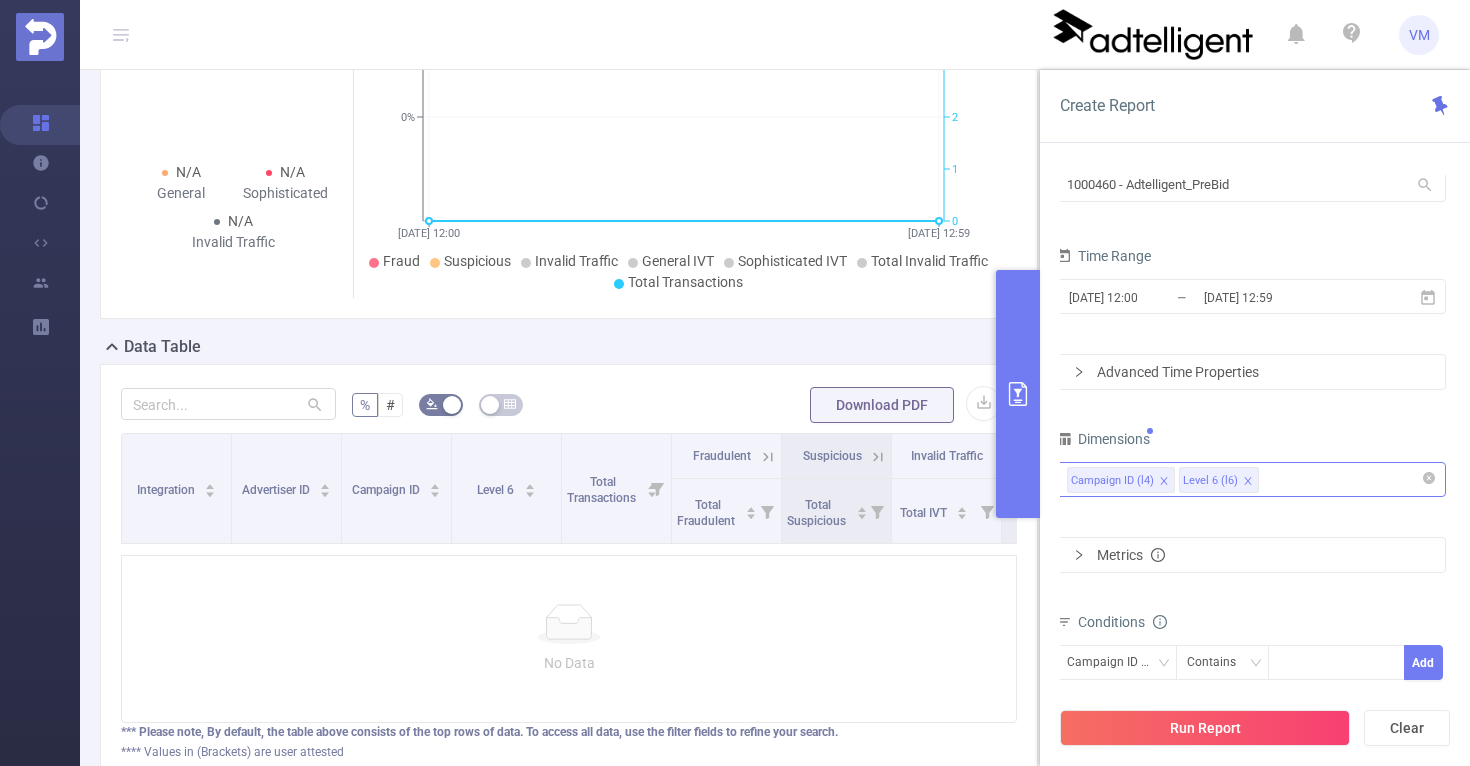 click 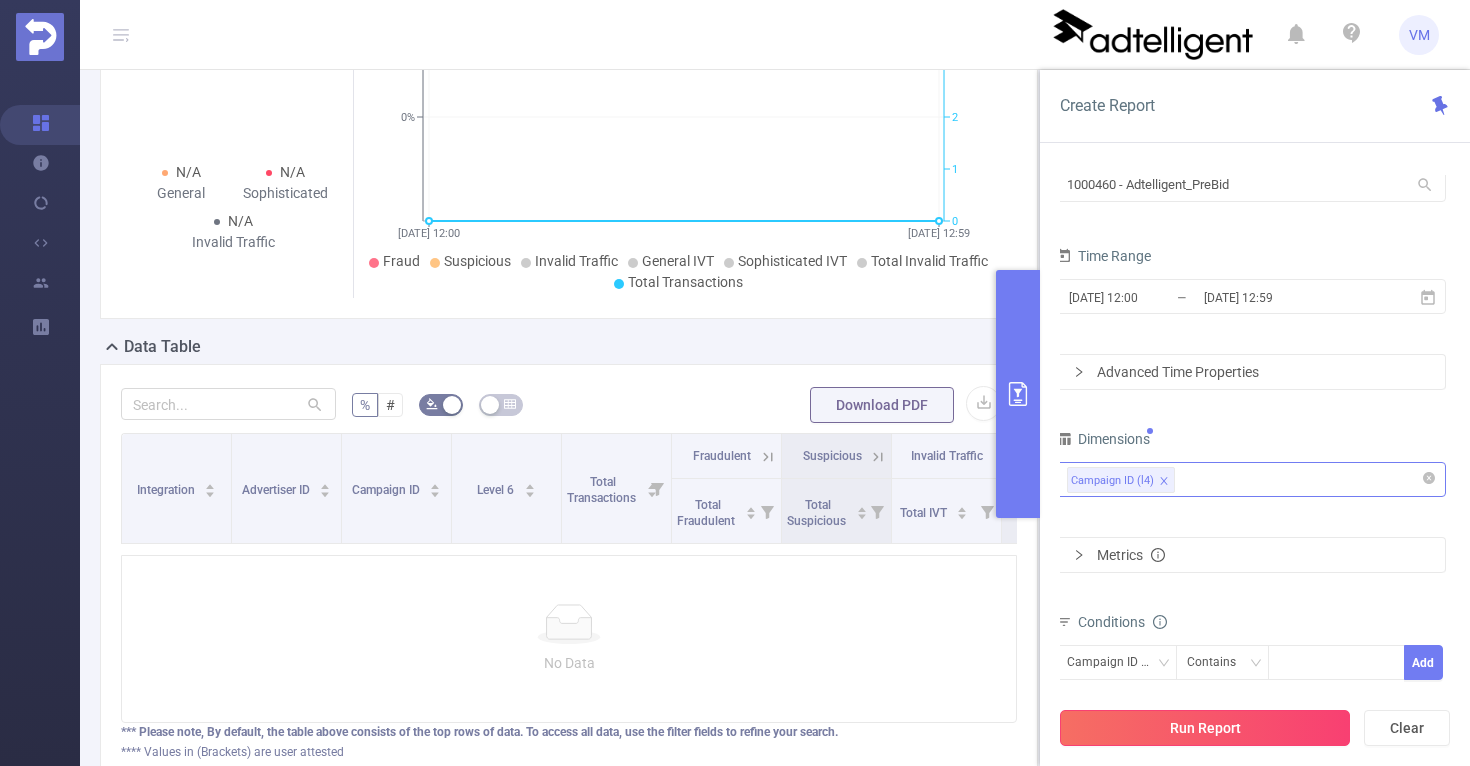 click on "Run Report" at bounding box center [1205, 728] 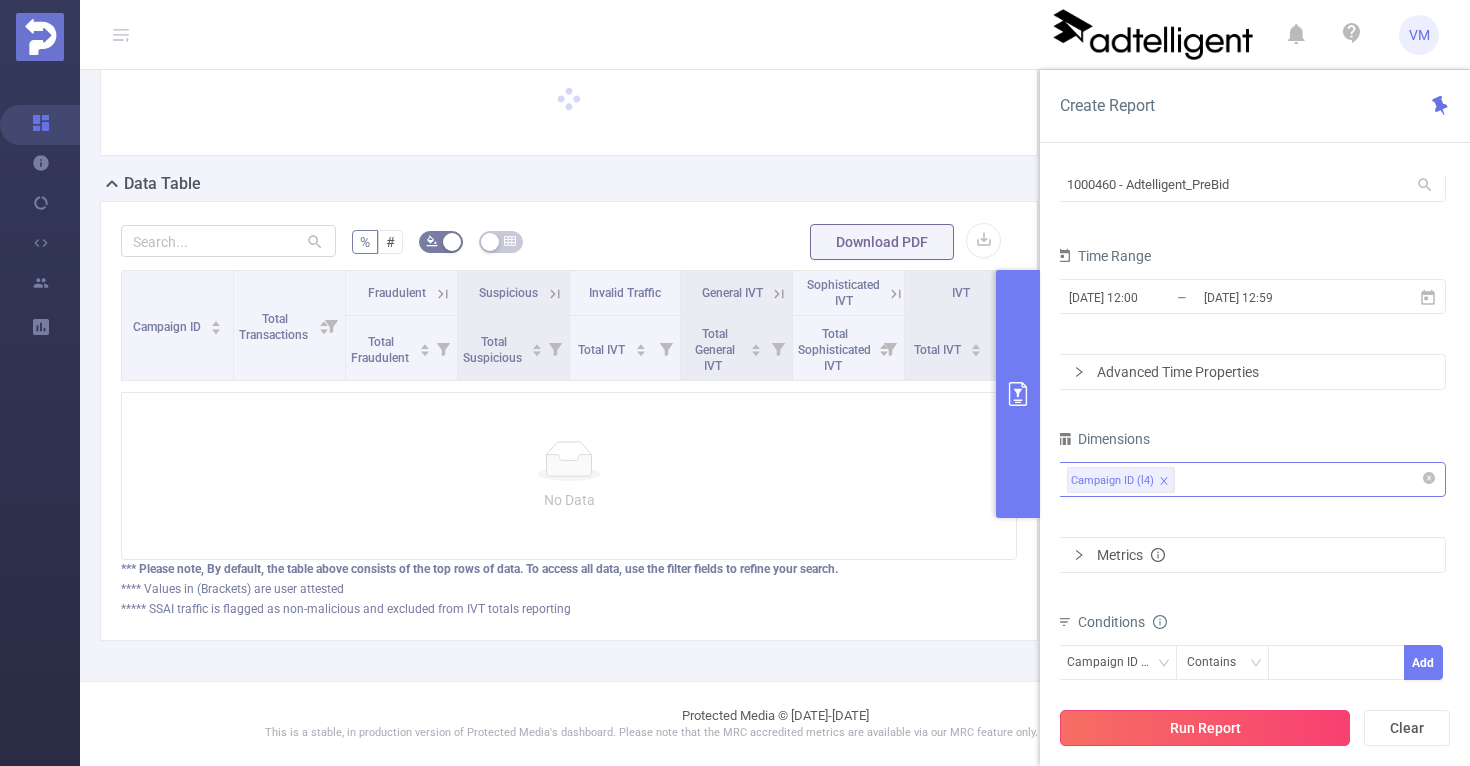scroll, scrollTop: 111, scrollLeft: 0, axis: vertical 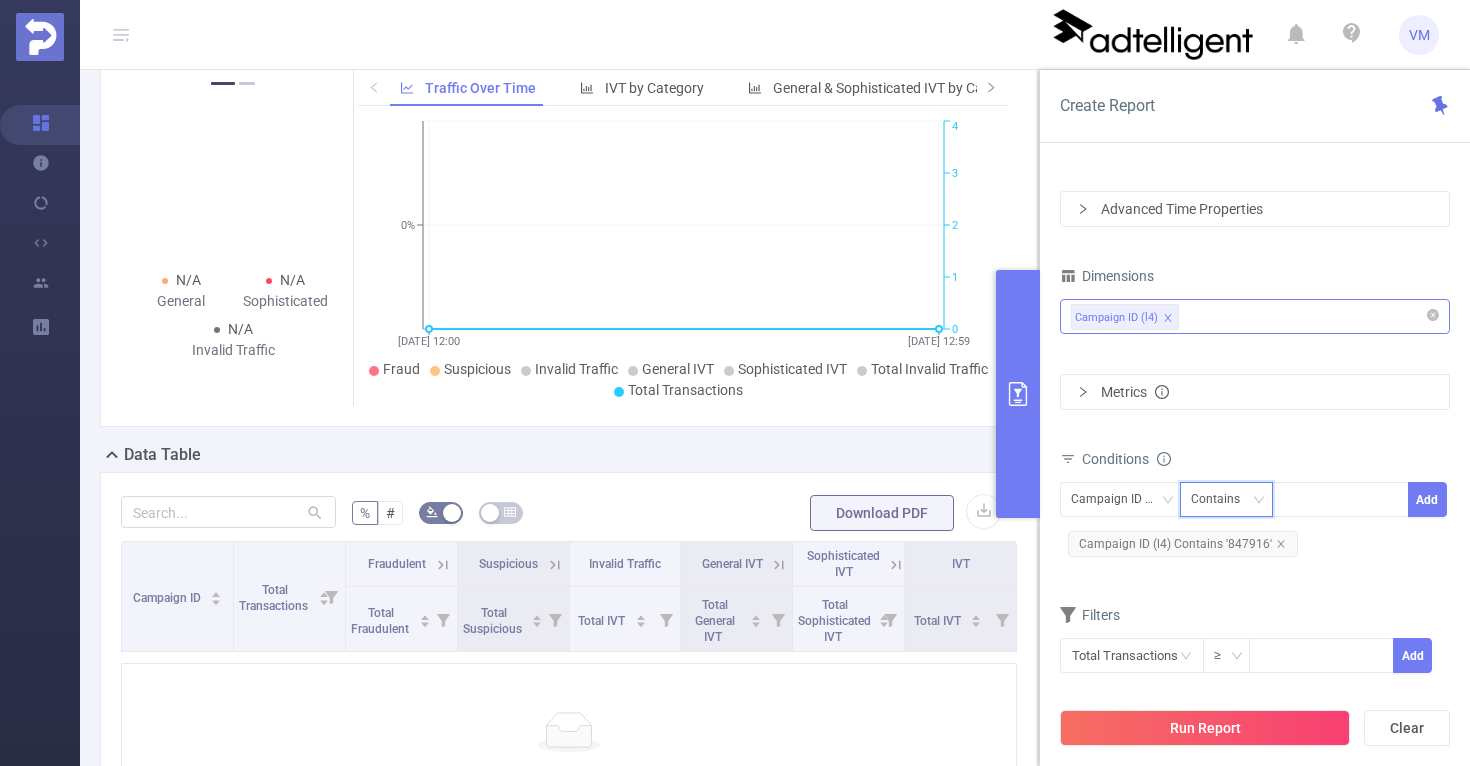 click on "Contains" at bounding box center (1222, 499) 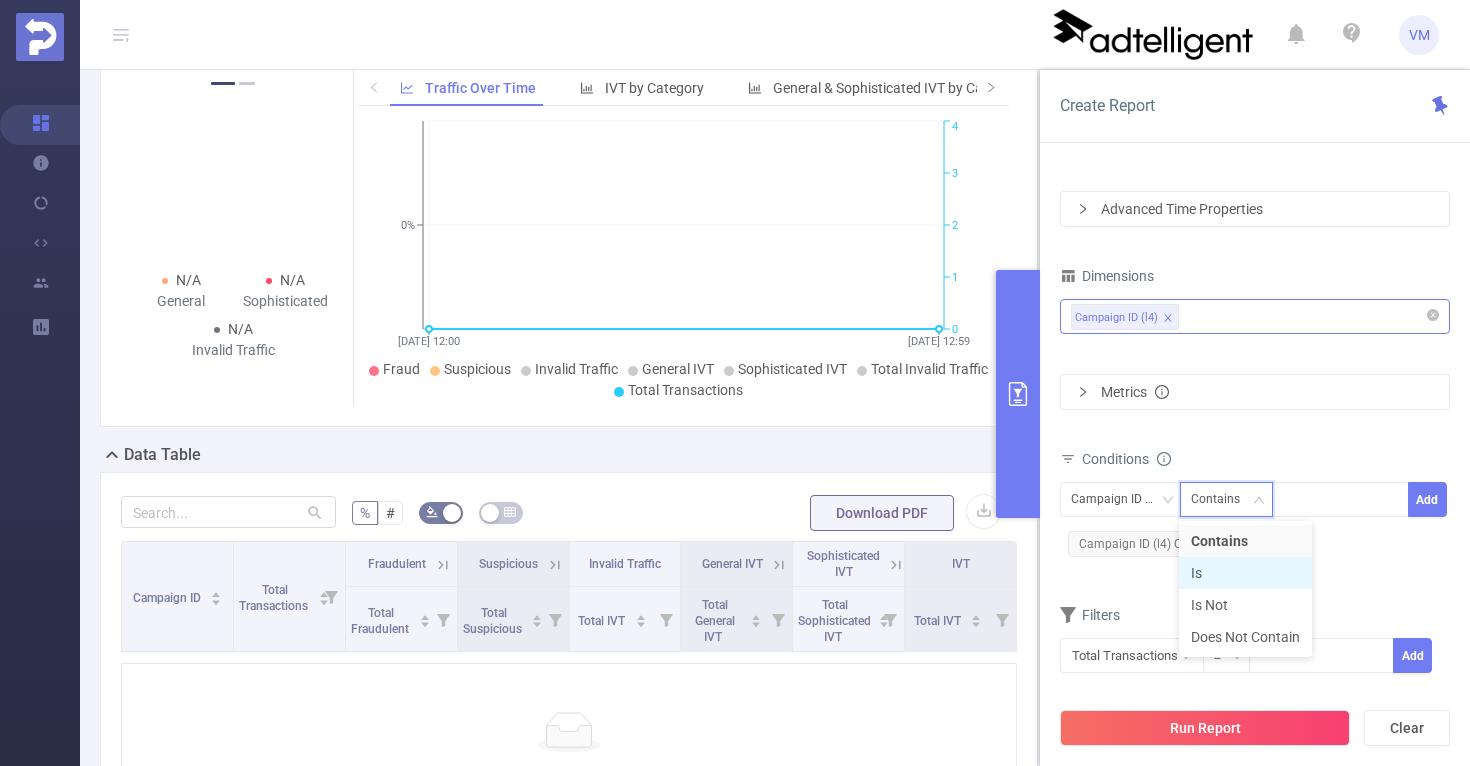 click on "Is" at bounding box center [1245, 573] 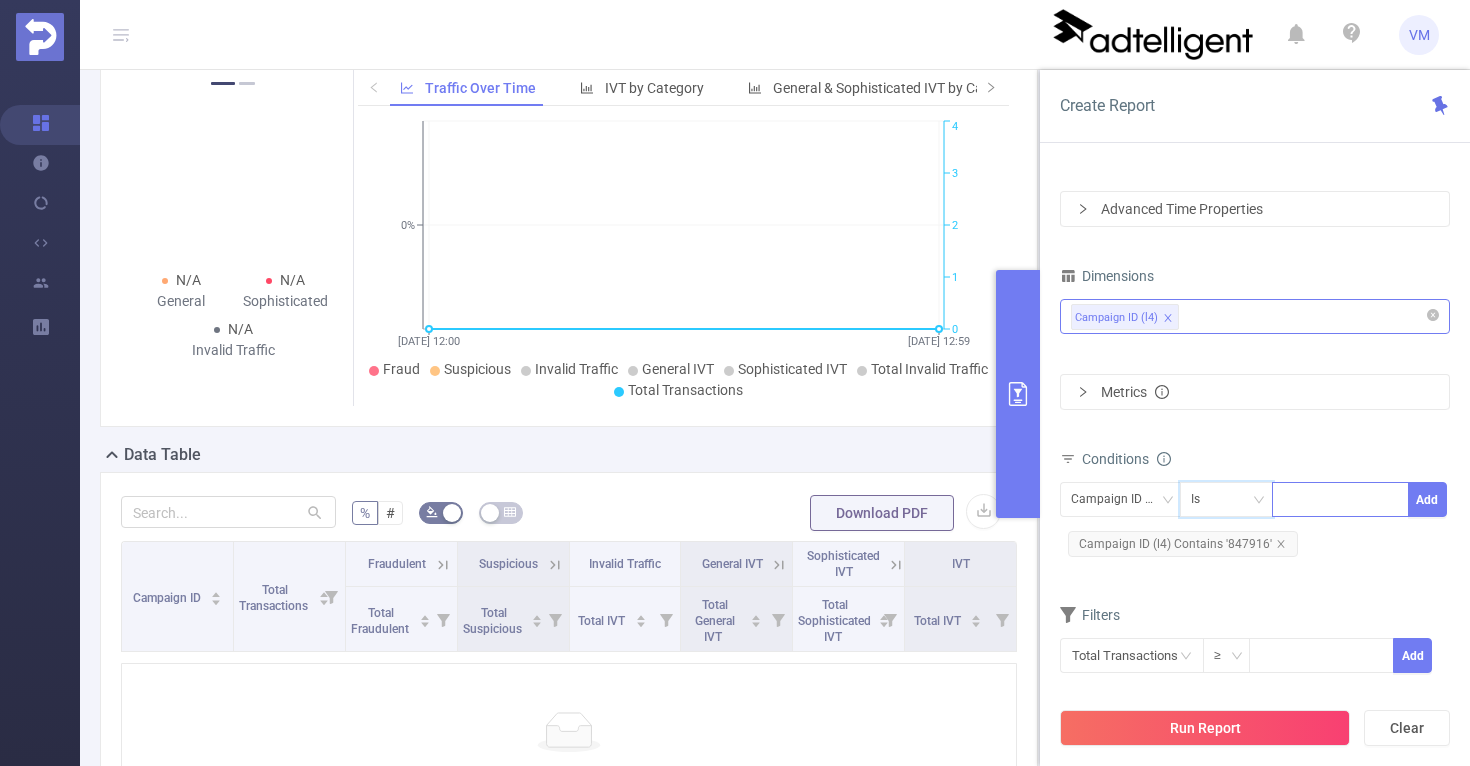 click at bounding box center [1340, 499] 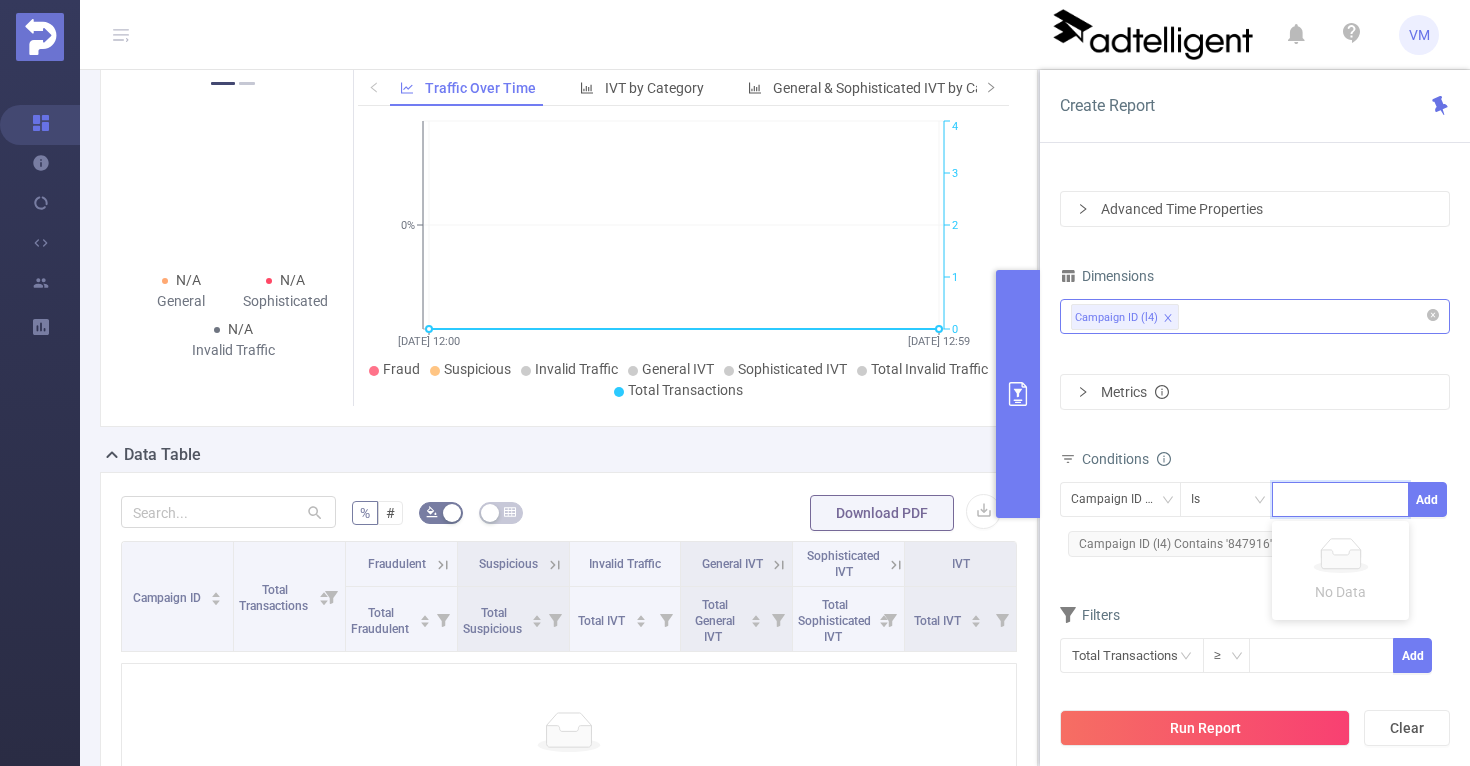 paste on "852484" 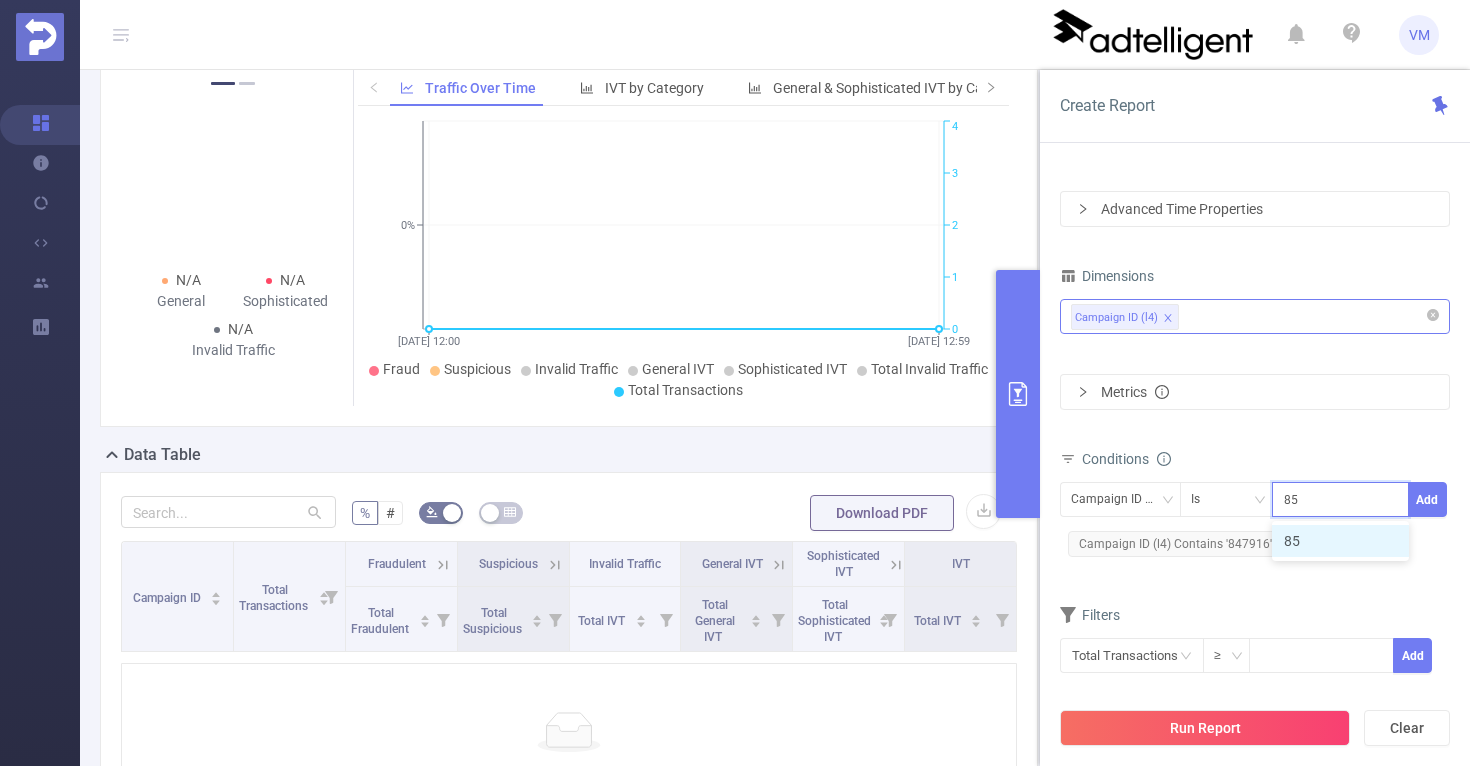 type on "8" 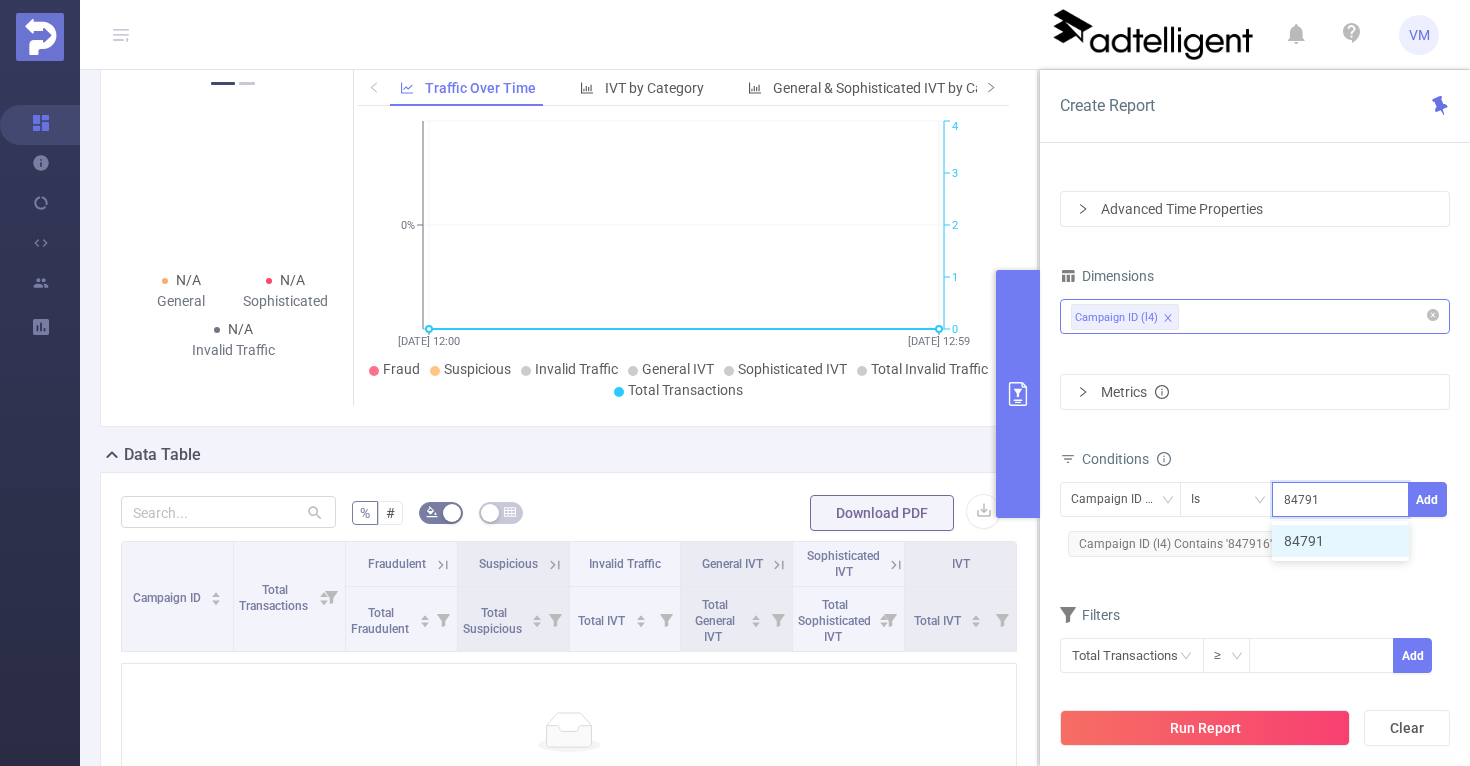 type on "847916" 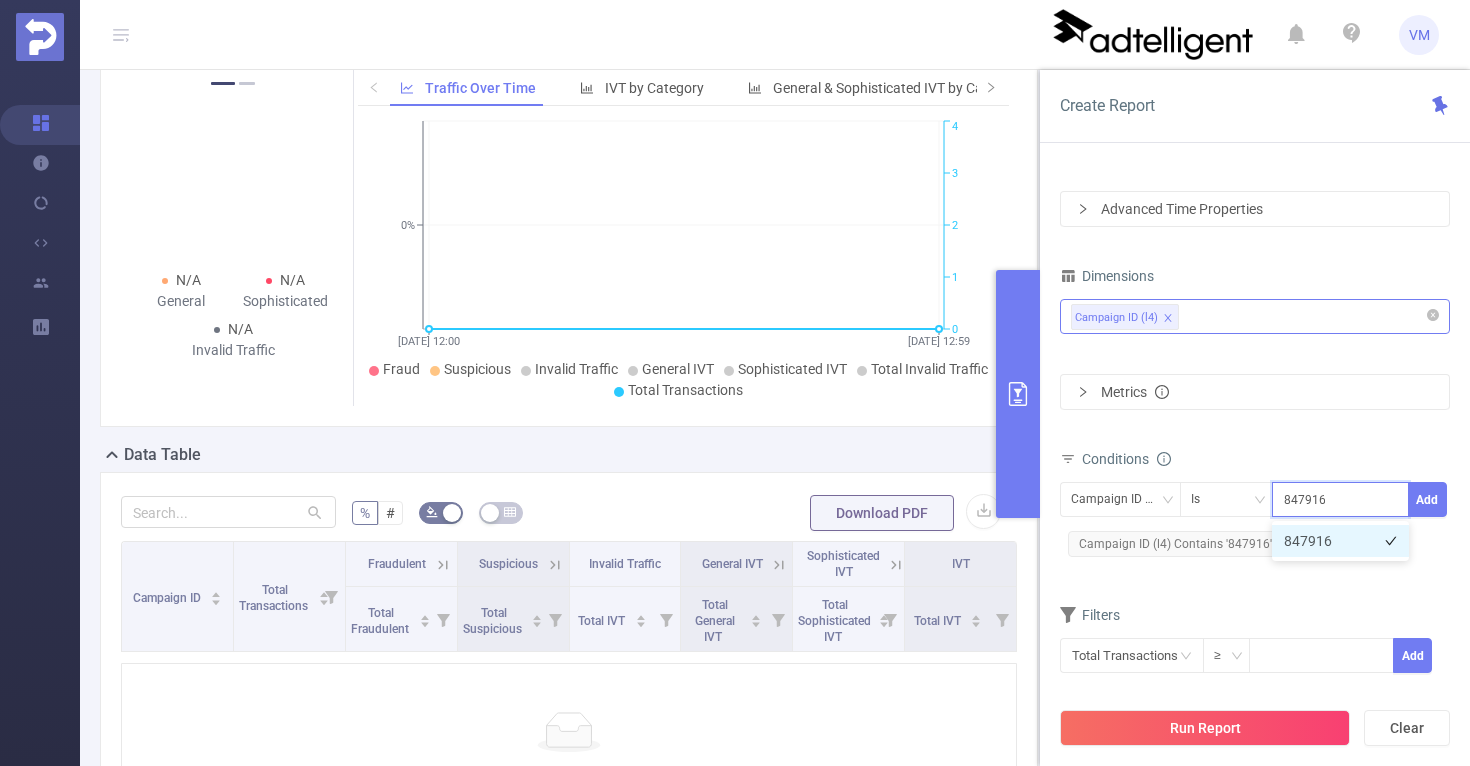 click on "847916" at bounding box center (1340, 541) 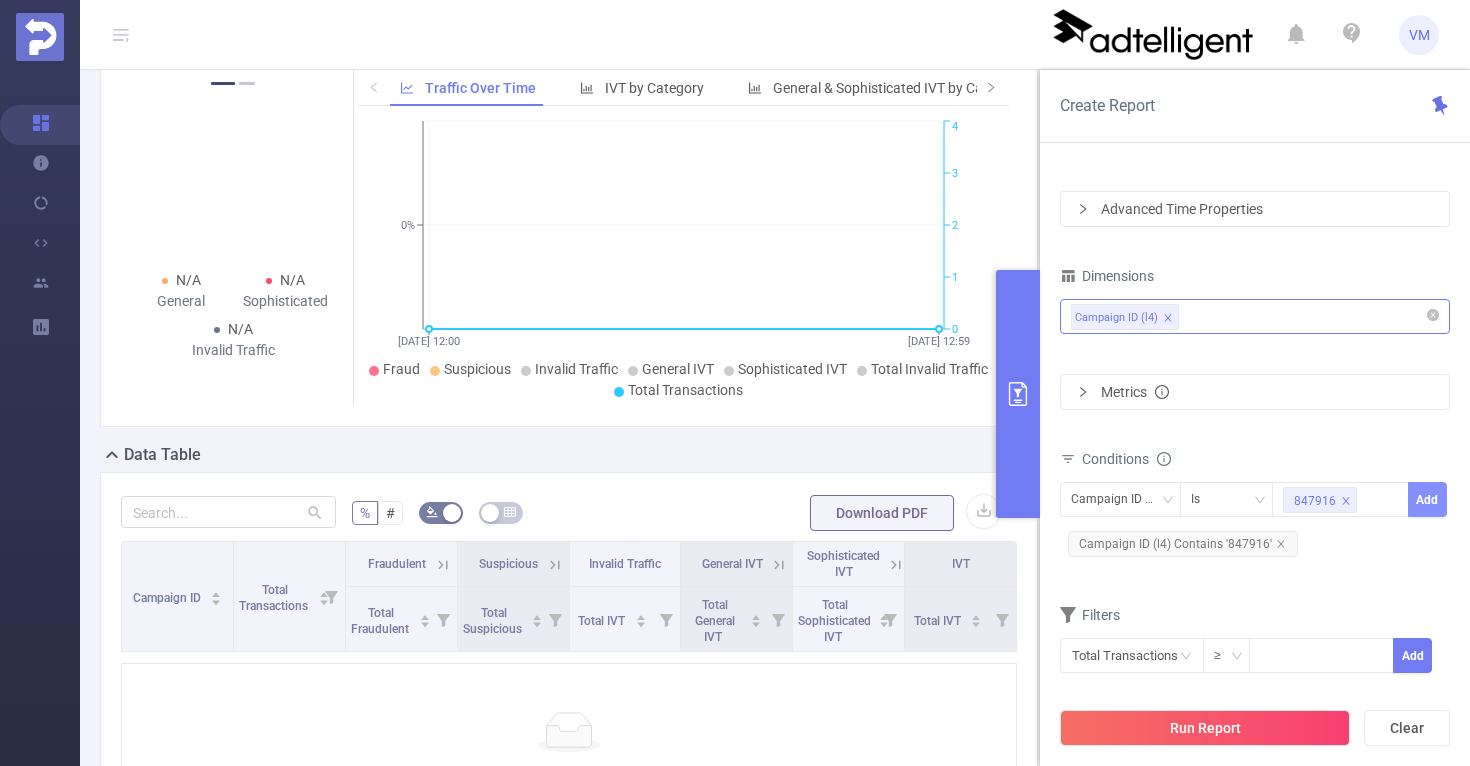 click on "Add" at bounding box center (1427, 499) 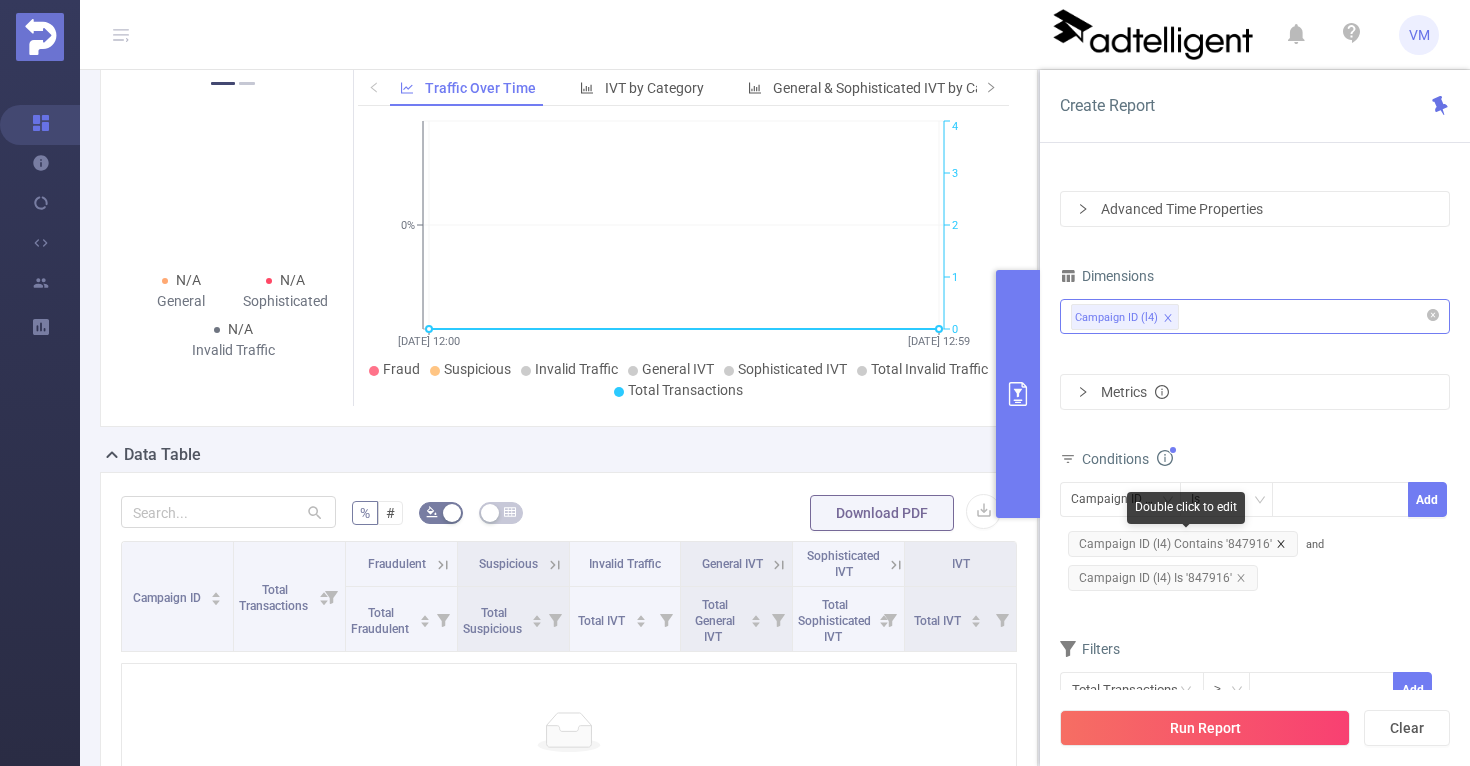 click 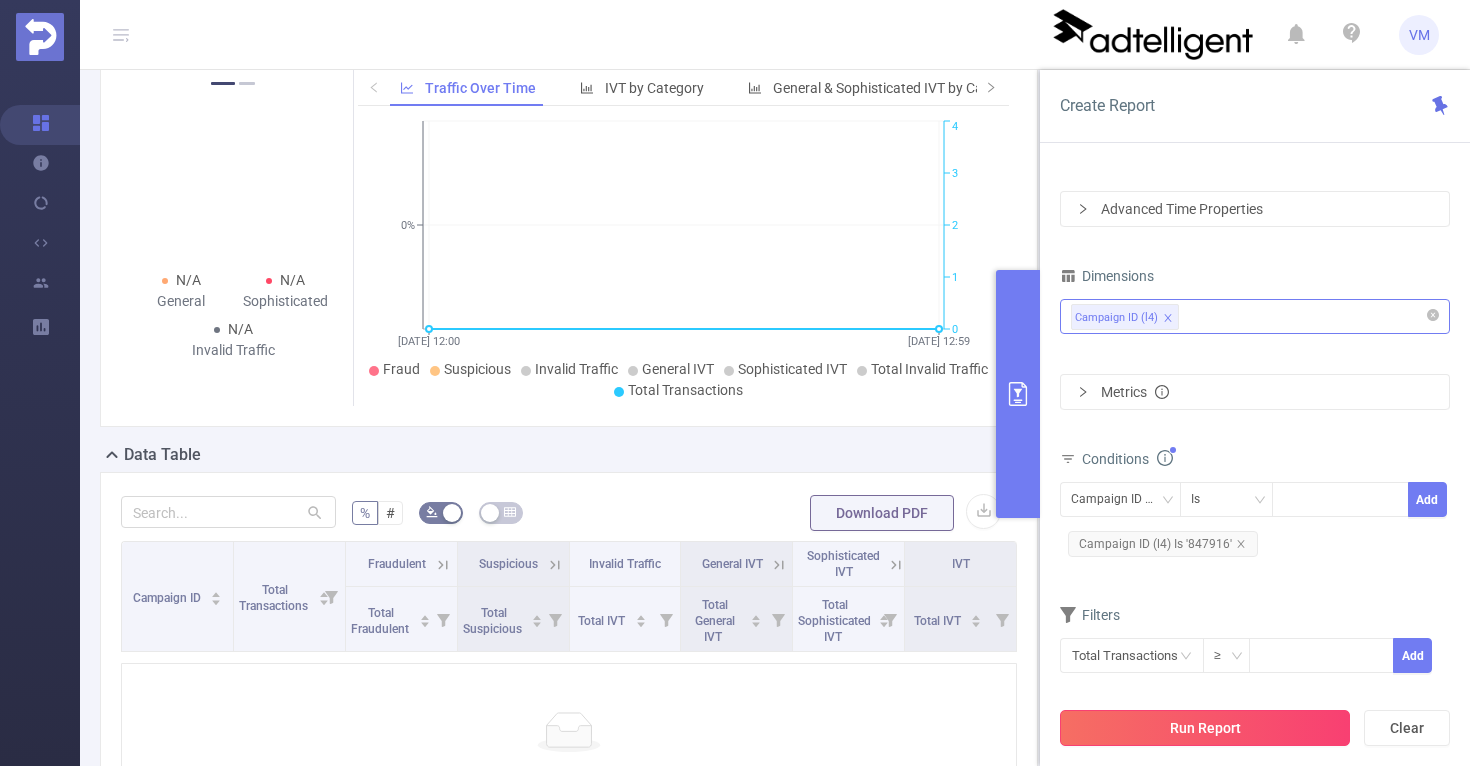 click on "Run Report" at bounding box center (1205, 728) 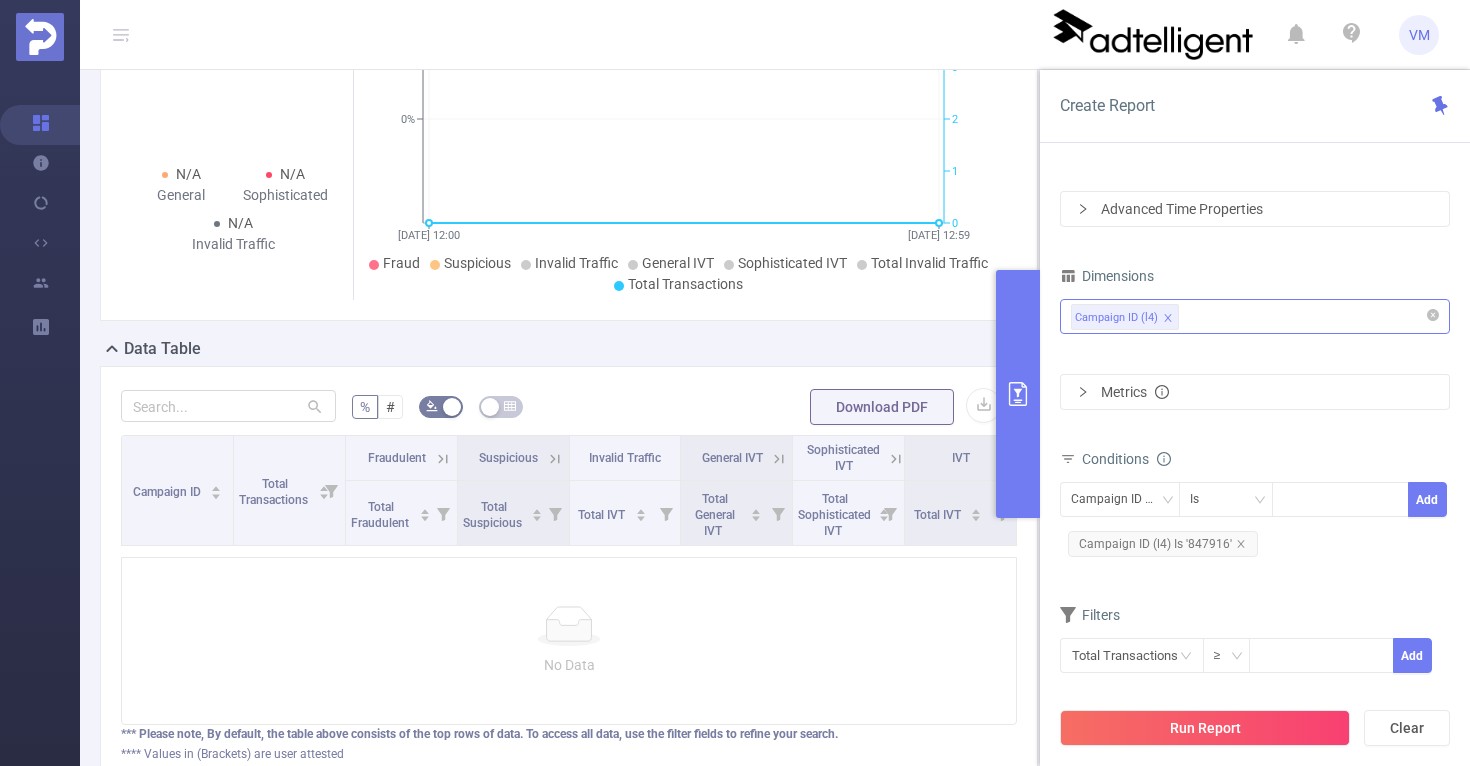 scroll, scrollTop: 0, scrollLeft: 0, axis: both 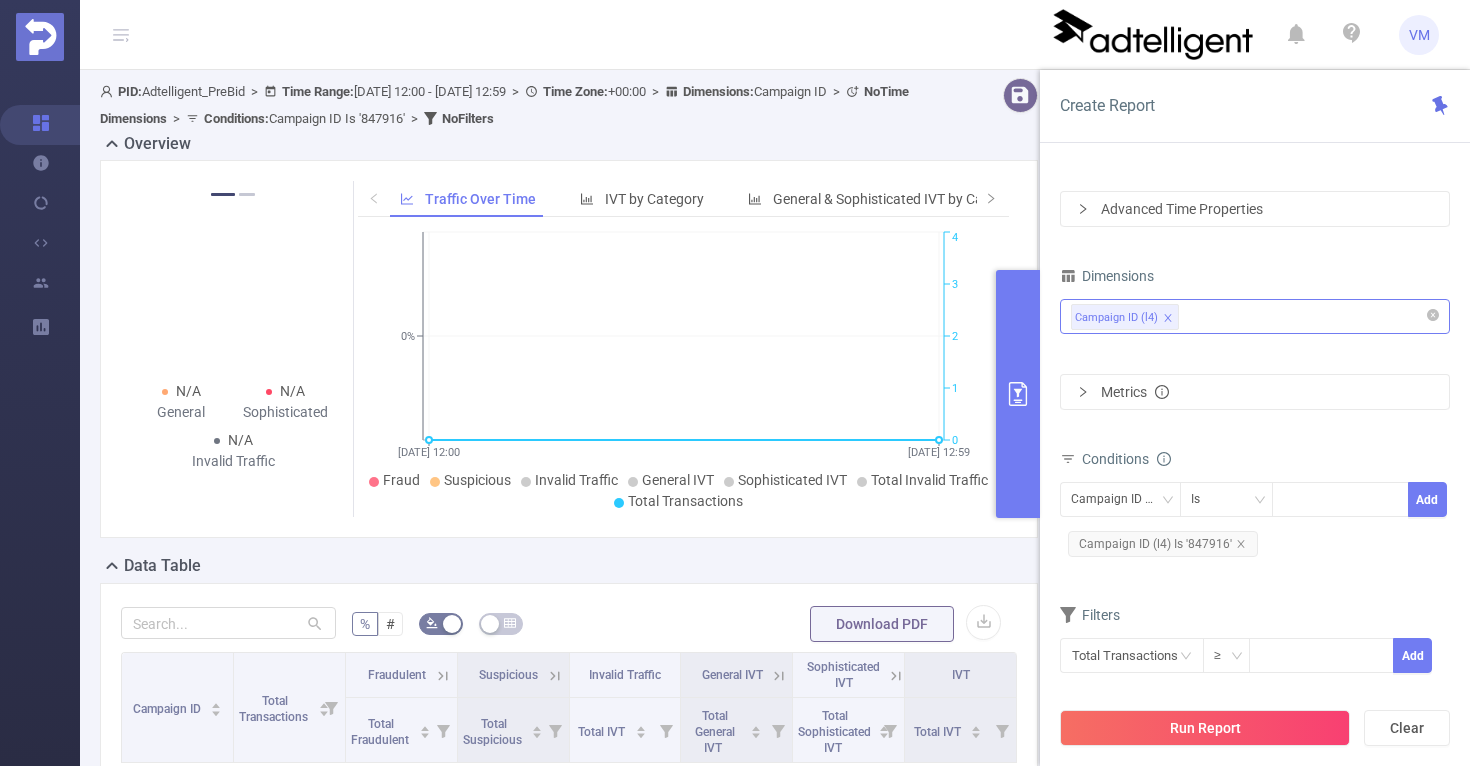 click on "PID:  Adtelligent_PreBid  >  Time Range:  [DATE] 12:00 -
[DATE] 12:59  >  Time Zone:  +00:00  >  Dimensions :  Campaign ID  >  No  Time Dimensions  >  Conditions :  Campaign ID Is '847916'  >  No  Filters" at bounding box center [504, 105] 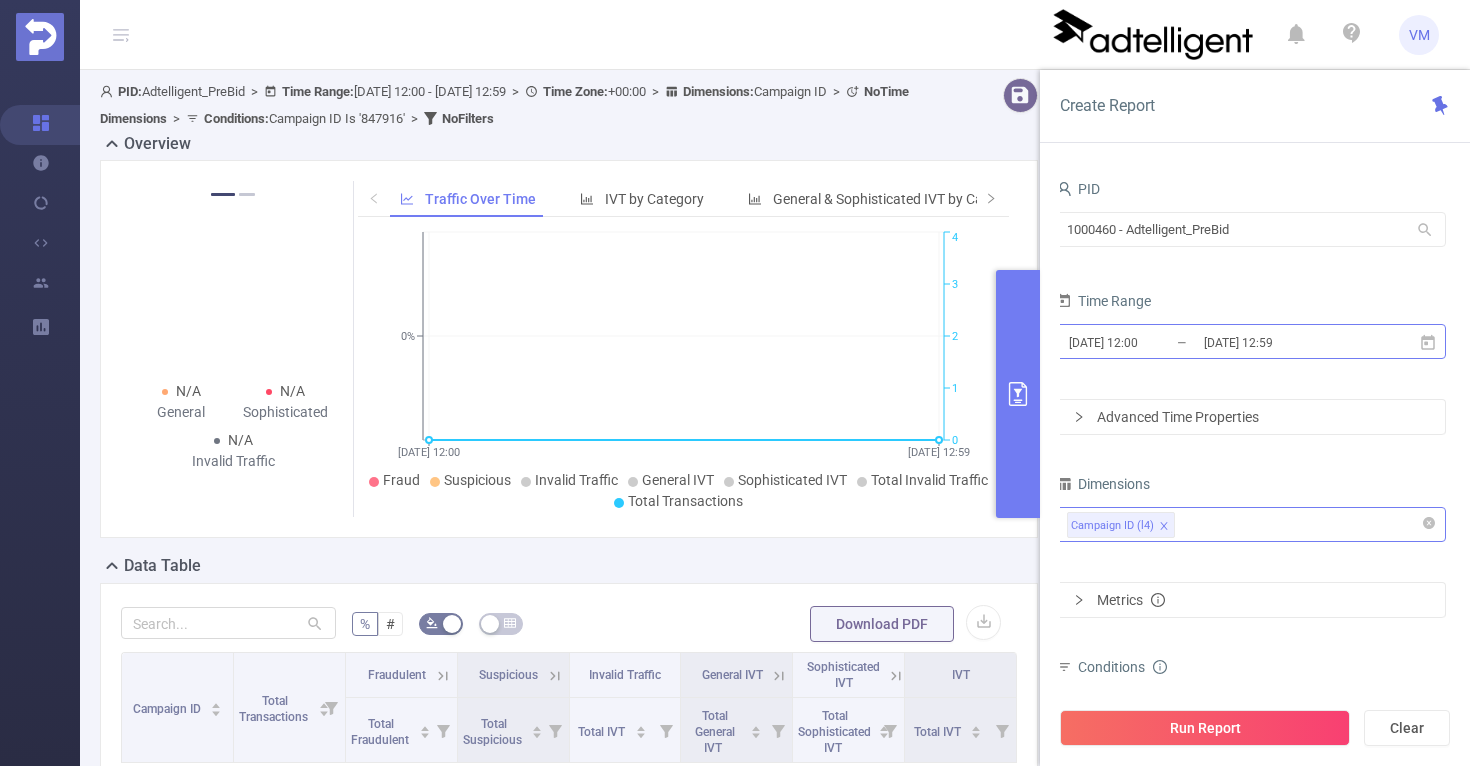 click on "[DATE] 12:59" at bounding box center (1283, 342) 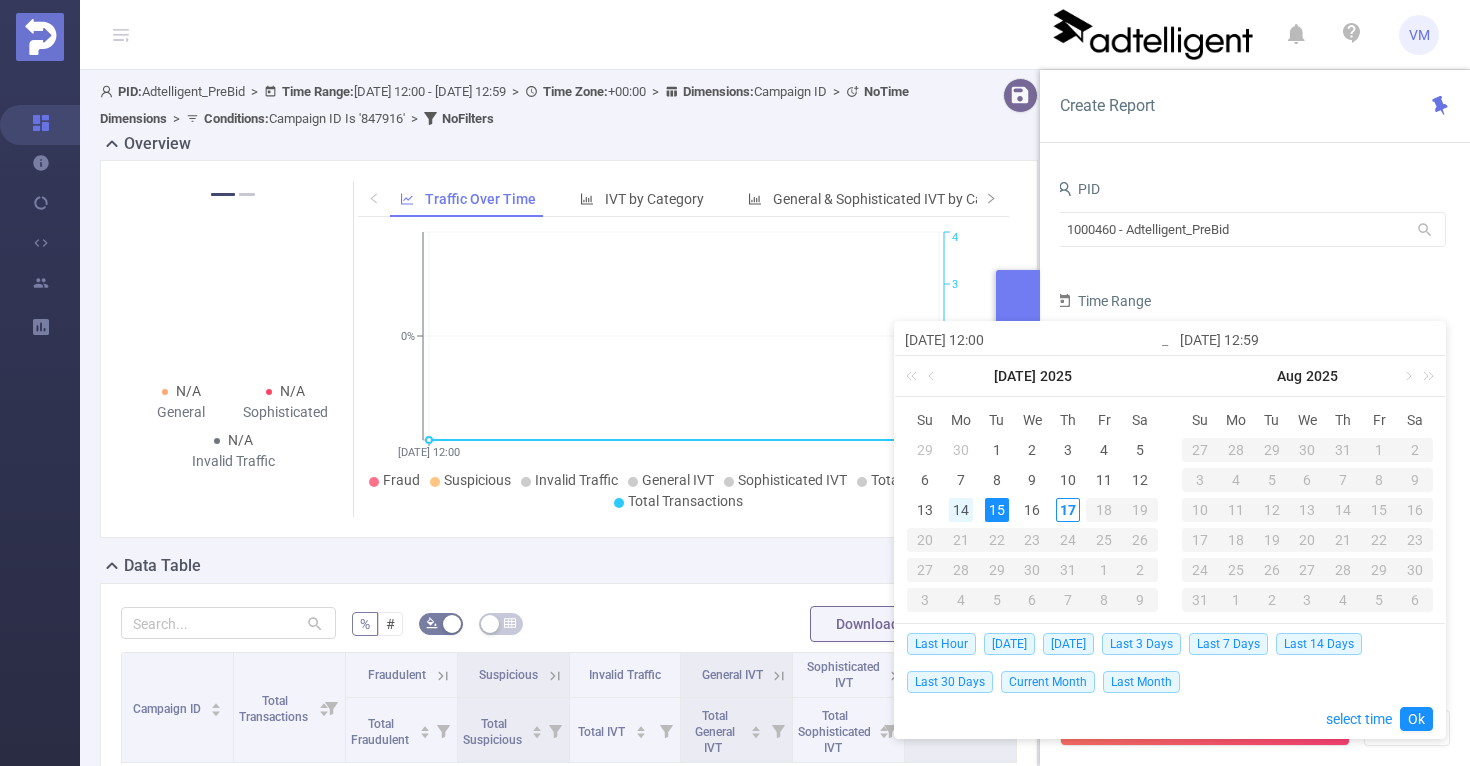 click on "14" at bounding box center [961, 510] 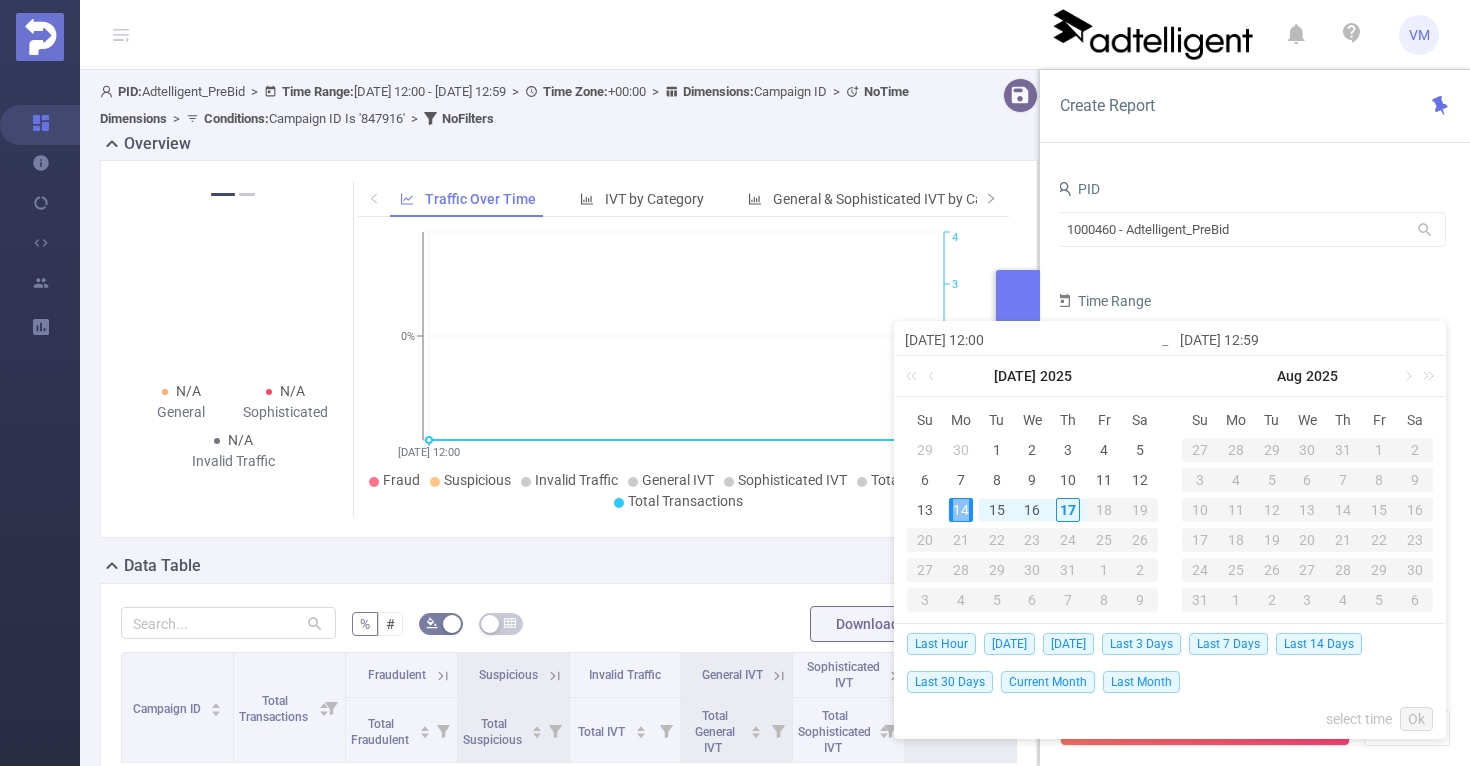 click on "14" at bounding box center [961, 510] 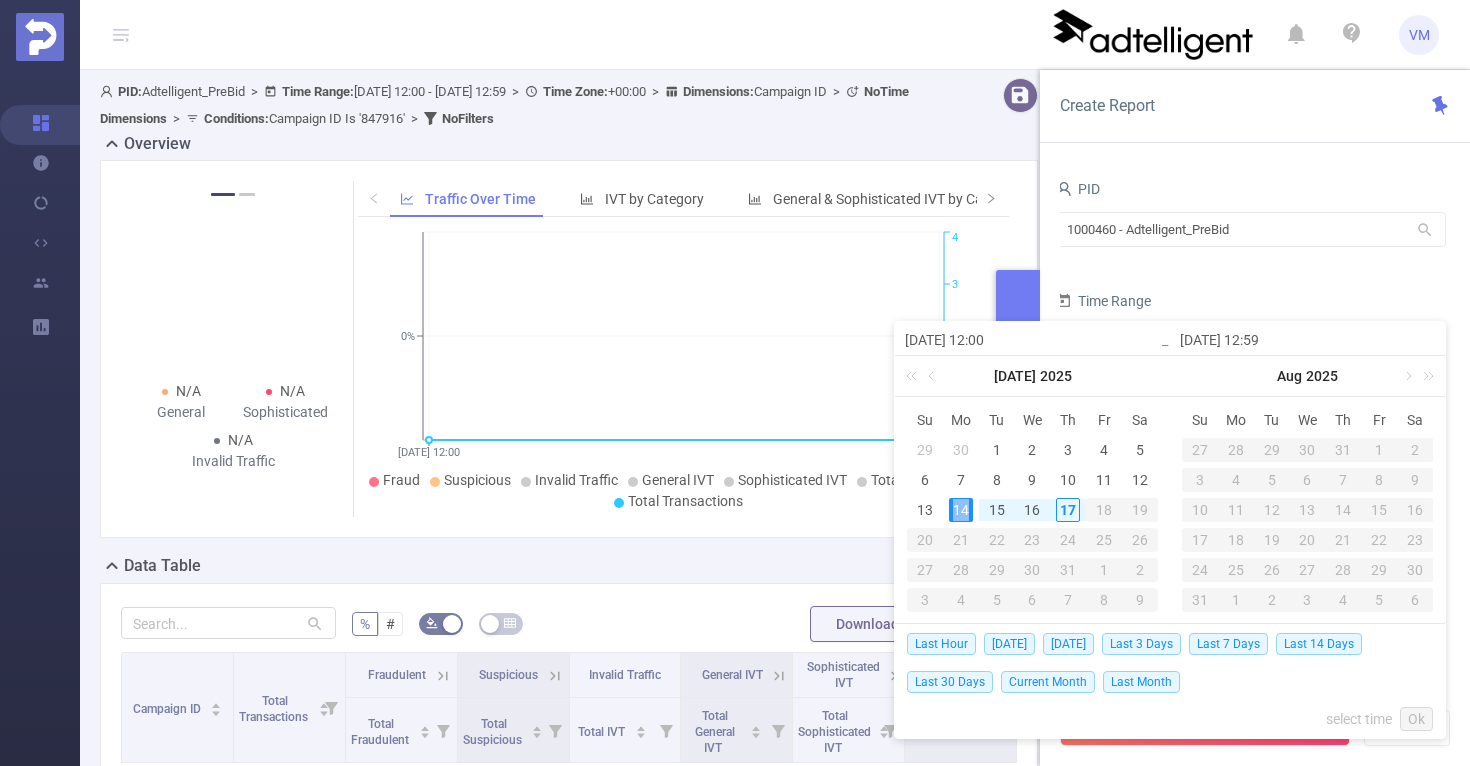 type on "[DATE] 12:00" 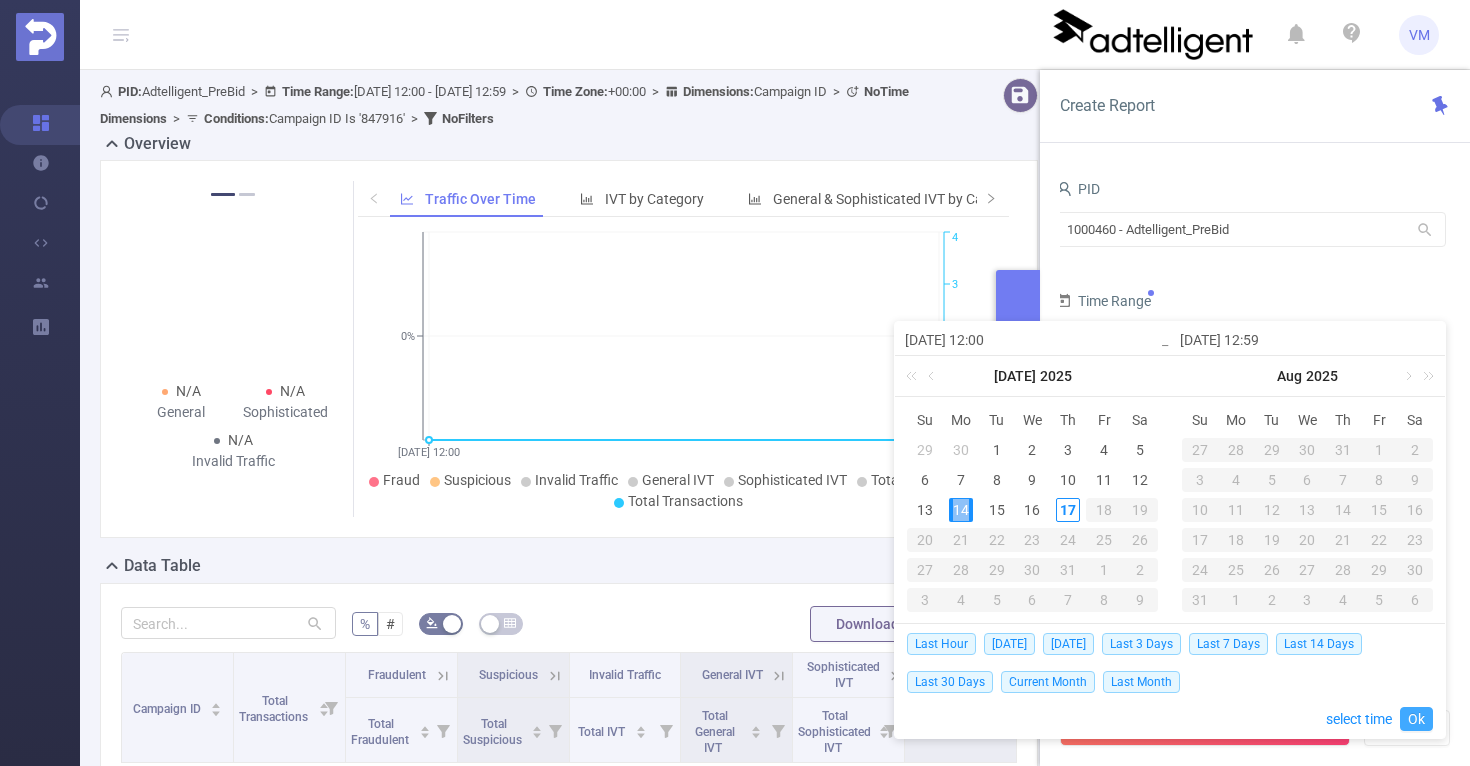 click on "Ok" at bounding box center [1416, 719] 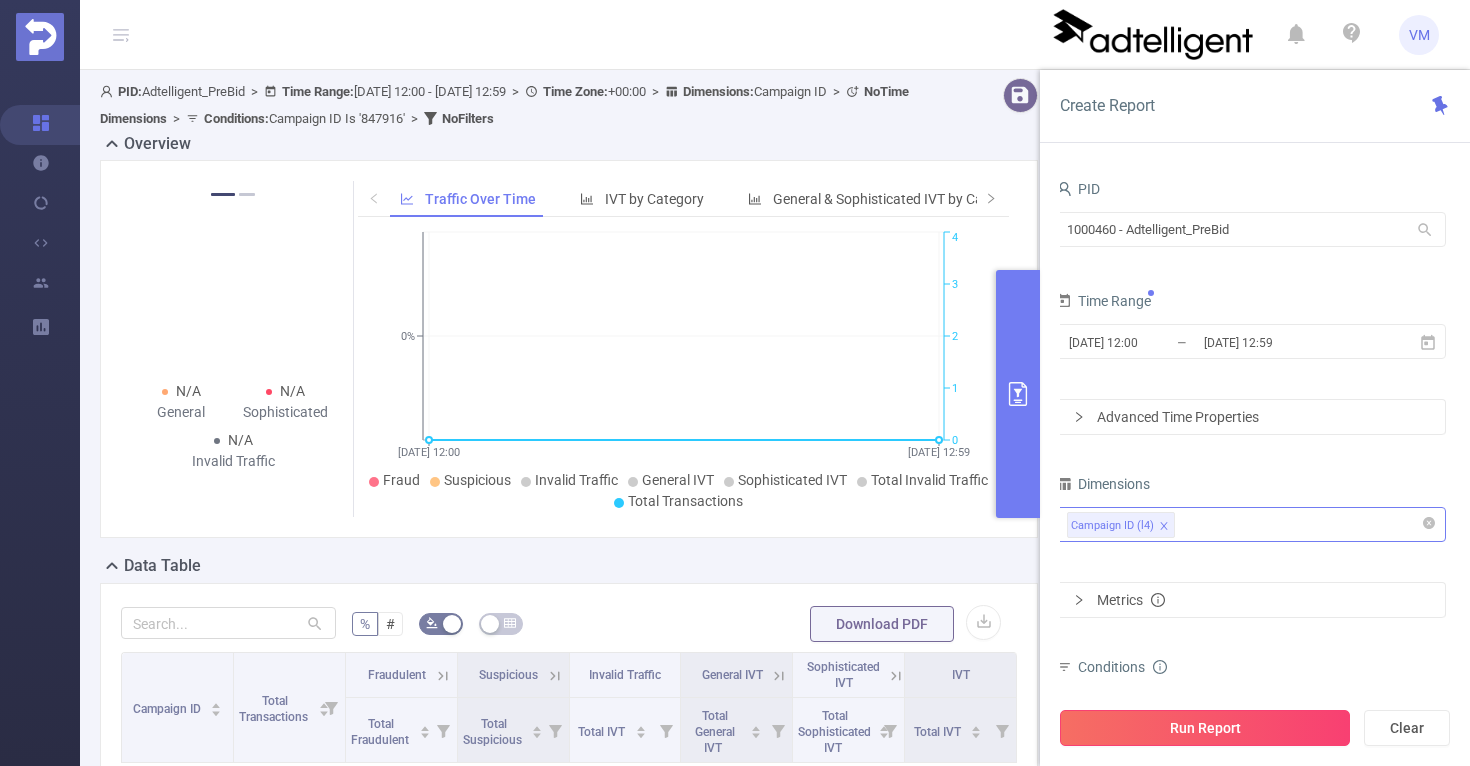 click on "Run Report" at bounding box center (1205, 728) 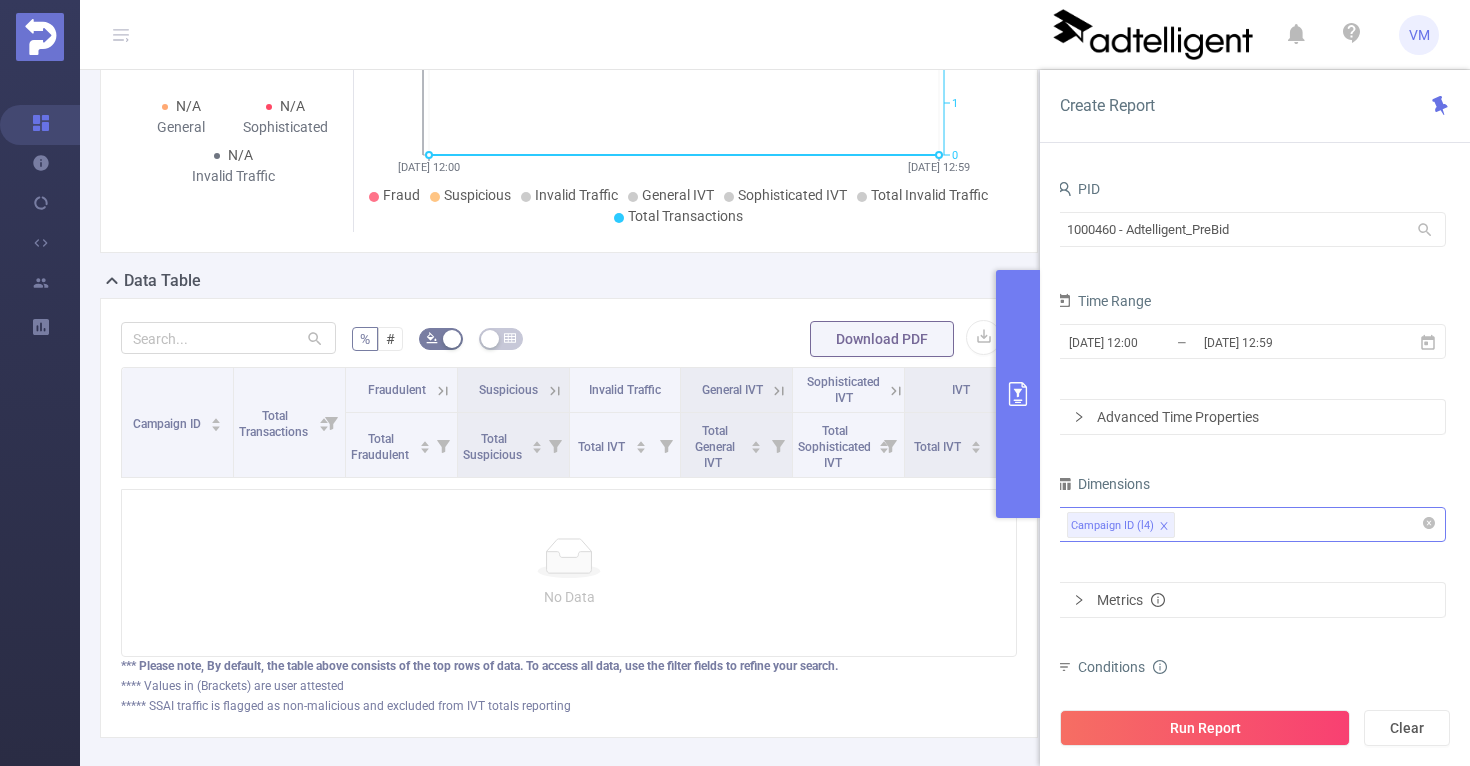 scroll, scrollTop: 288, scrollLeft: 0, axis: vertical 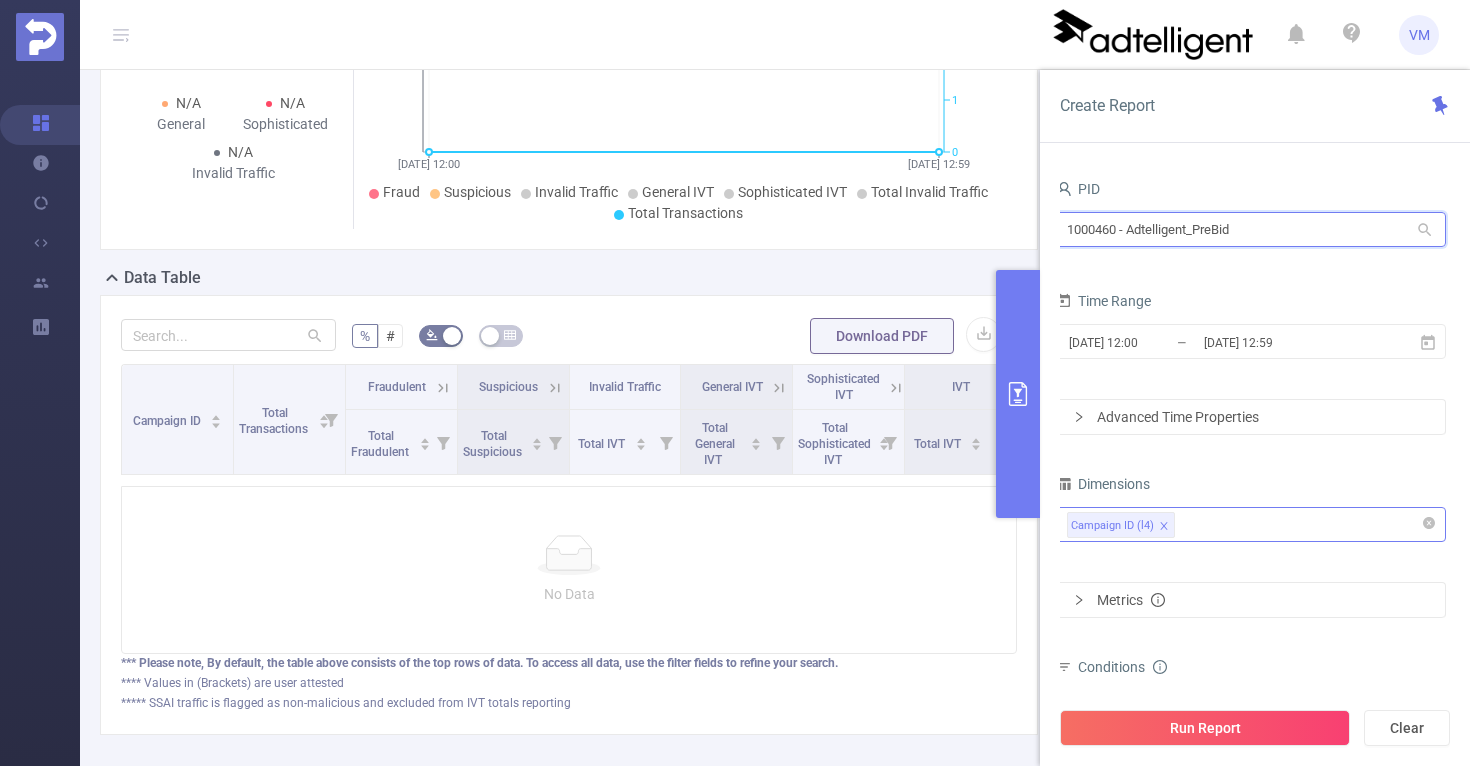 click on "1000460 - Adtelligent_PreBid" at bounding box center (1251, 229) 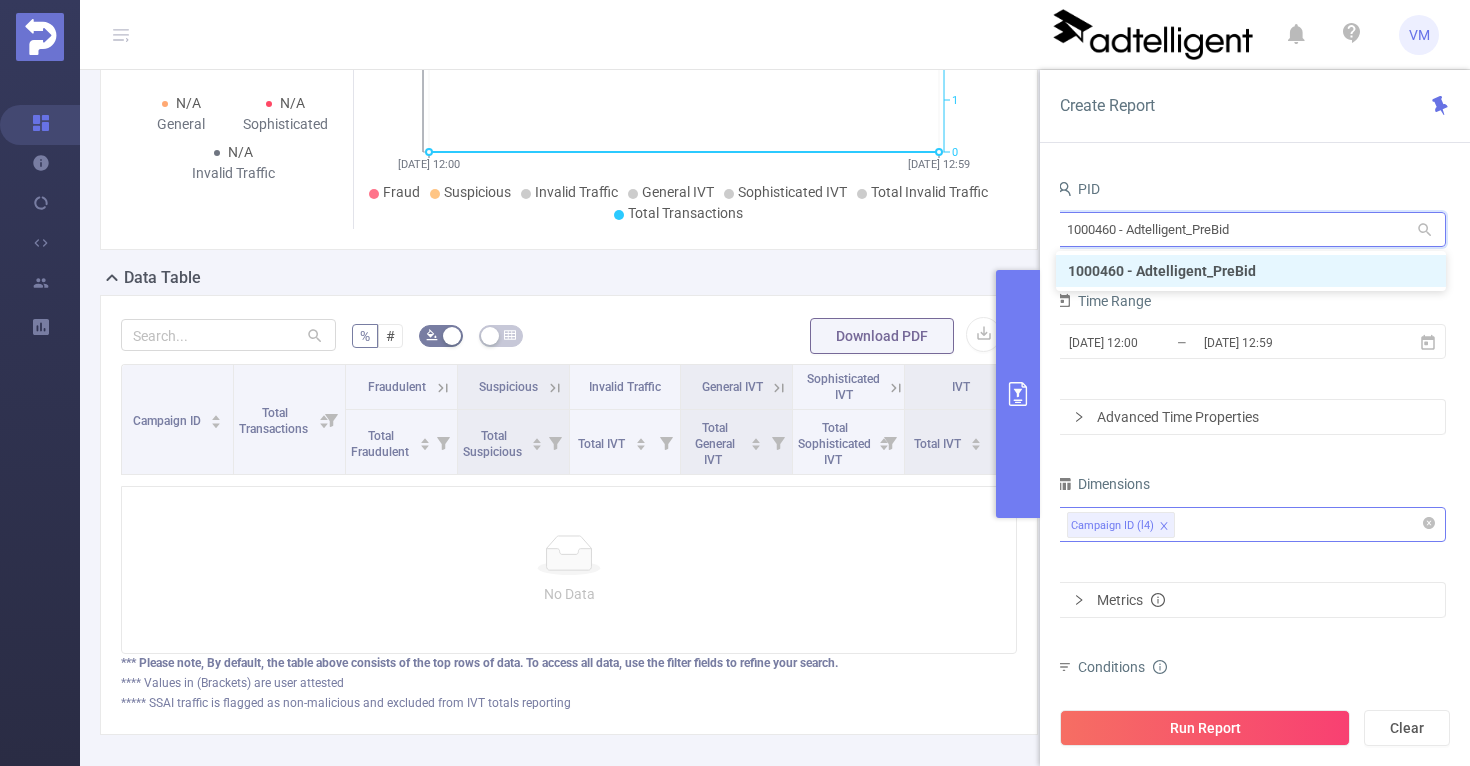 click on "1000460 - Adtelligent_PreBid" at bounding box center [1251, 229] 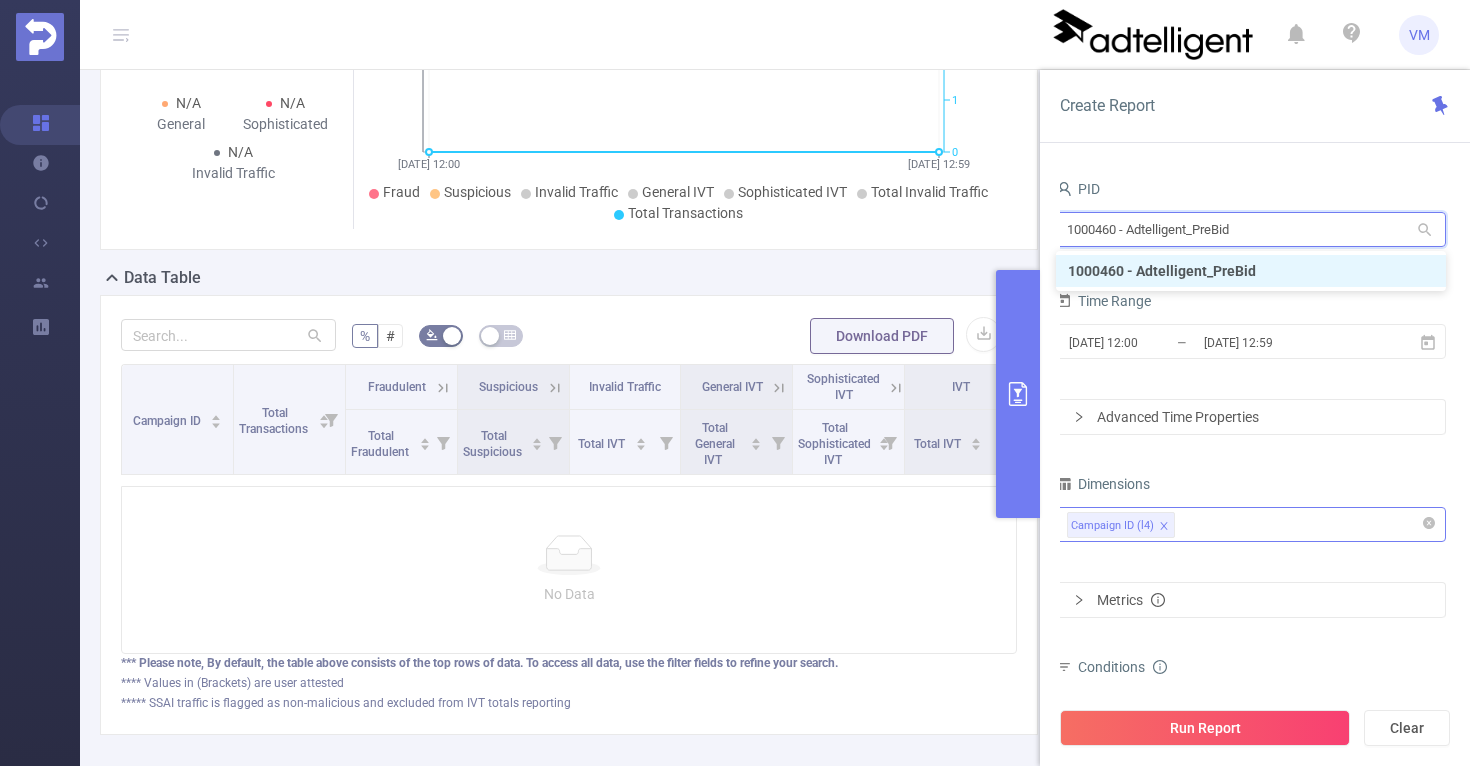 click on "1000460 - Adtelligent_PreBid" at bounding box center [1251, 229] 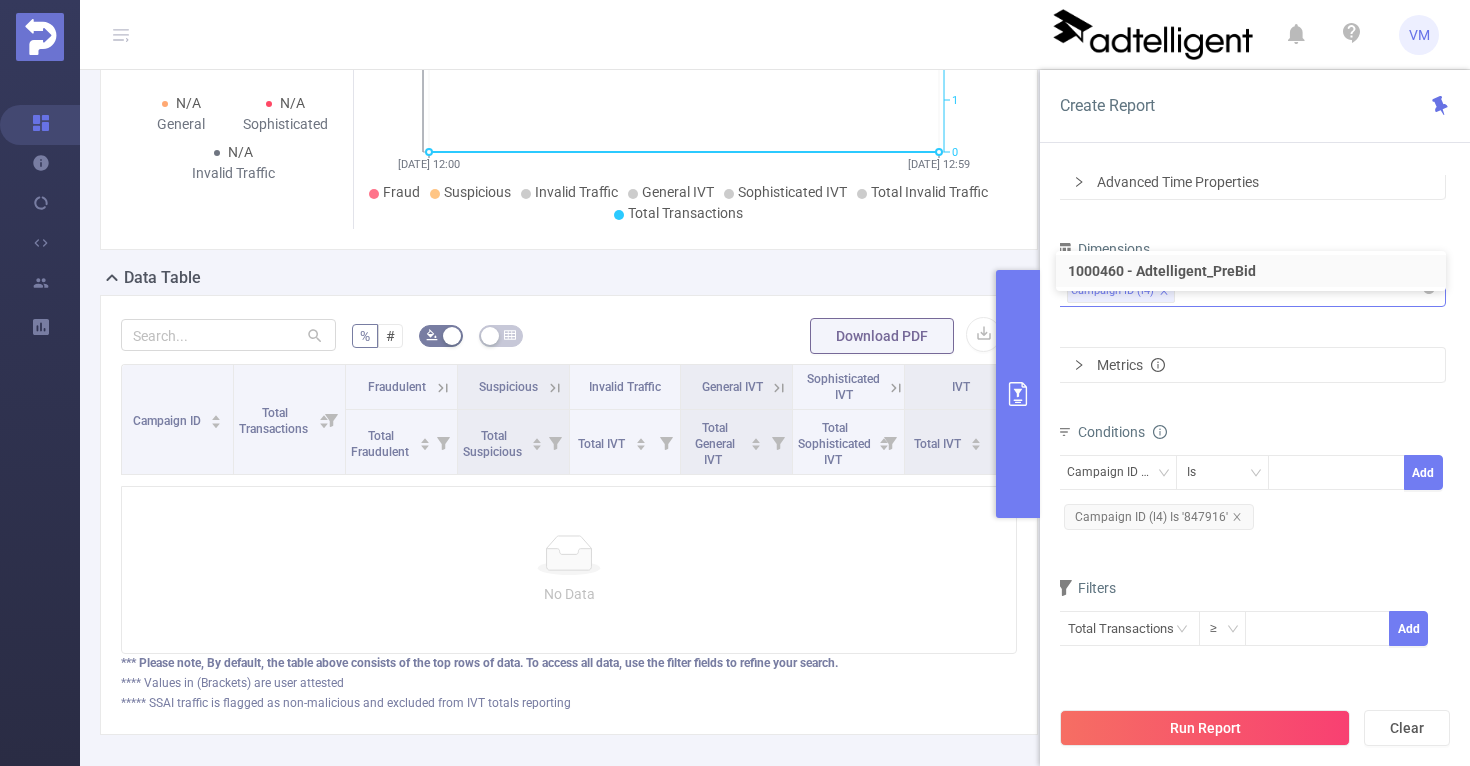 click 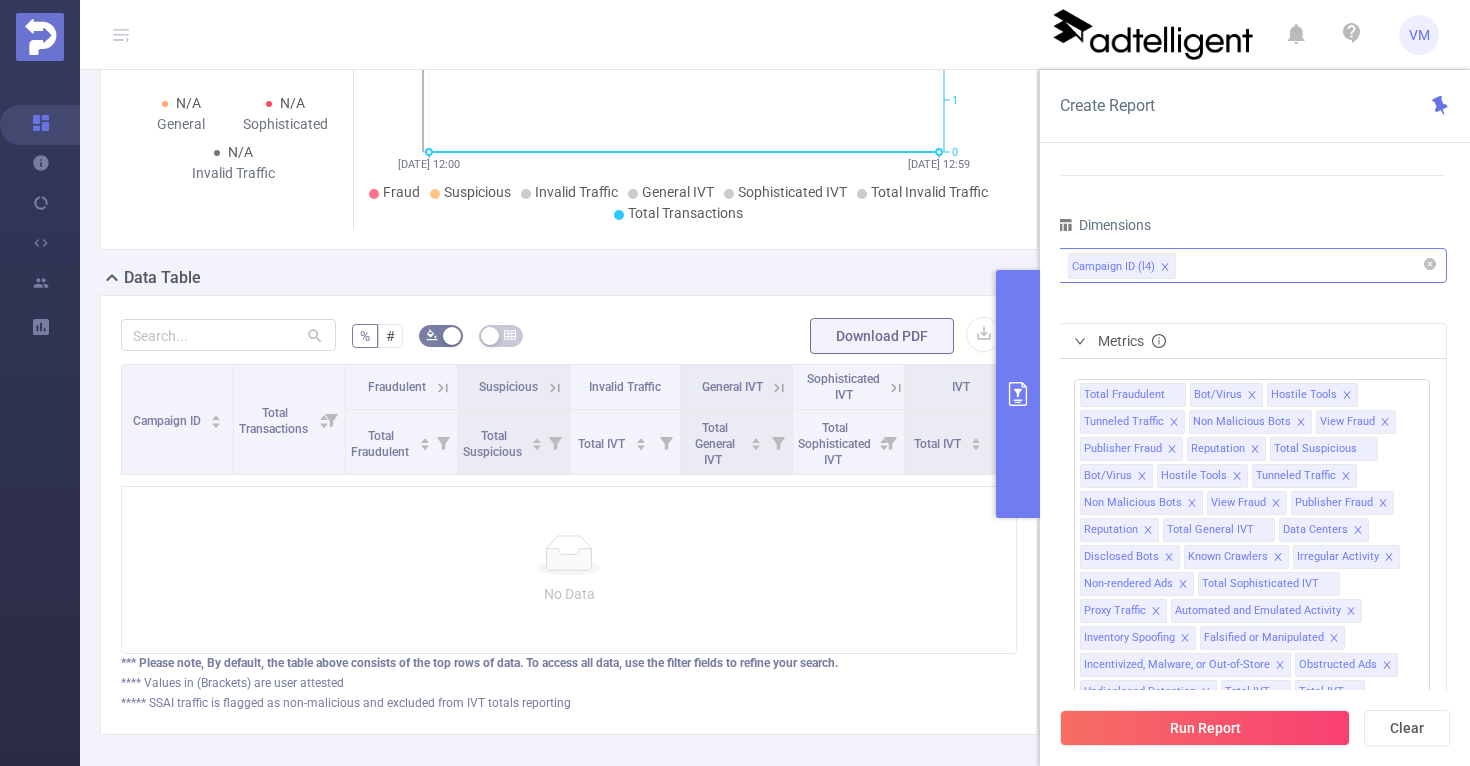 click on "Campaign ID (l4)" at bounding box center (1252, 265) 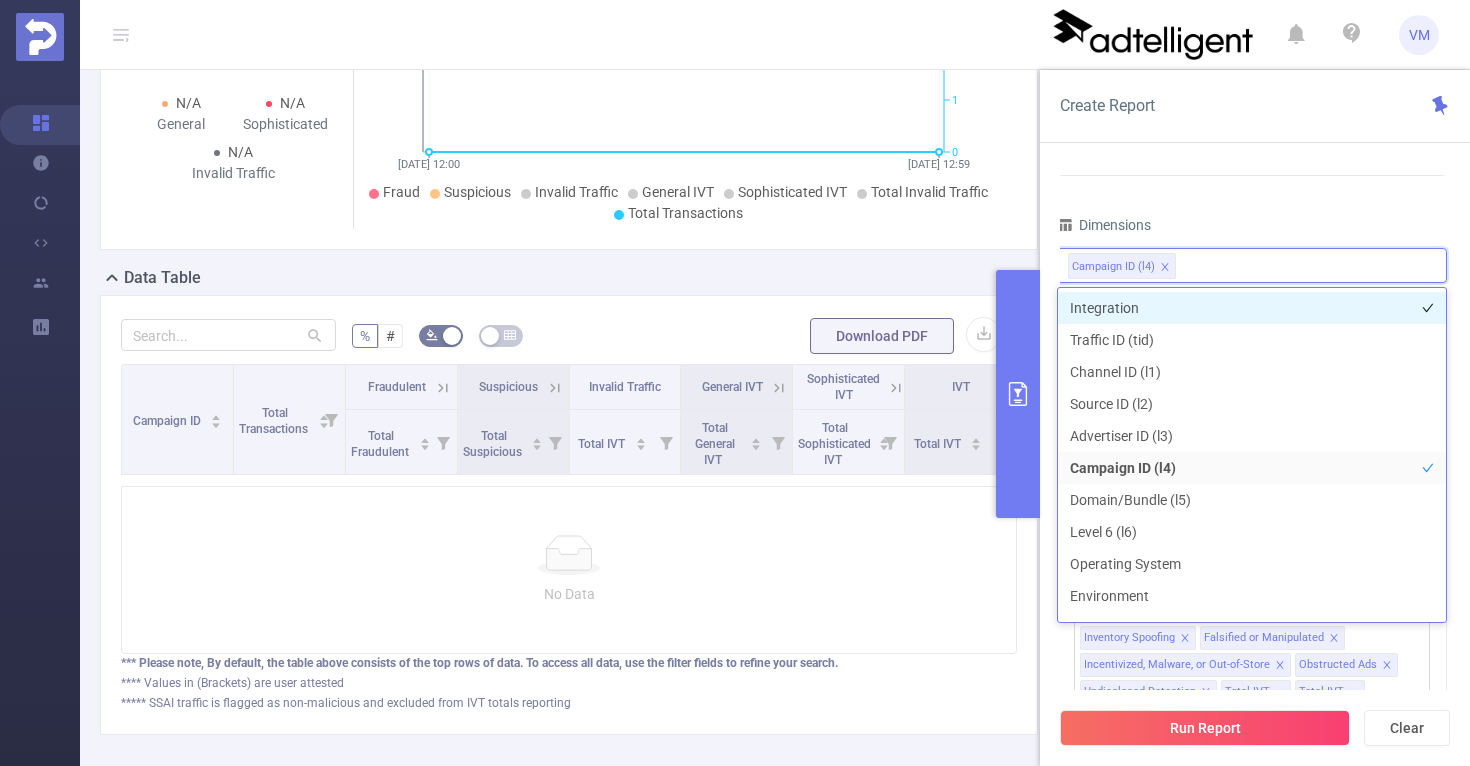 click on "Integration" at bounding box center (1252, 308) 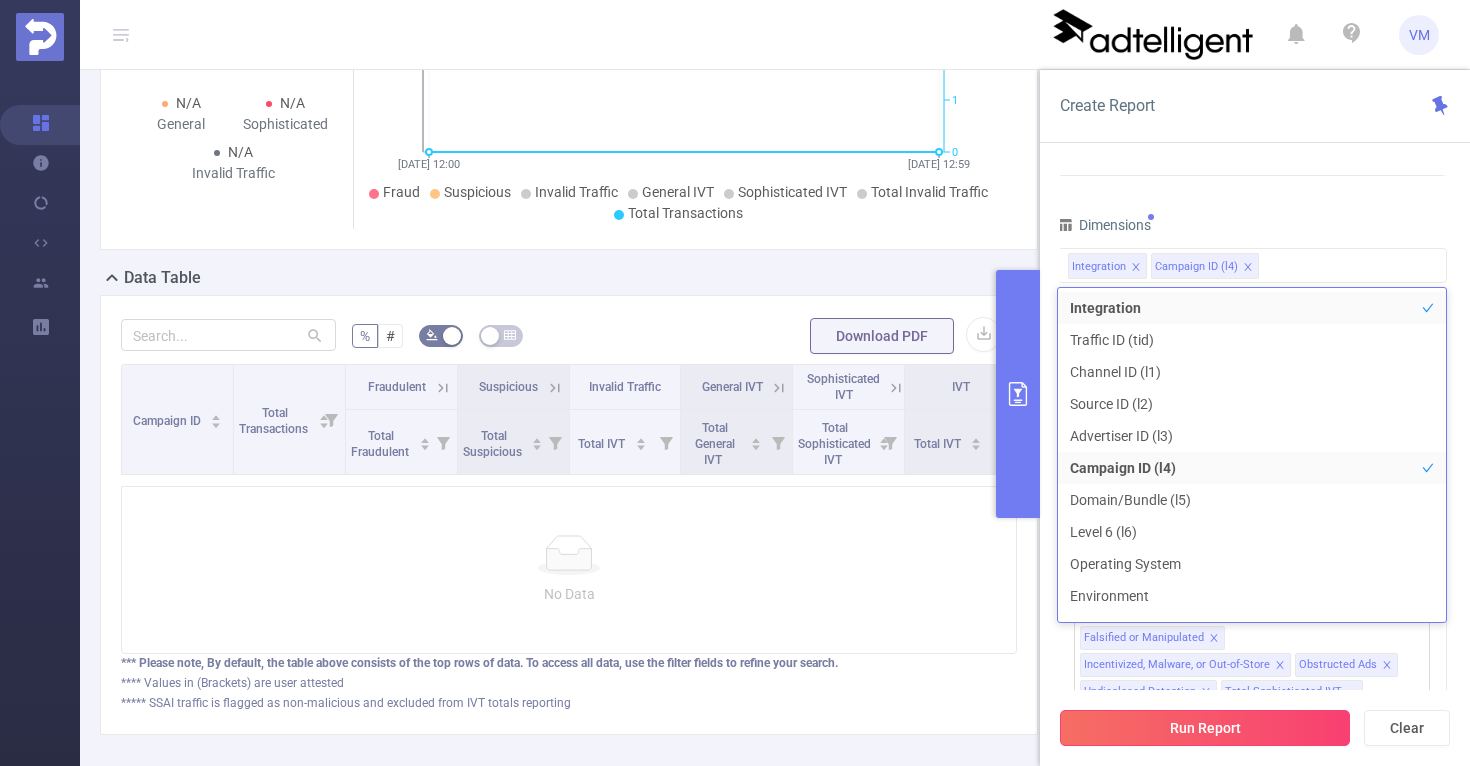 click on "Run Report" at bounding box center (1205, 728) 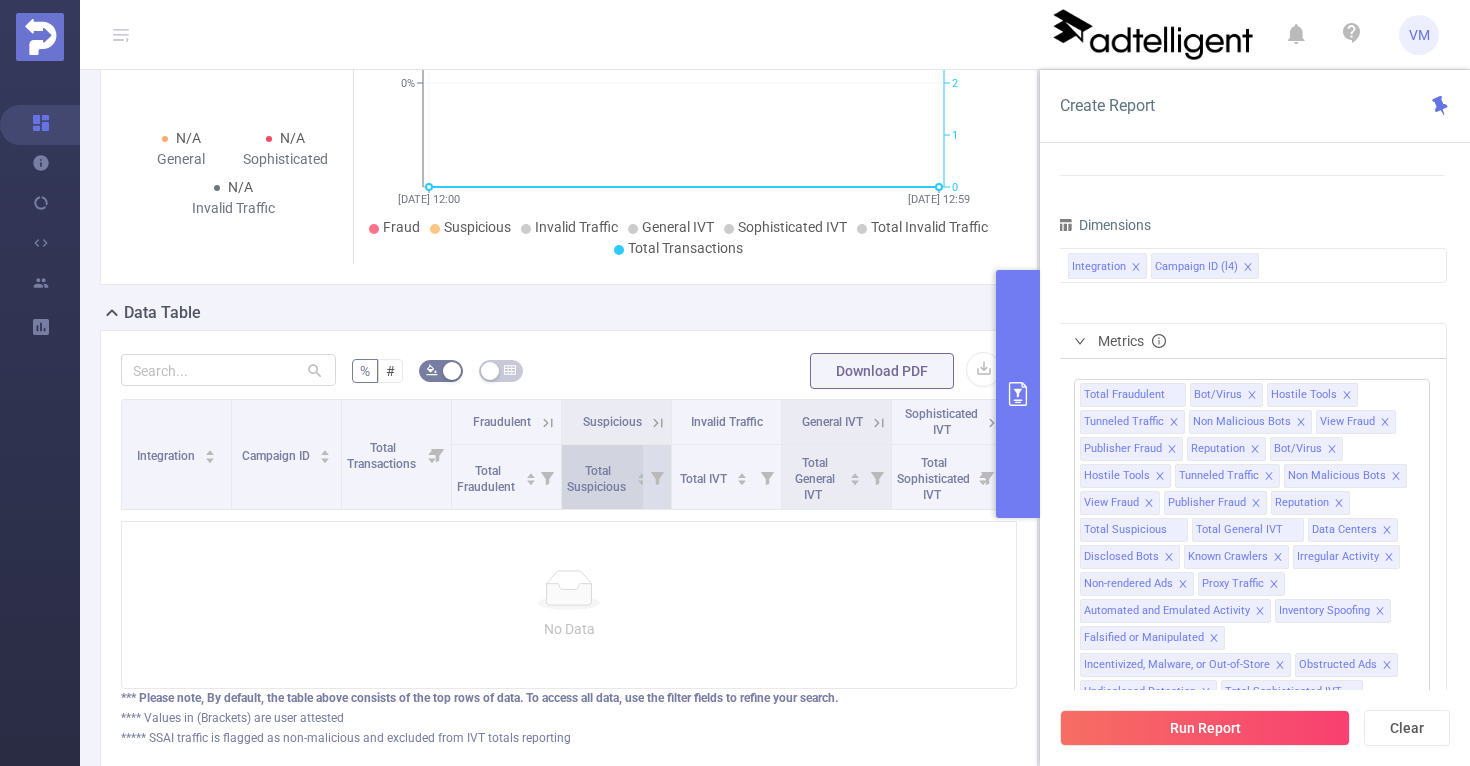scroll, scrollTop: 381, scrollLeft: 0, axis: vertical 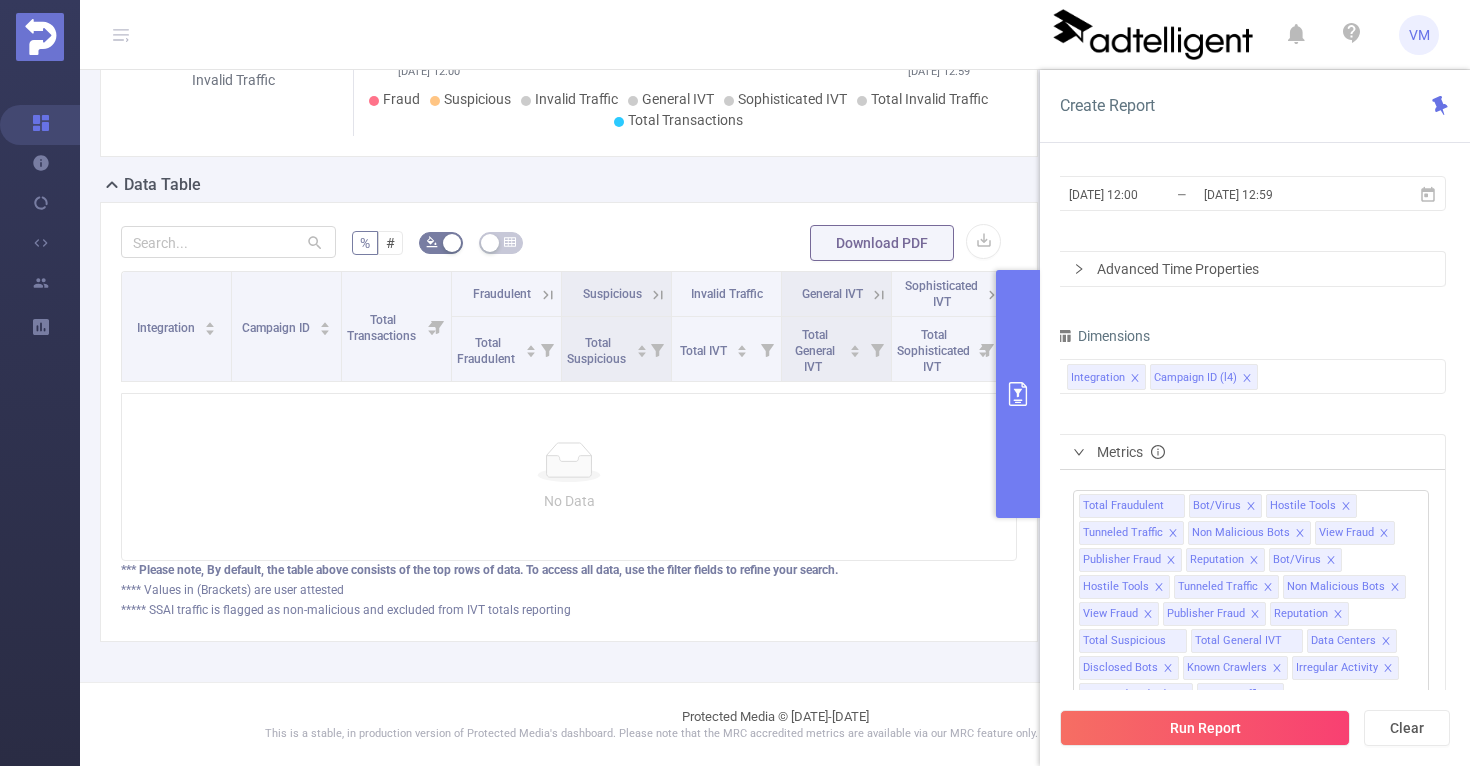 click on "Metrics" at bounding box center [1131, 452] 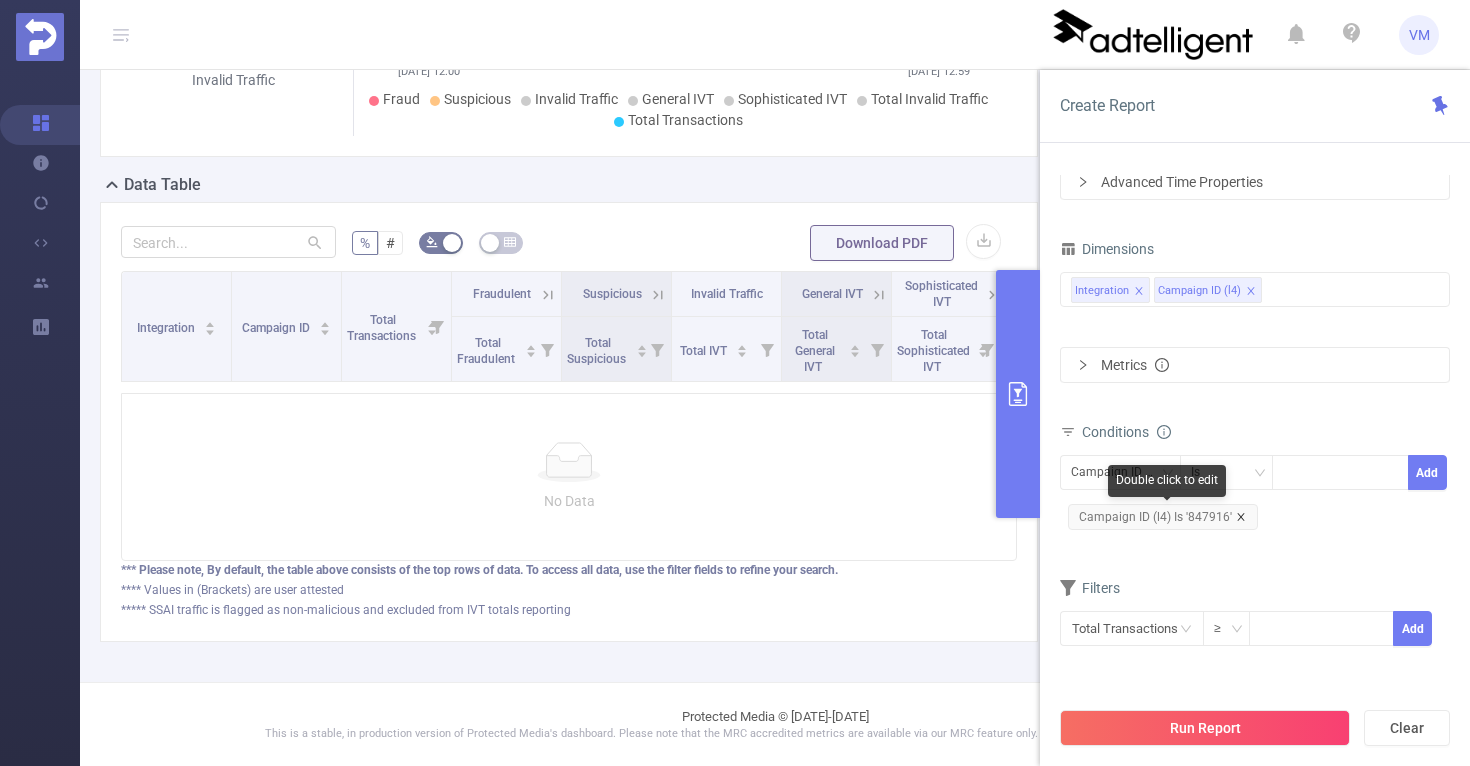 click 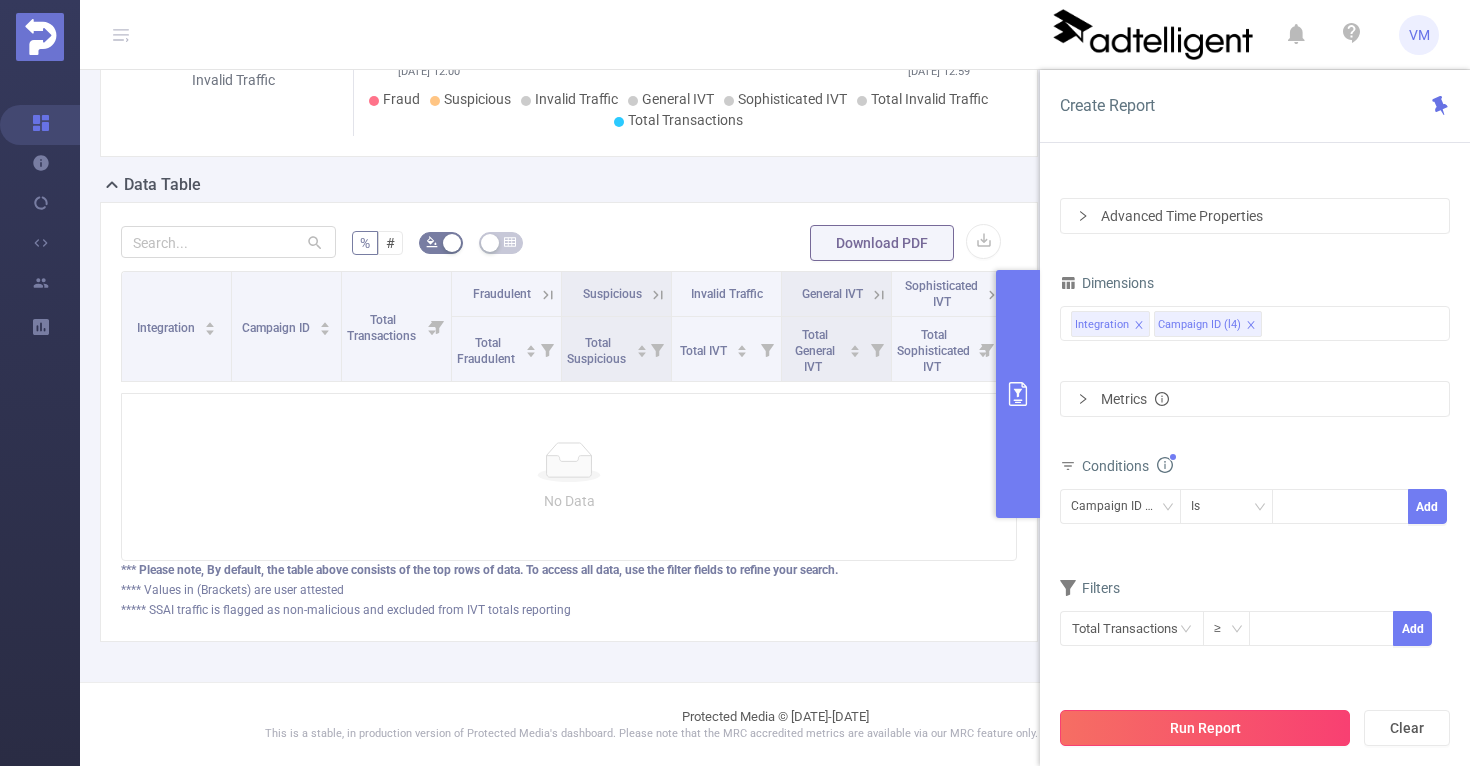 click on "Run Report" at bounding box center [1205, 728] 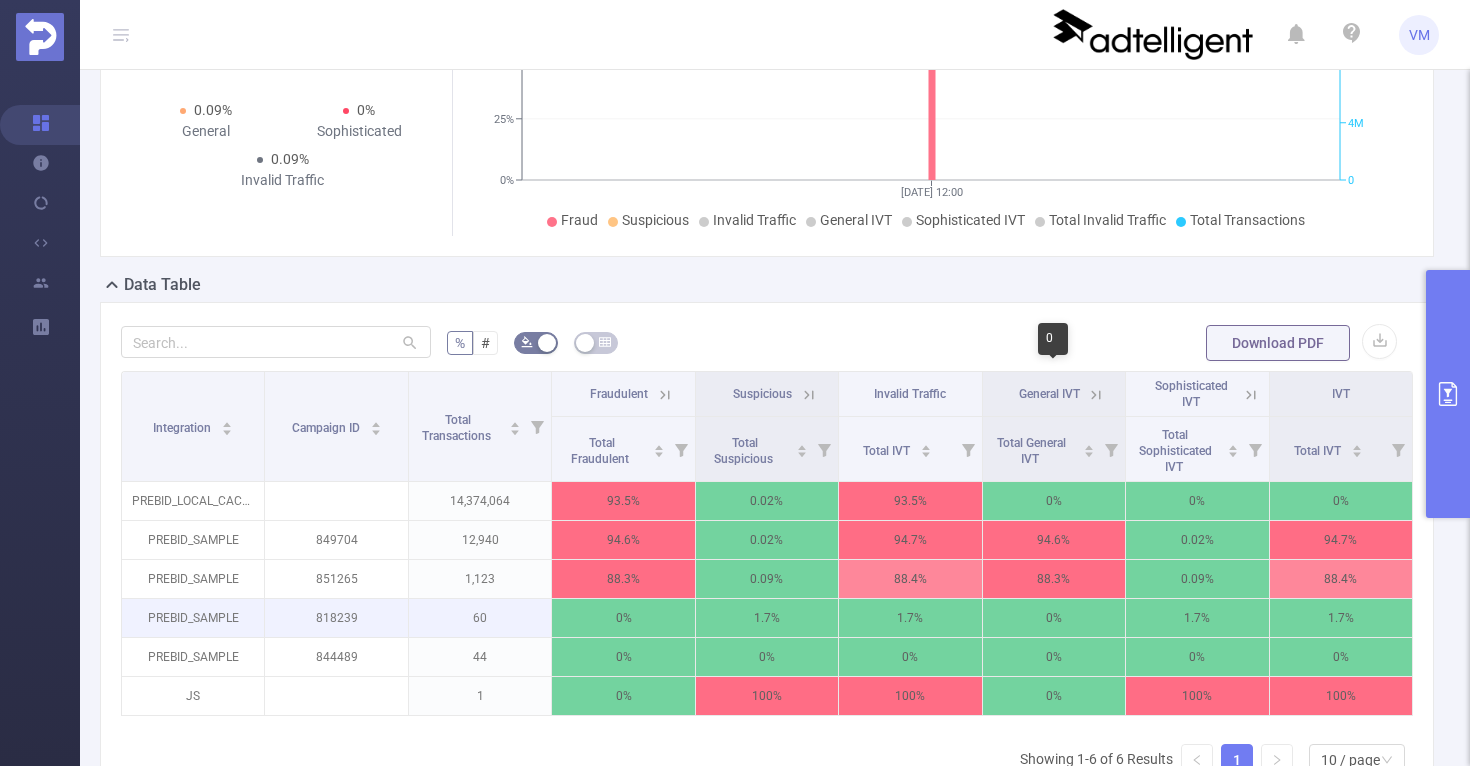 scroll, scrollTop: 0, scrollLeft: 0, axis: both 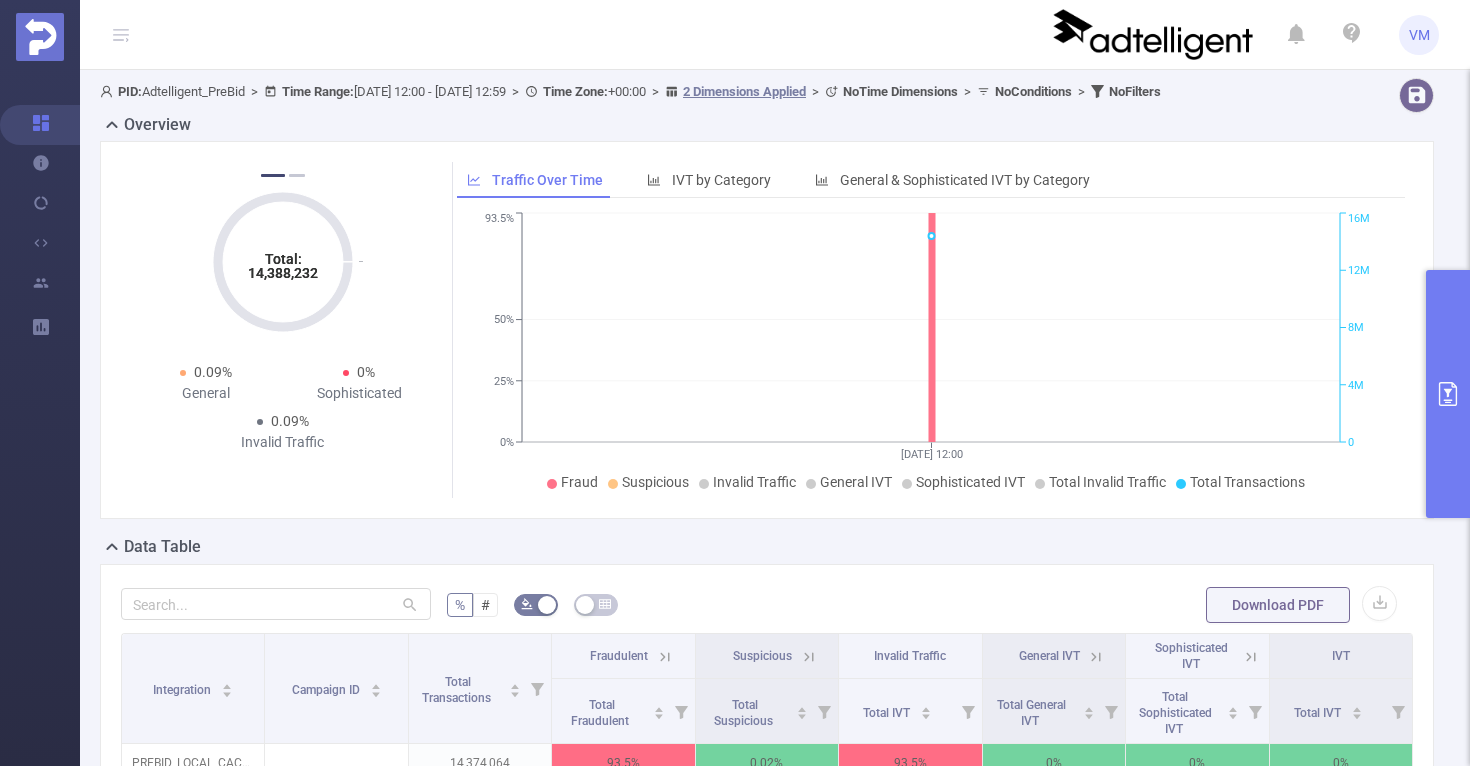 click at bounding box center (1448, 394) 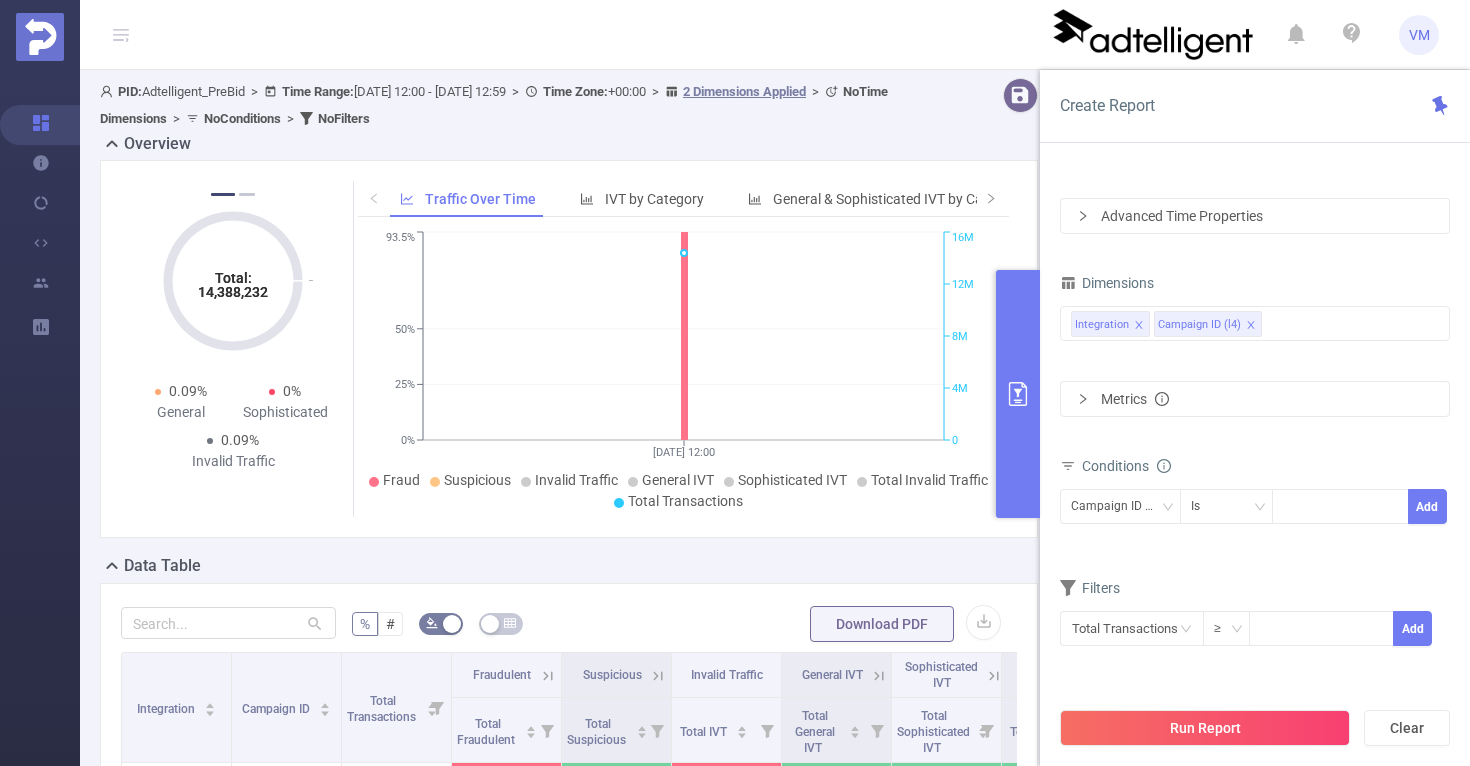 click on "Advanced Time Properties" at bounding box center [1255, 216] 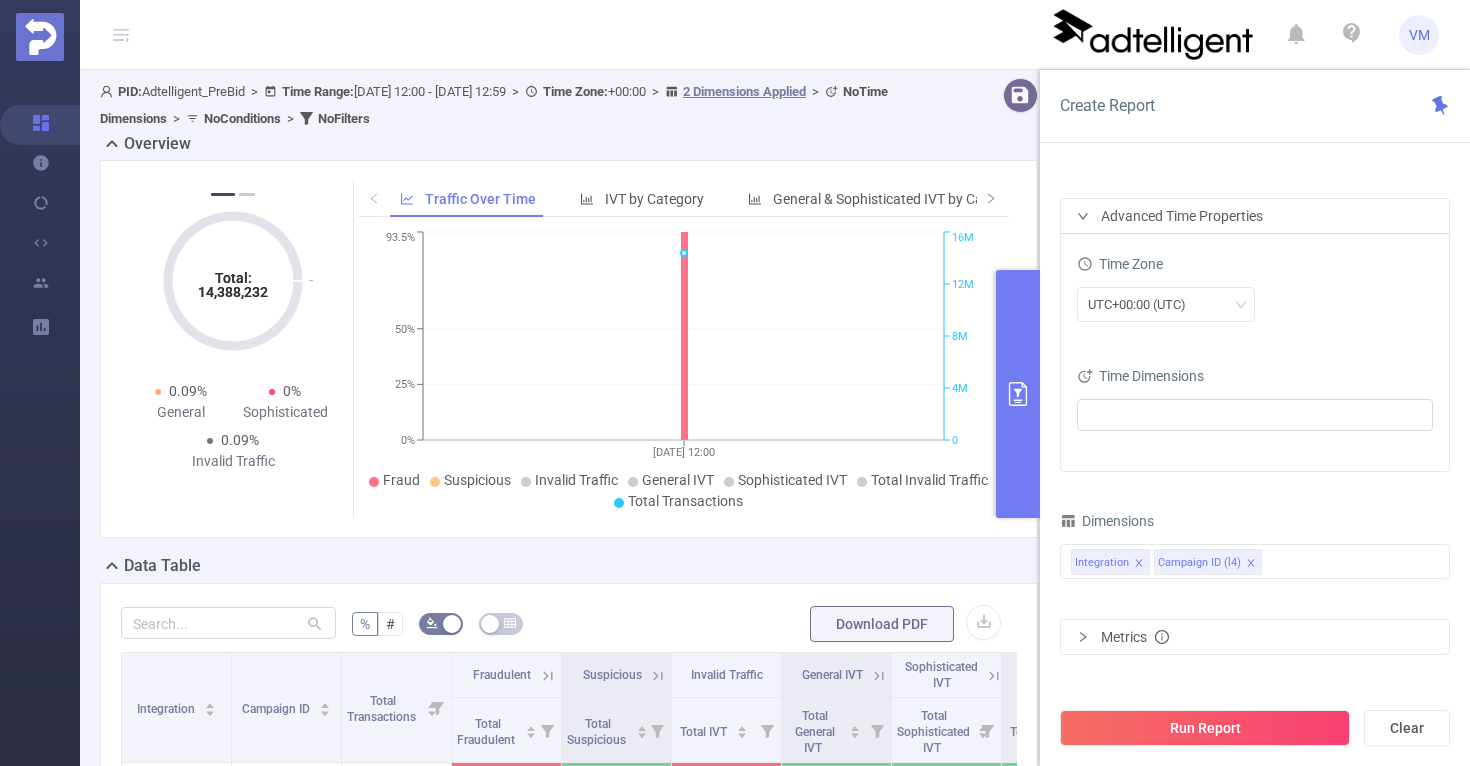 click on "Advanced Time Properties" at bounding box center [1255, 216] 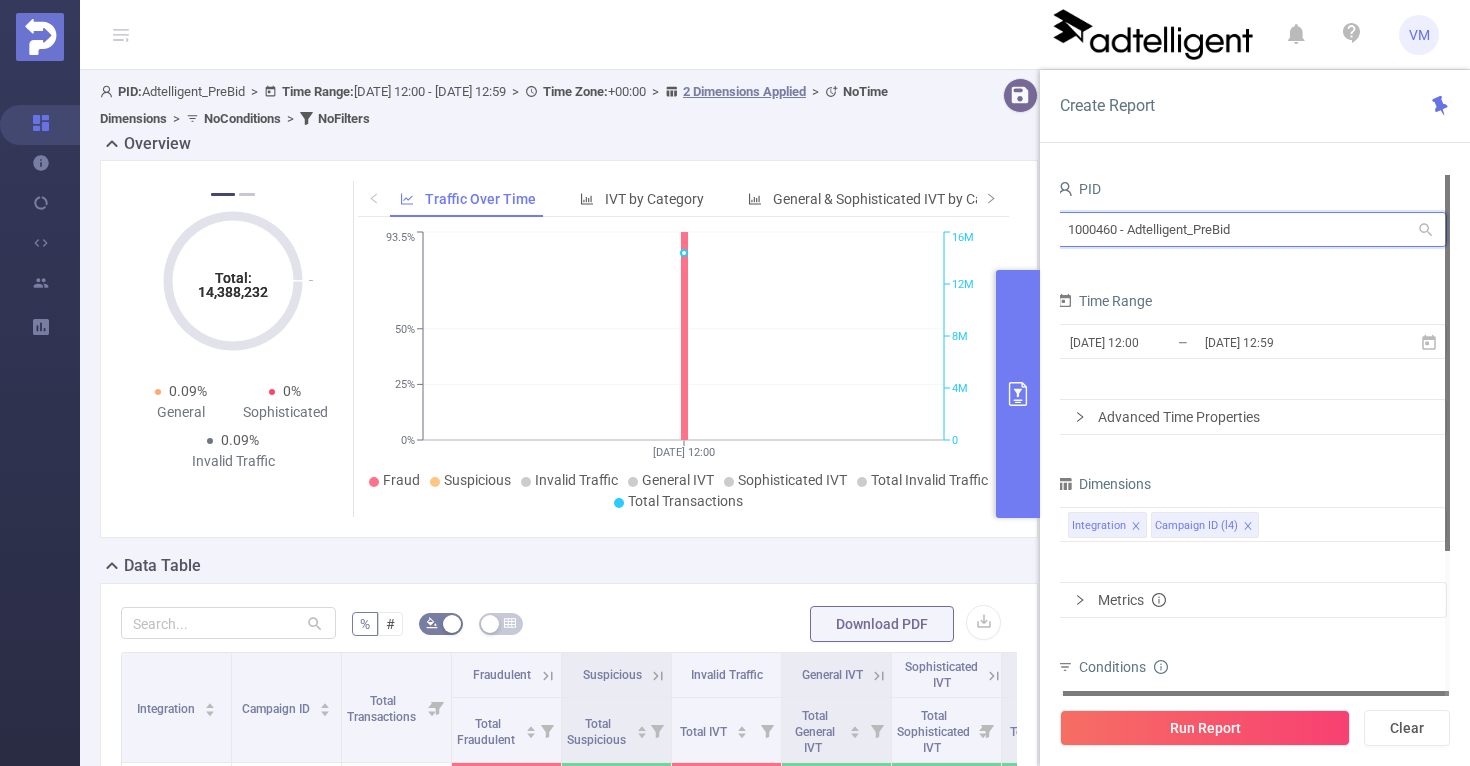 click on "1000460 - Adtelligent_PreBid" at bounding box center (1252, 229) 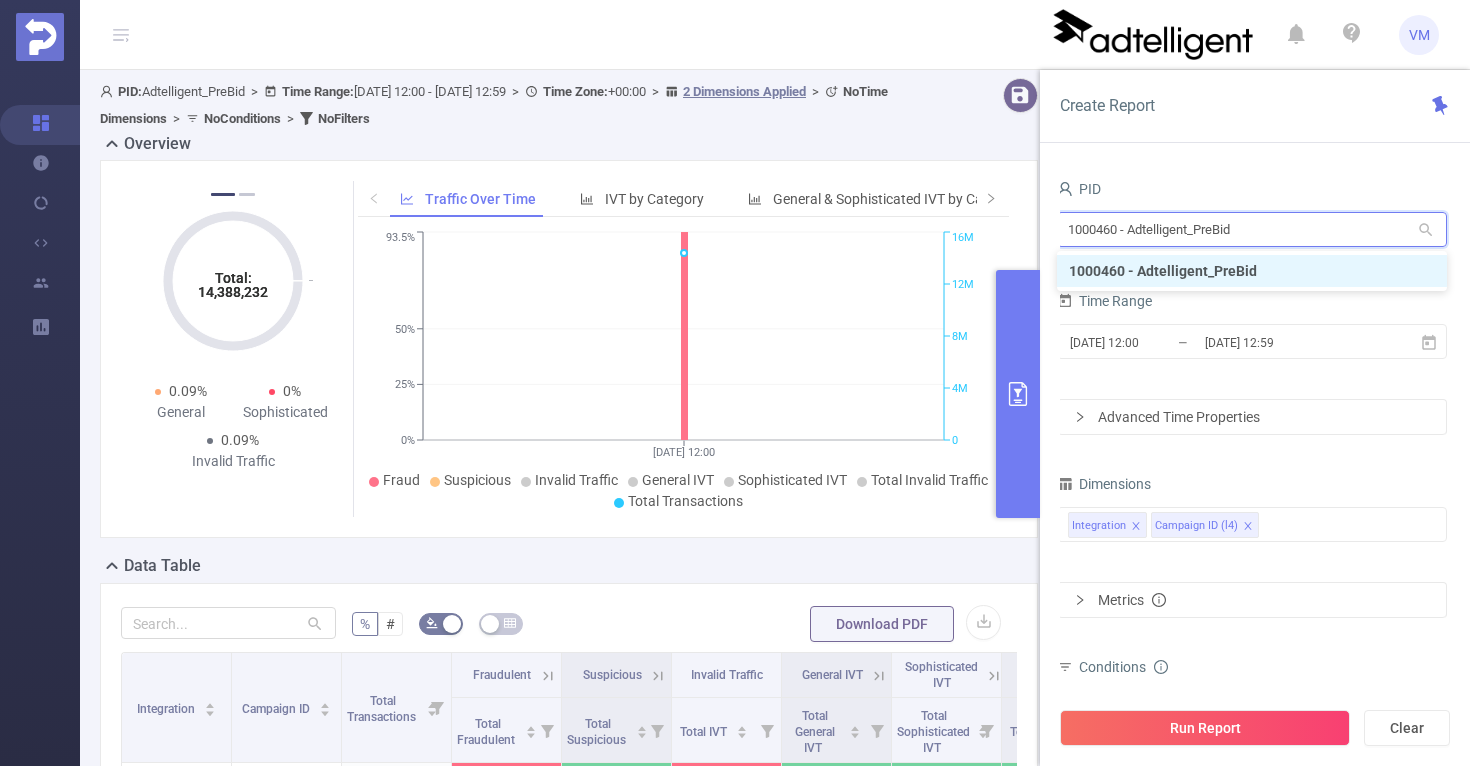 click on "1000460 - Adtelligent_PreBid" at bounding box center (1252, 229) 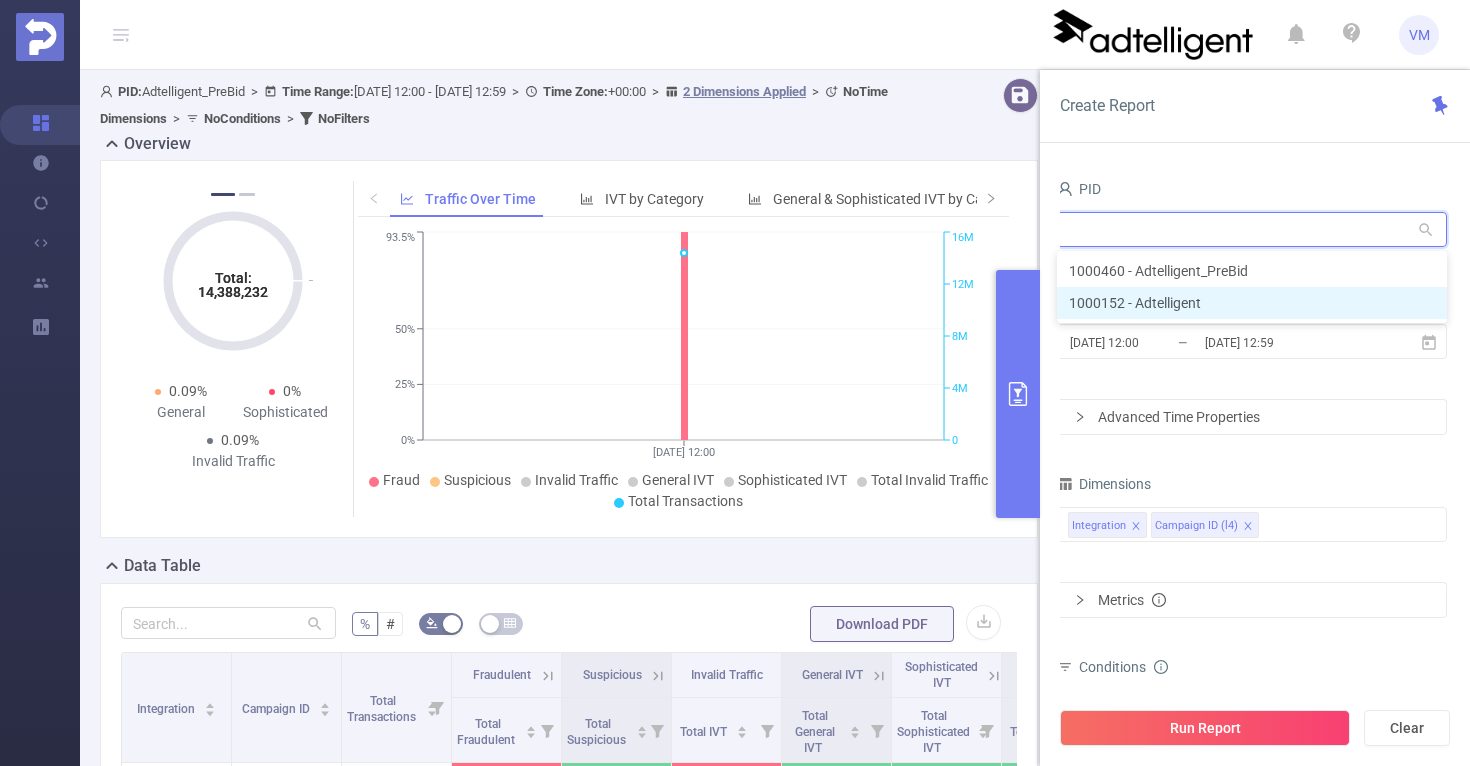 click on "1000152 - Adtelligent" at bounding box center (1252, 303) 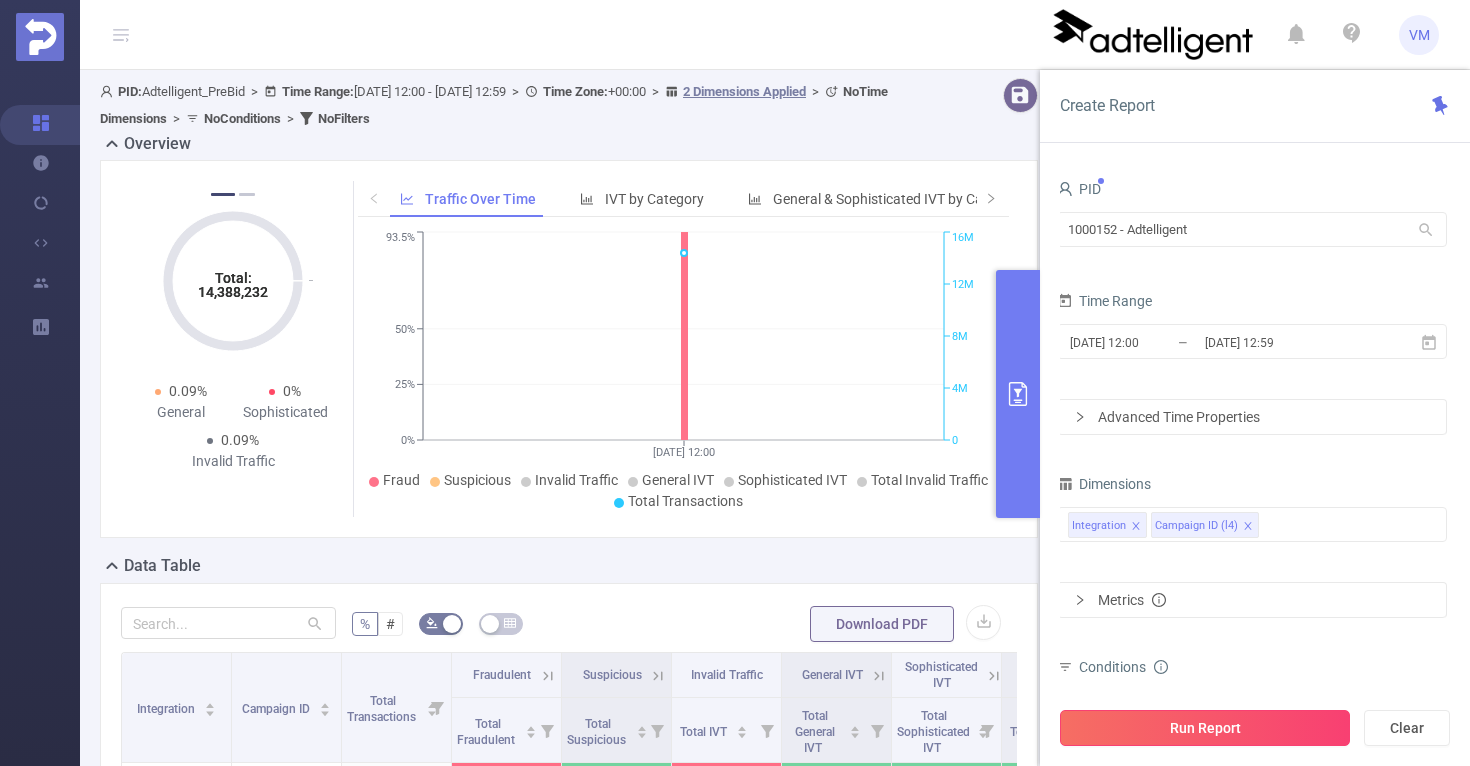 click on "Run Report" at bounding box center [1205, 728] 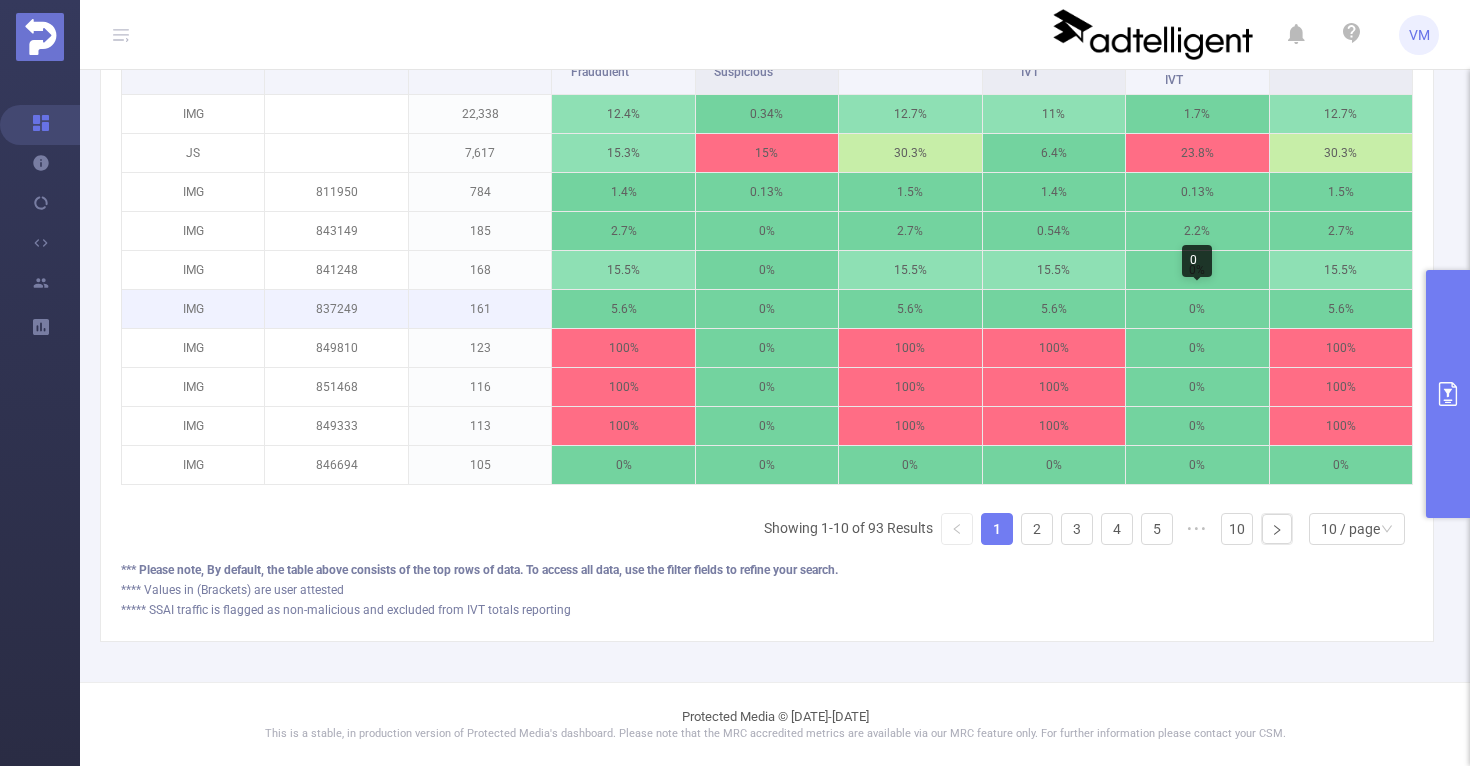 scroll, scrollTop: 0, scrollLeft: 0, axis: both 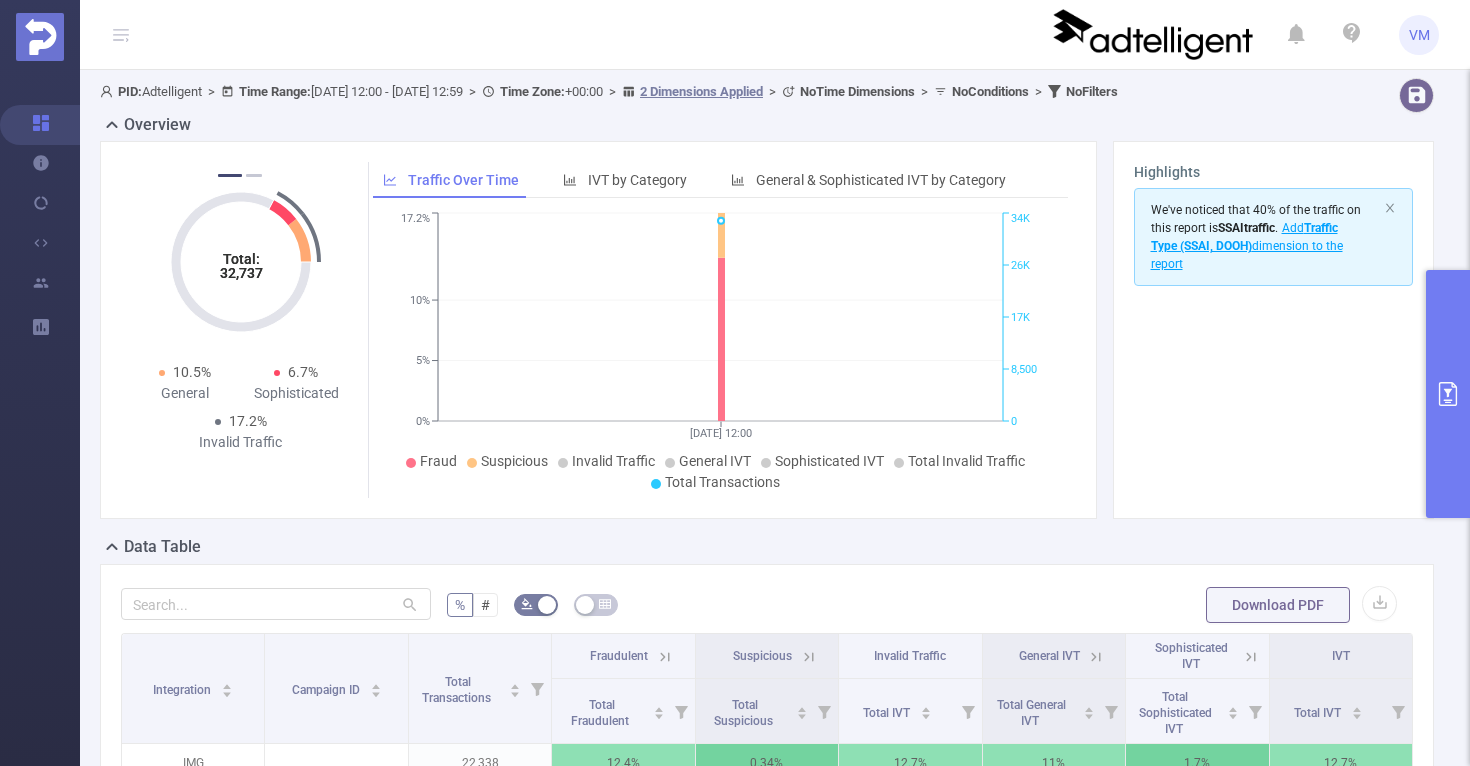 click 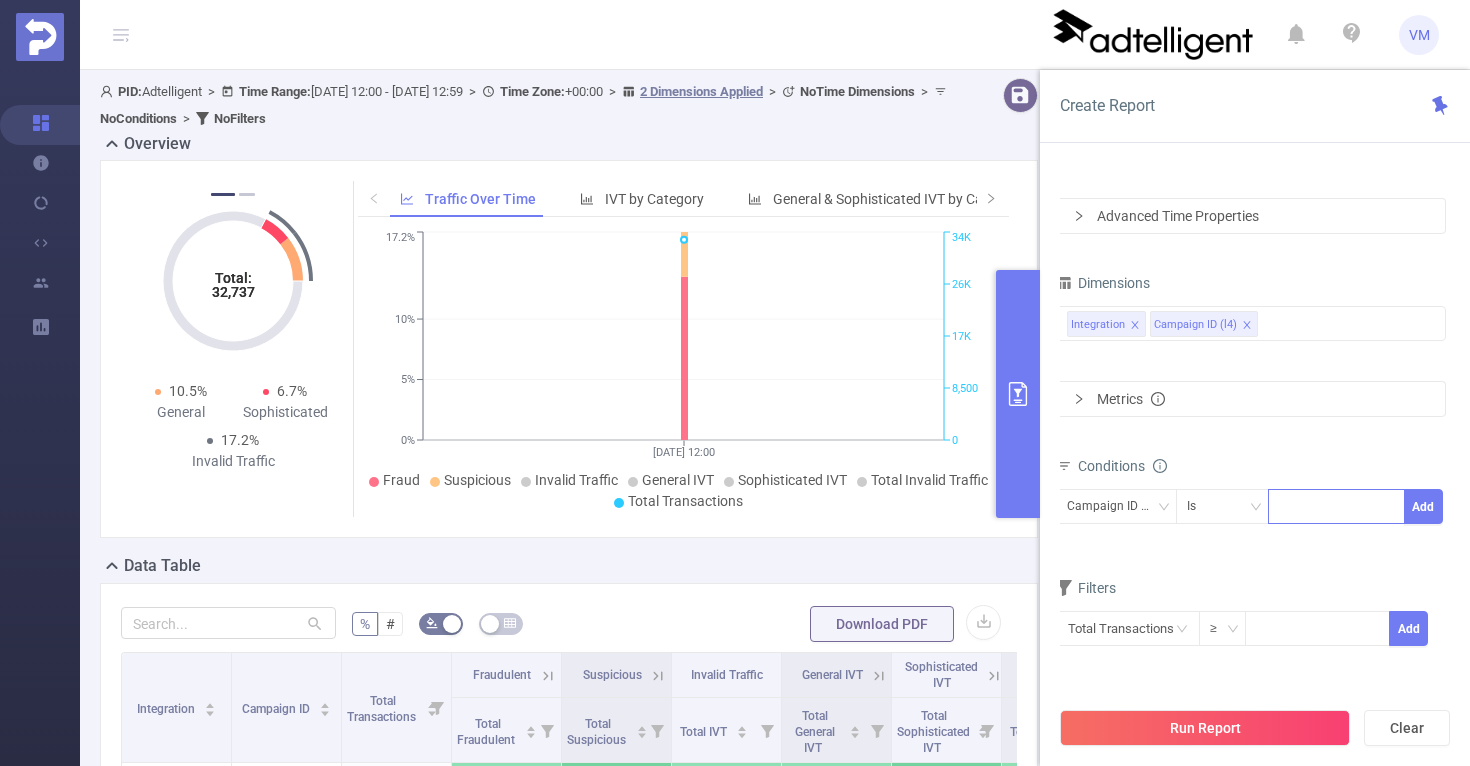 click at bounding box center [1336, 506] 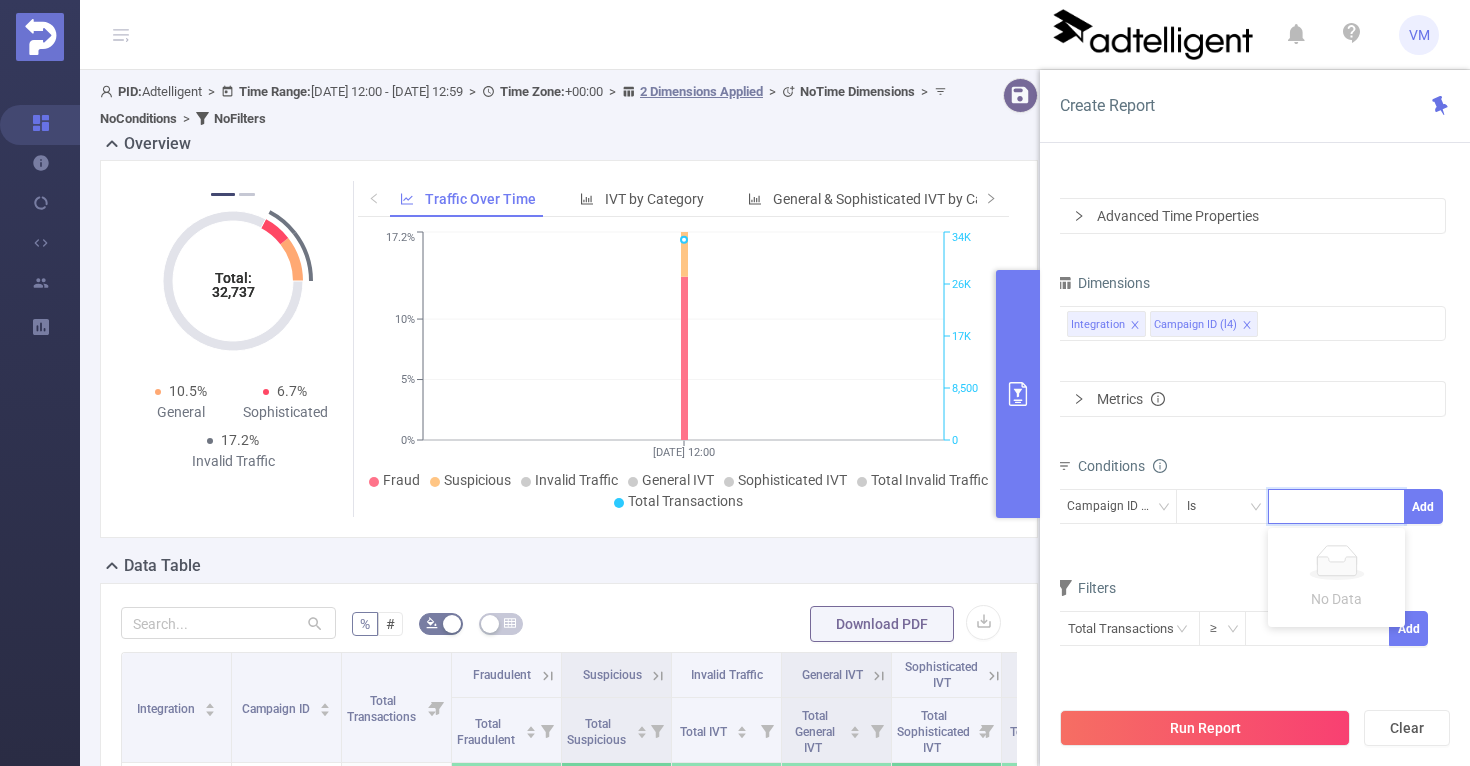 paste on "852484" 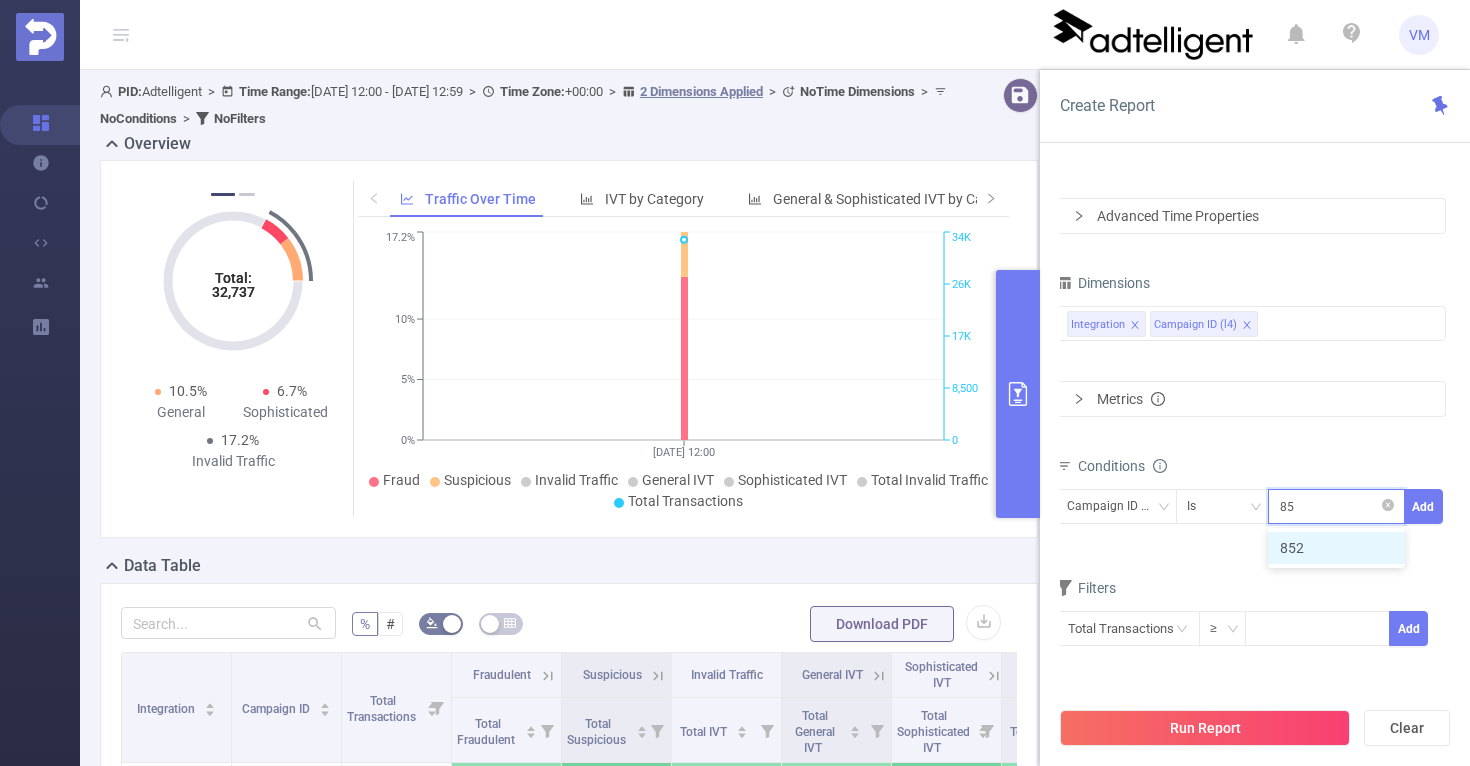 type on "8" 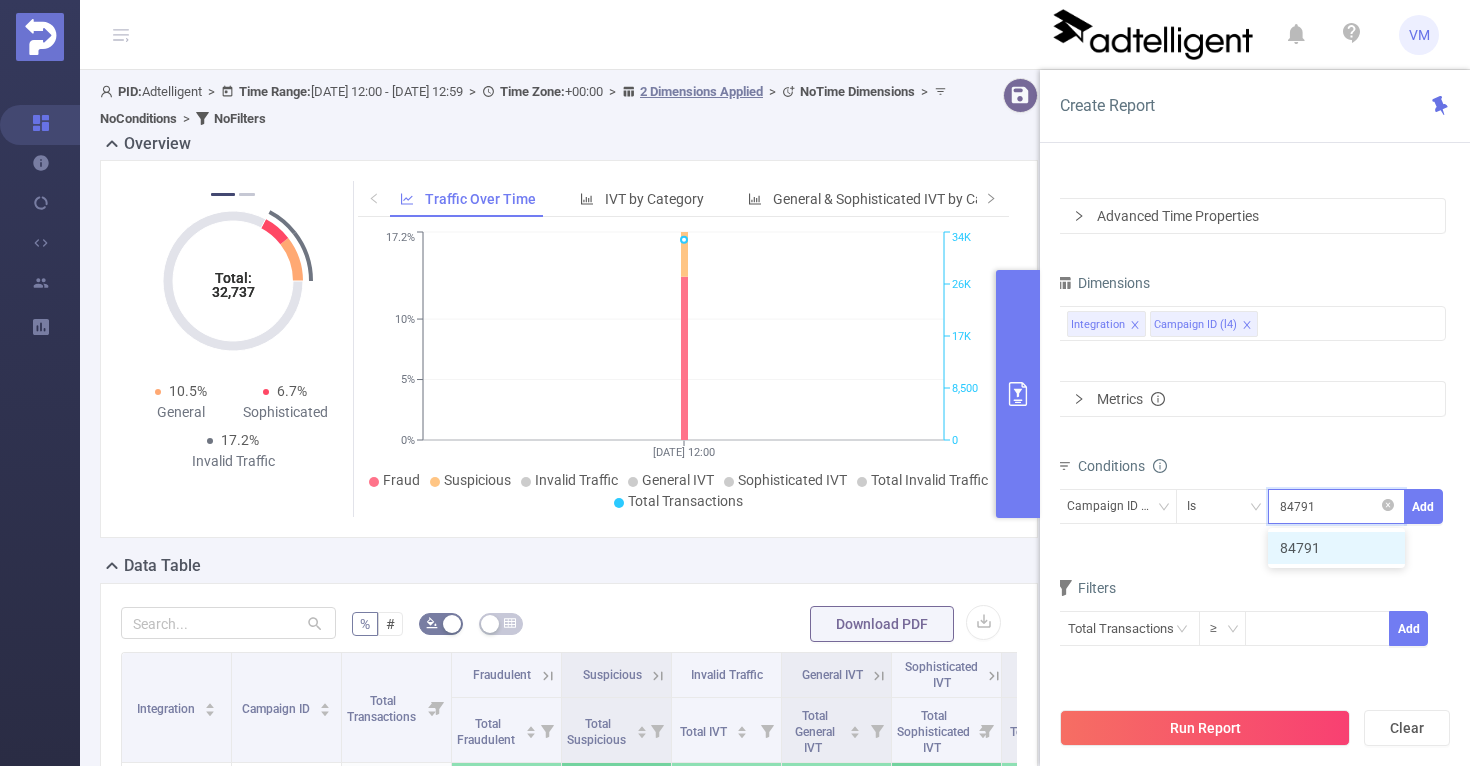 type on "847916" 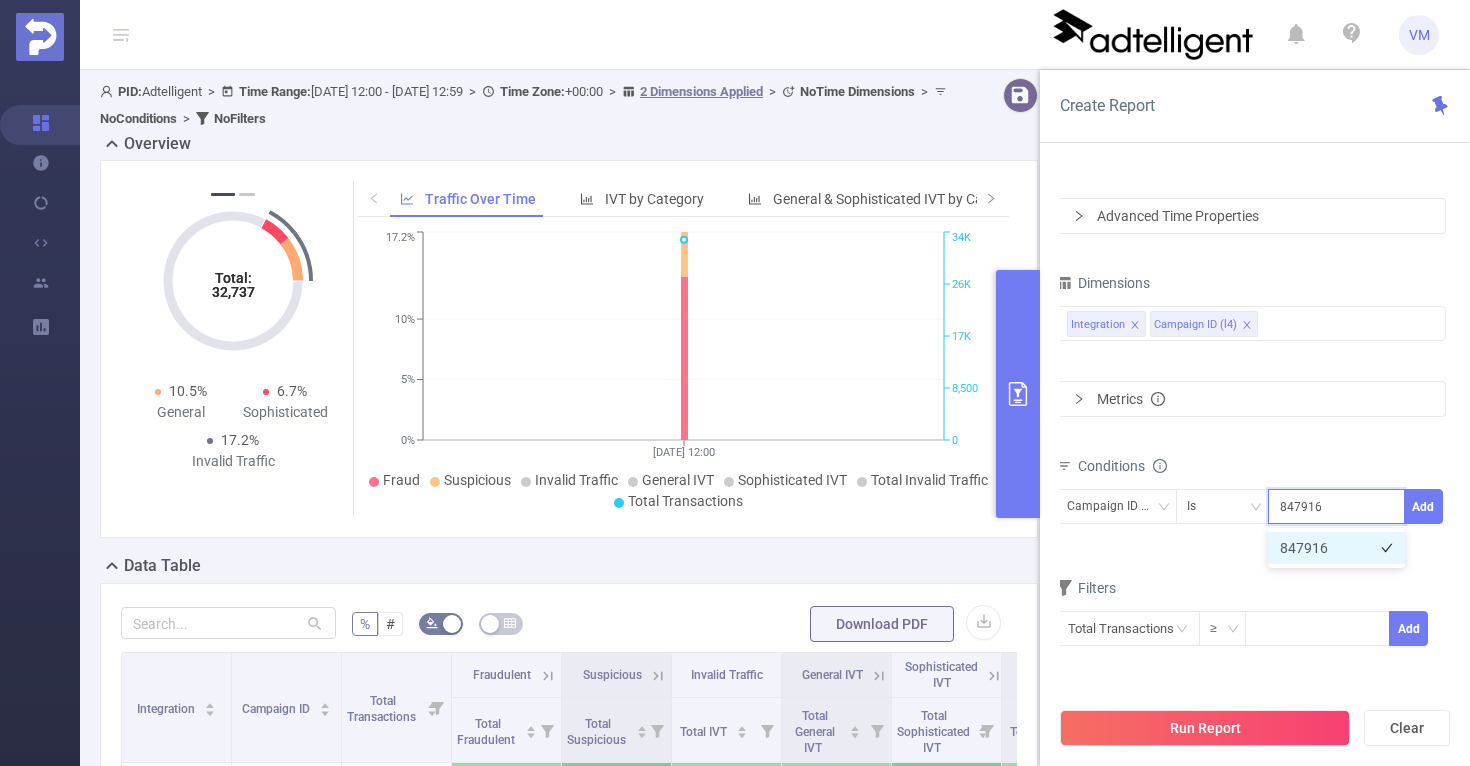 click on "847916" at bounding box center (1336, 548) 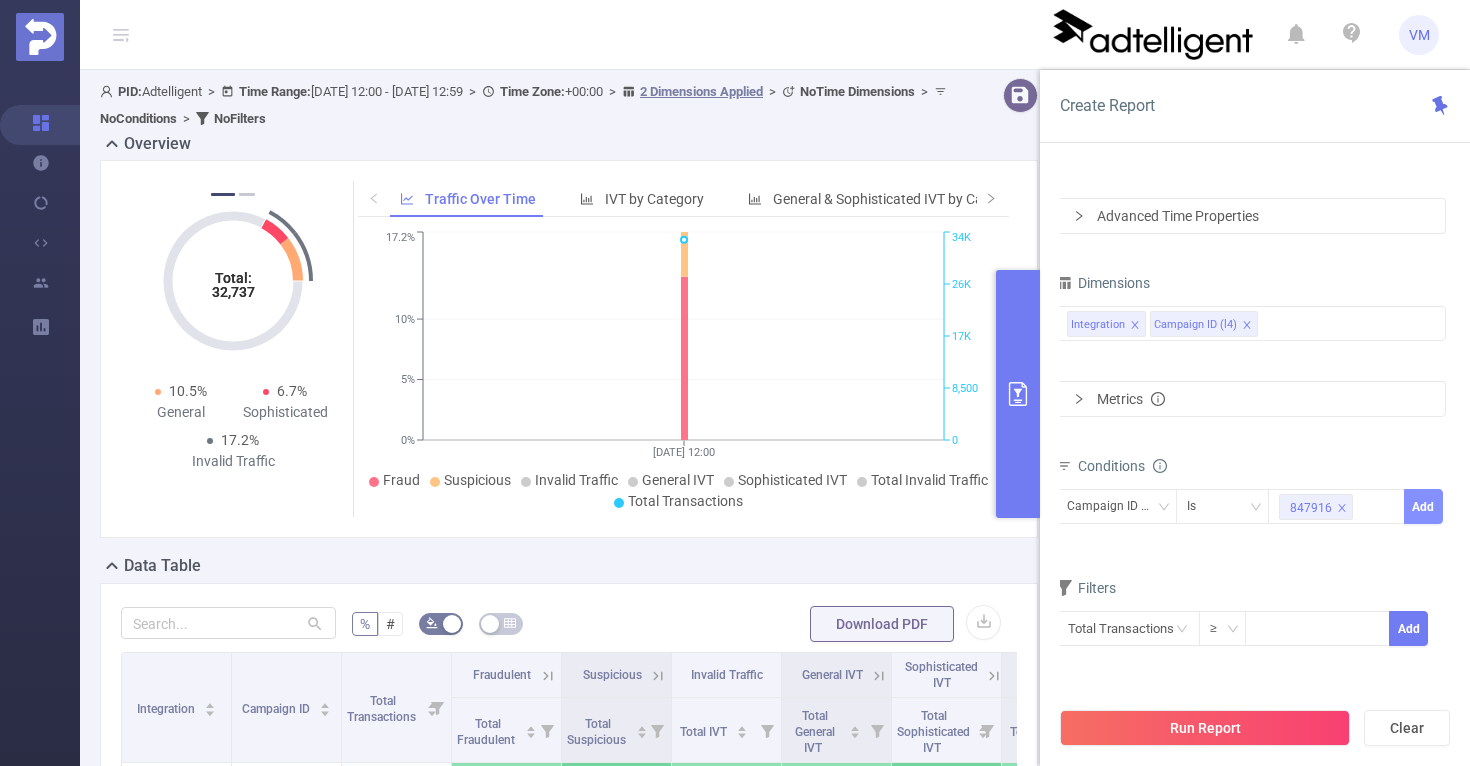 click on "Add" at bounding box center (1423, 506) 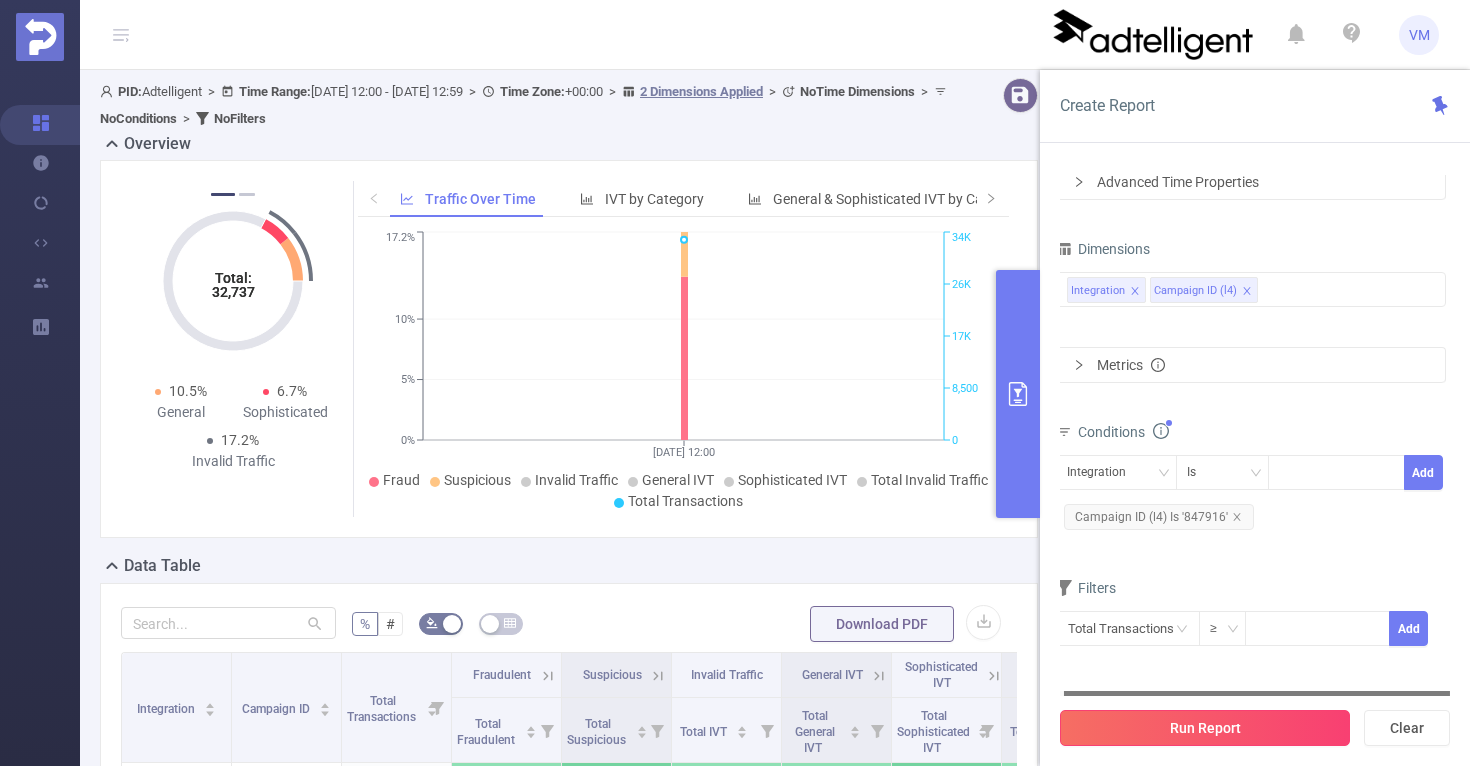click on "Run Report" at bounding box center (1205, 728) 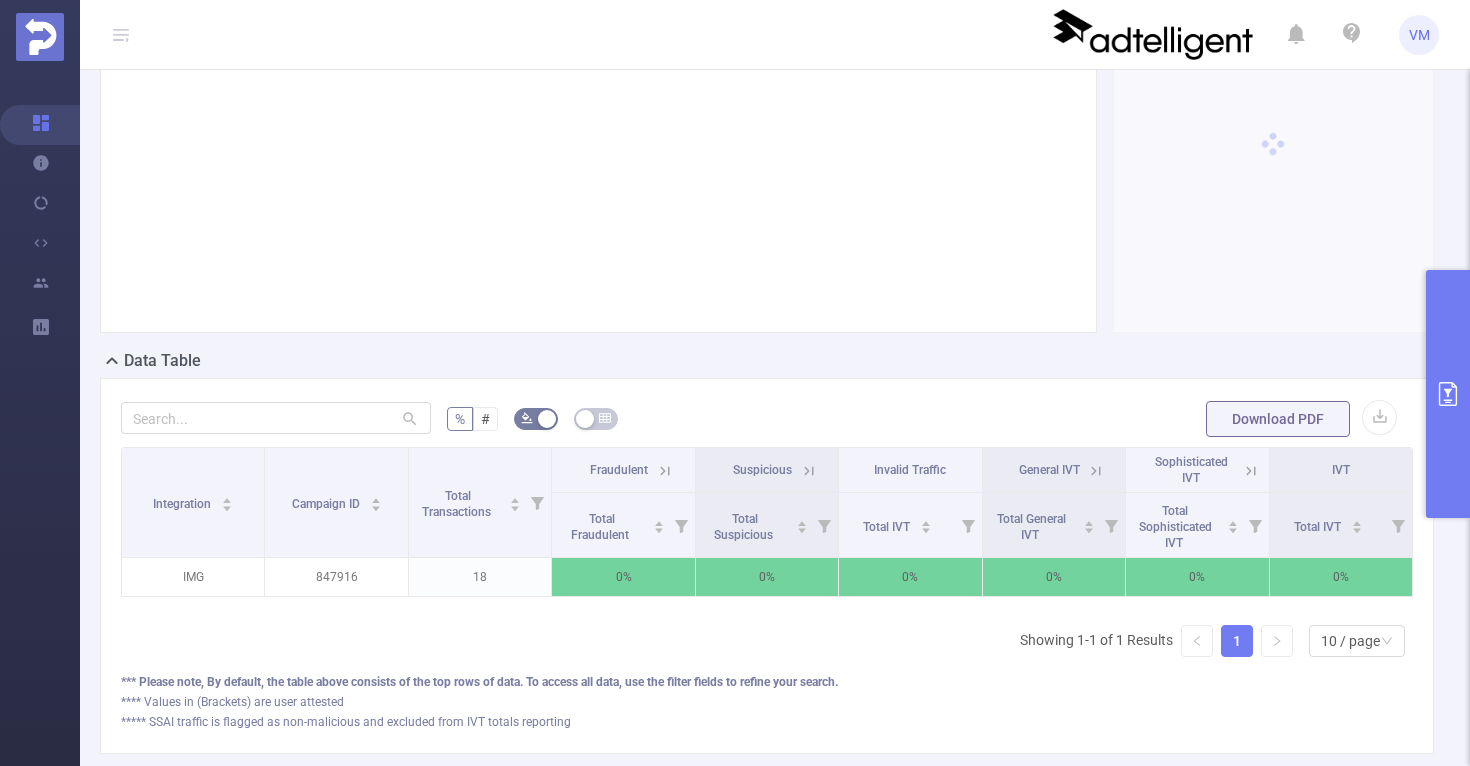 scroll, scrollTop: 317, scrollLeft: 0, axis: vertical 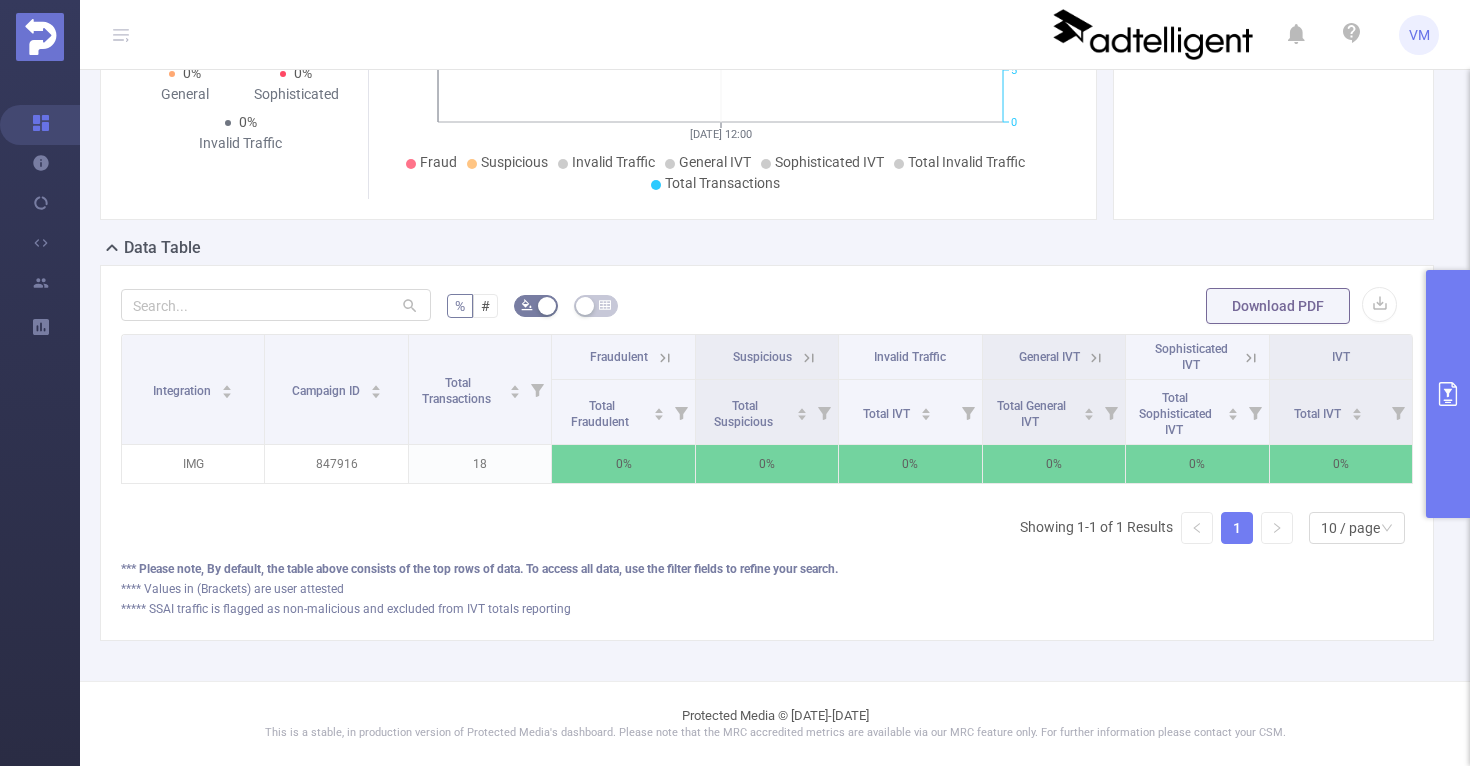 click at bounding box center [1448, 394] 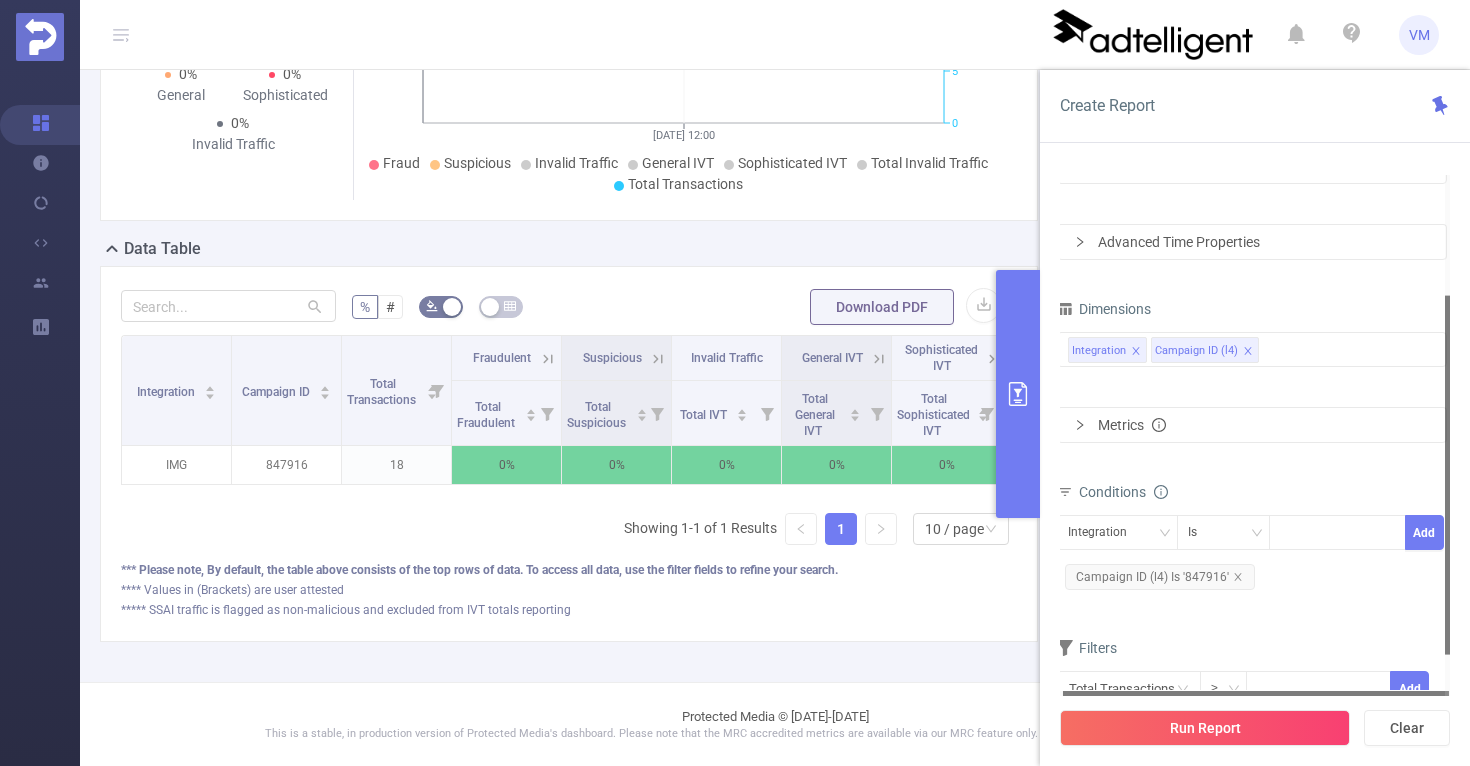 click on "Metrics" at bounding box center [1252, 425] 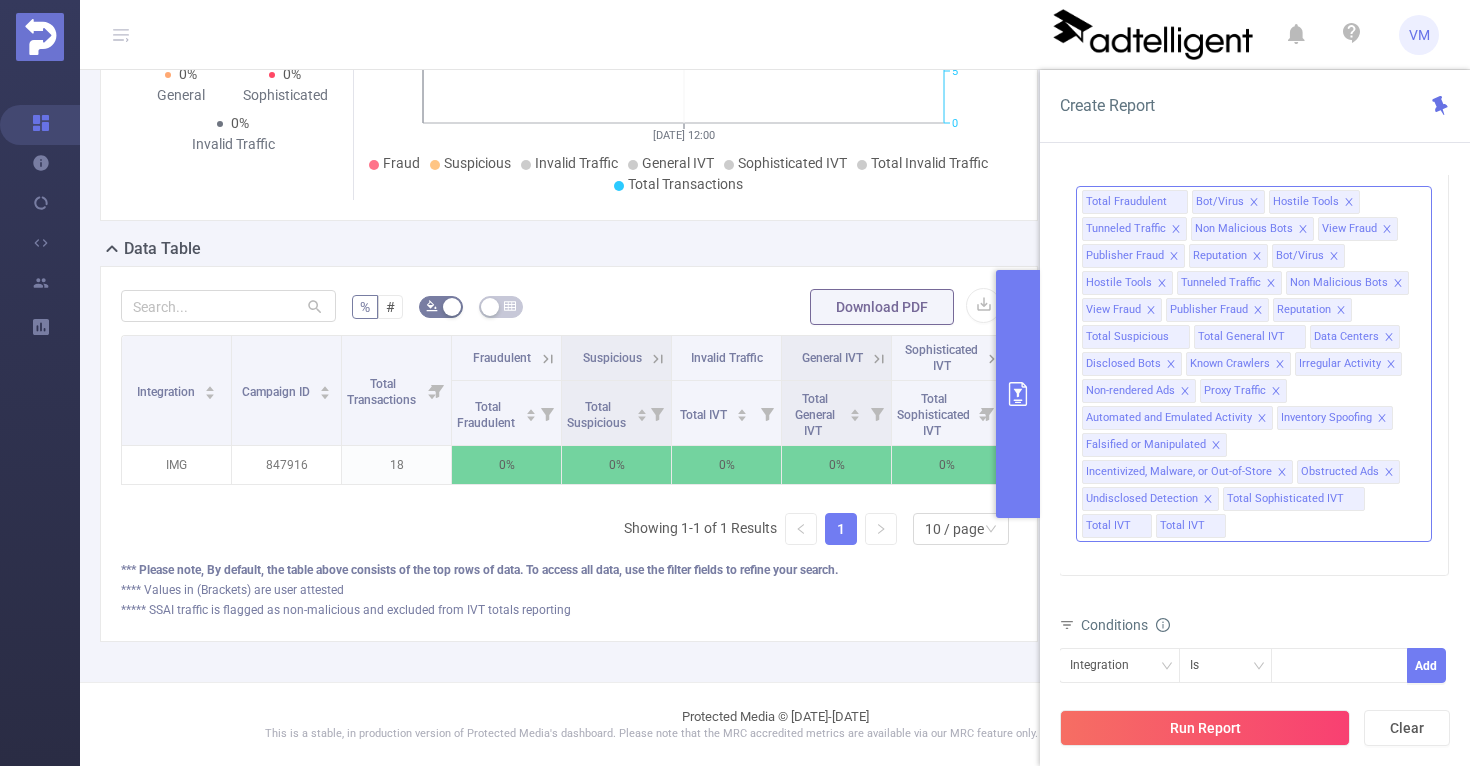 click on "Total Fraudulent Bot/Virus Hostile Tools Tunneled Traffic Non Malicious Bots View Fraud Publisher Fraud Reputation Bot/Virus Hostile Tools Tunneled Traffic Non Malicious Bots View Fraud Publisher Fraud Reputation Total Suspicious Total General IVT Data Centers Disclosed Bots Known Crawlers Irregular Activity Non-rendered Ads Proxy Traffic Automated and Emulated Activity Inventory Spoofing Falsified or Manipulated Incentivized, Malware, or Out-of-Store Obstructed Ads Undisclosed Detection Total Sophisticated IVT Total IVT Total IVT" at bounding box center [1254, 364] 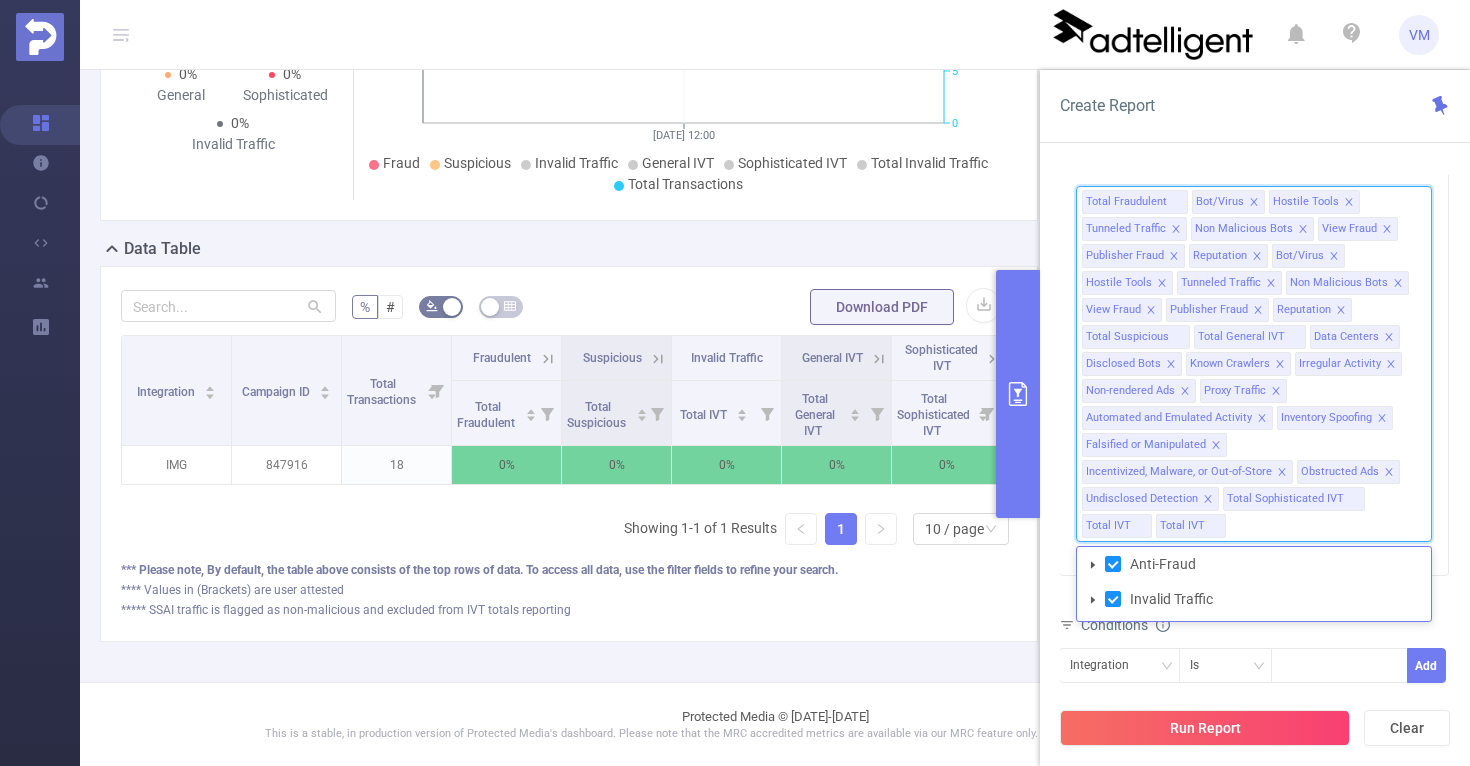 click 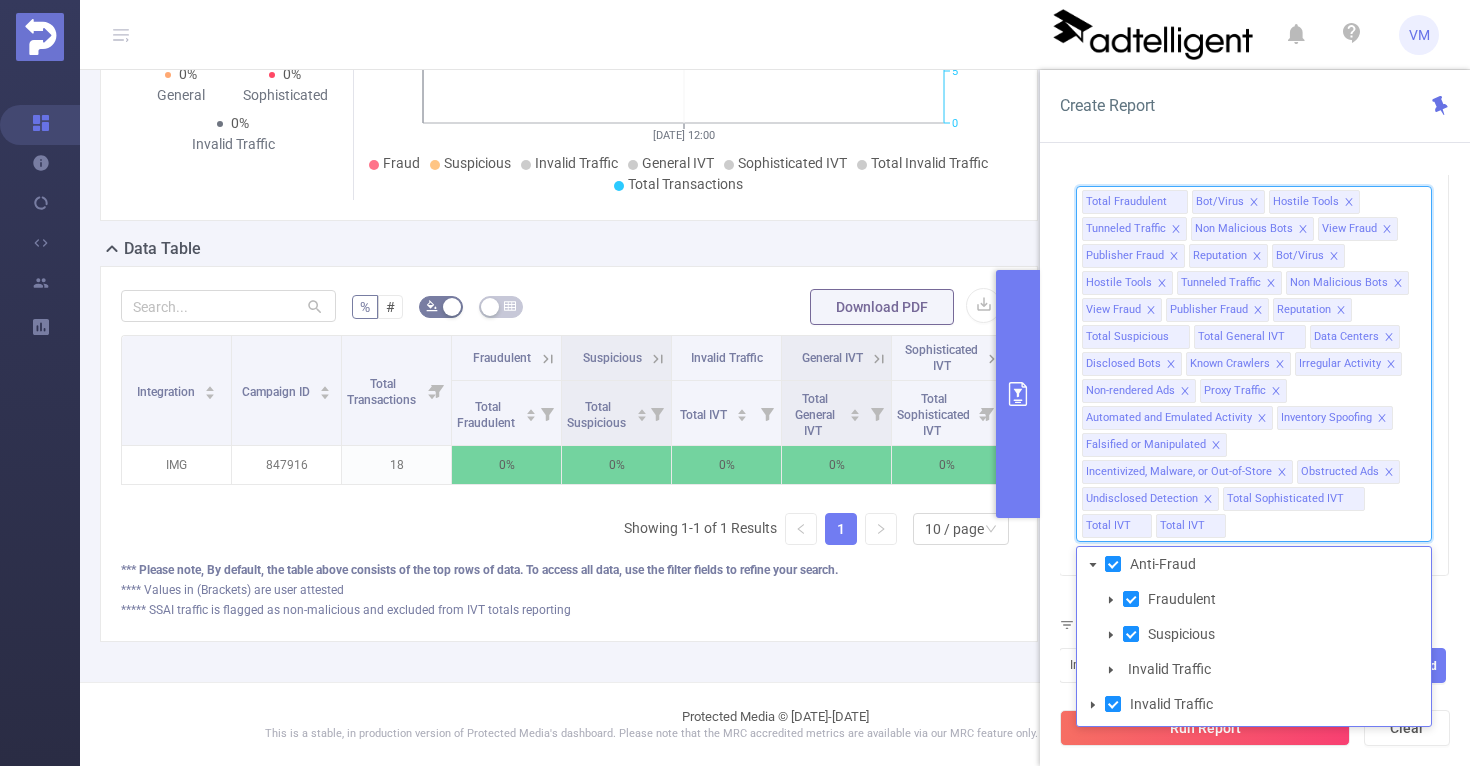 click 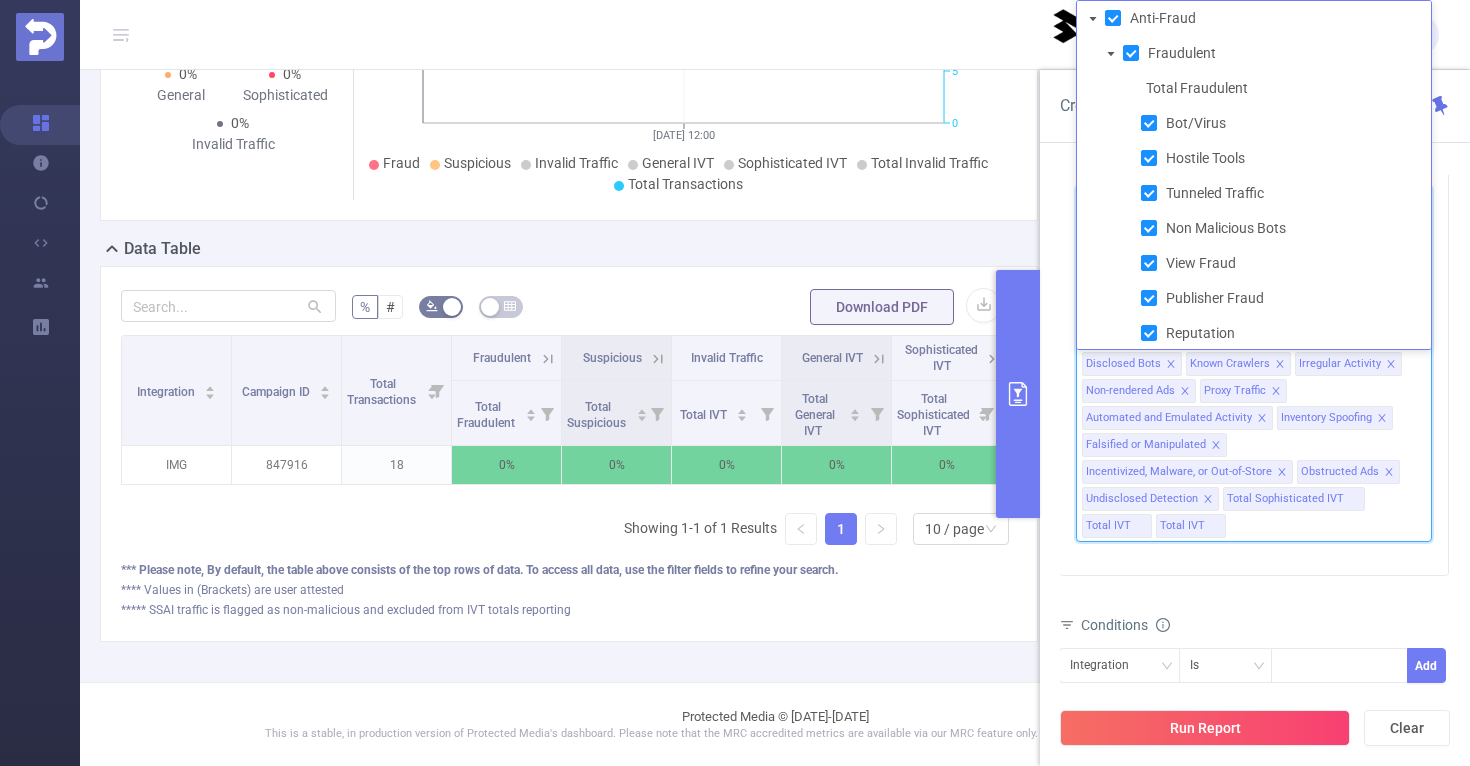 scroll, scrollTop: 111, scrollLeft: 0, axis: vertical 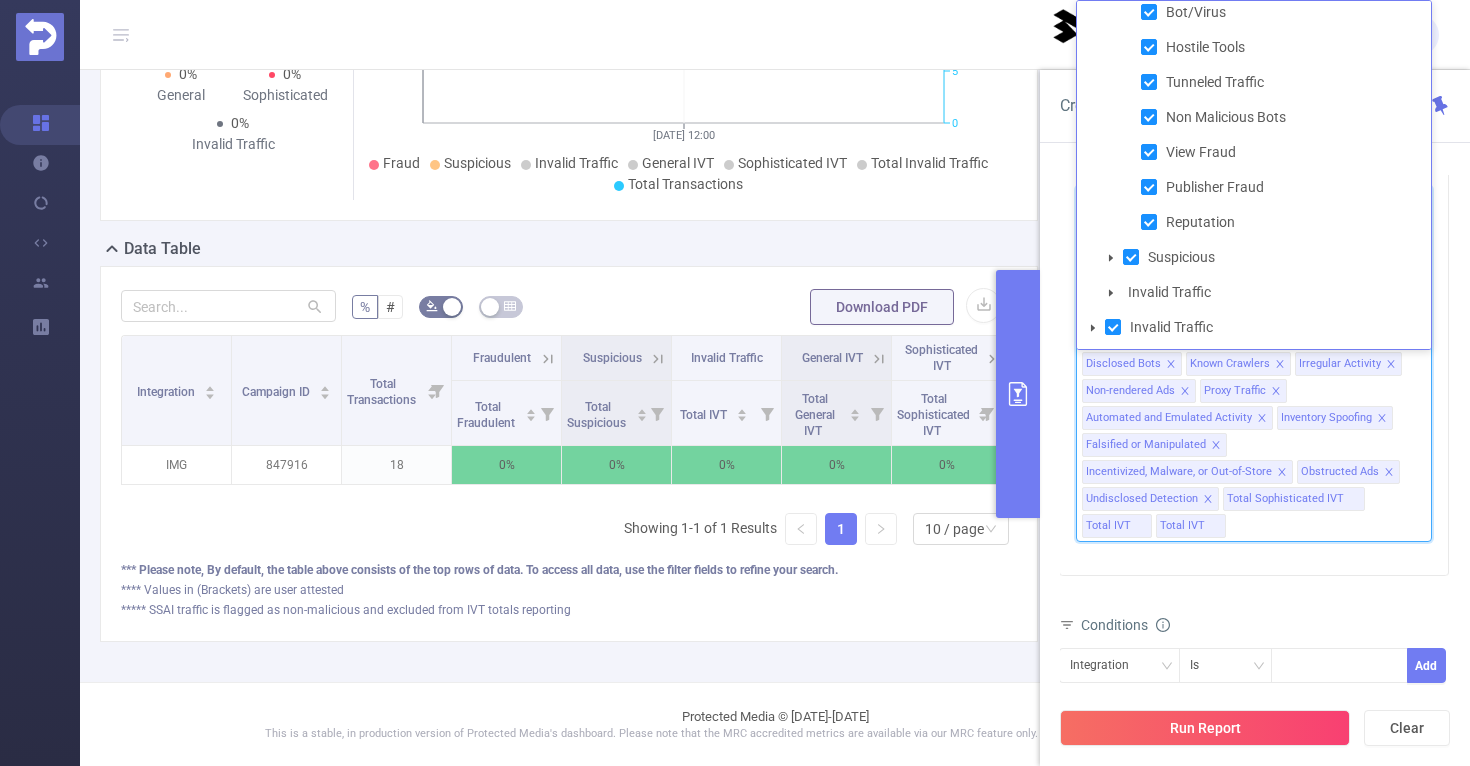click 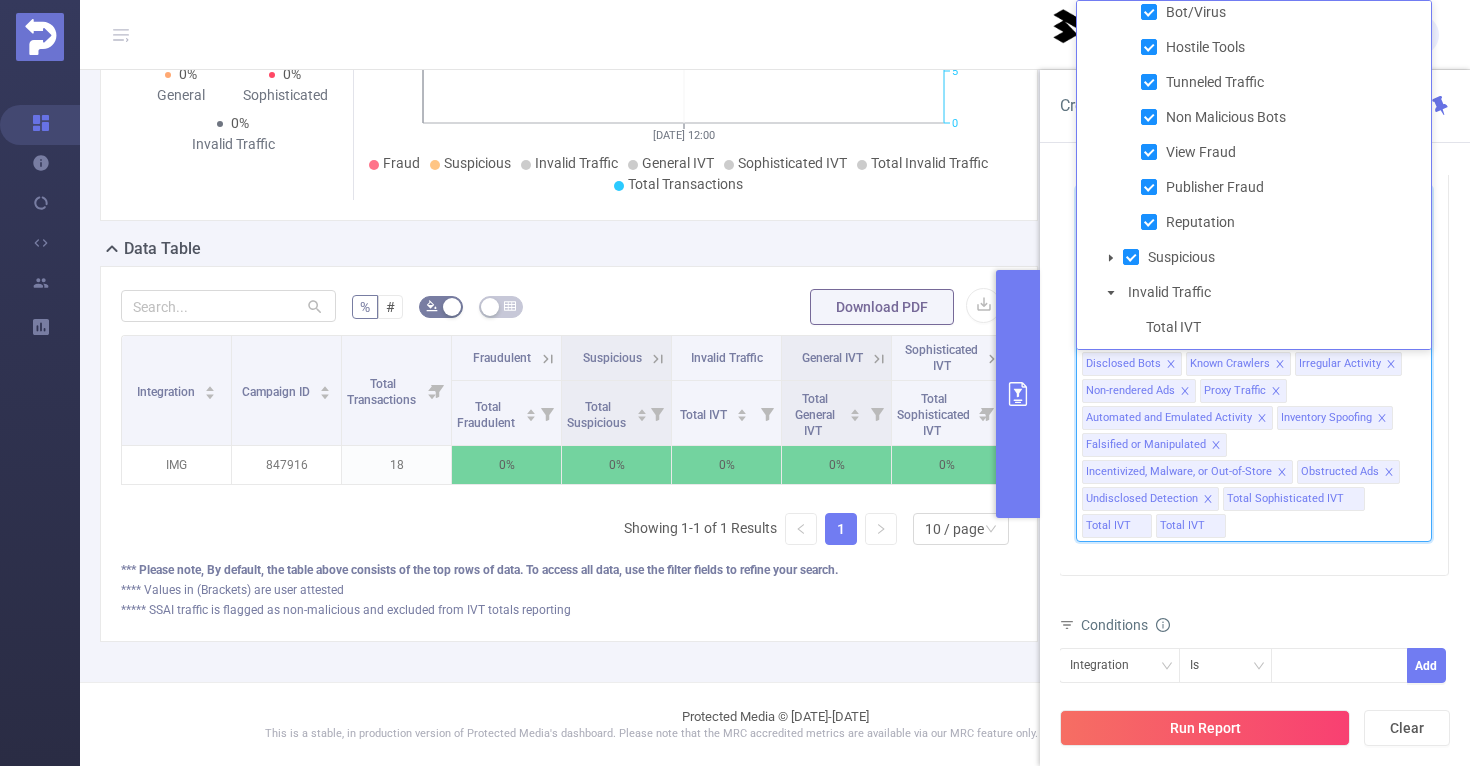 scroll, scrollTop: 146, scrollLeft: 0, axis: vertical 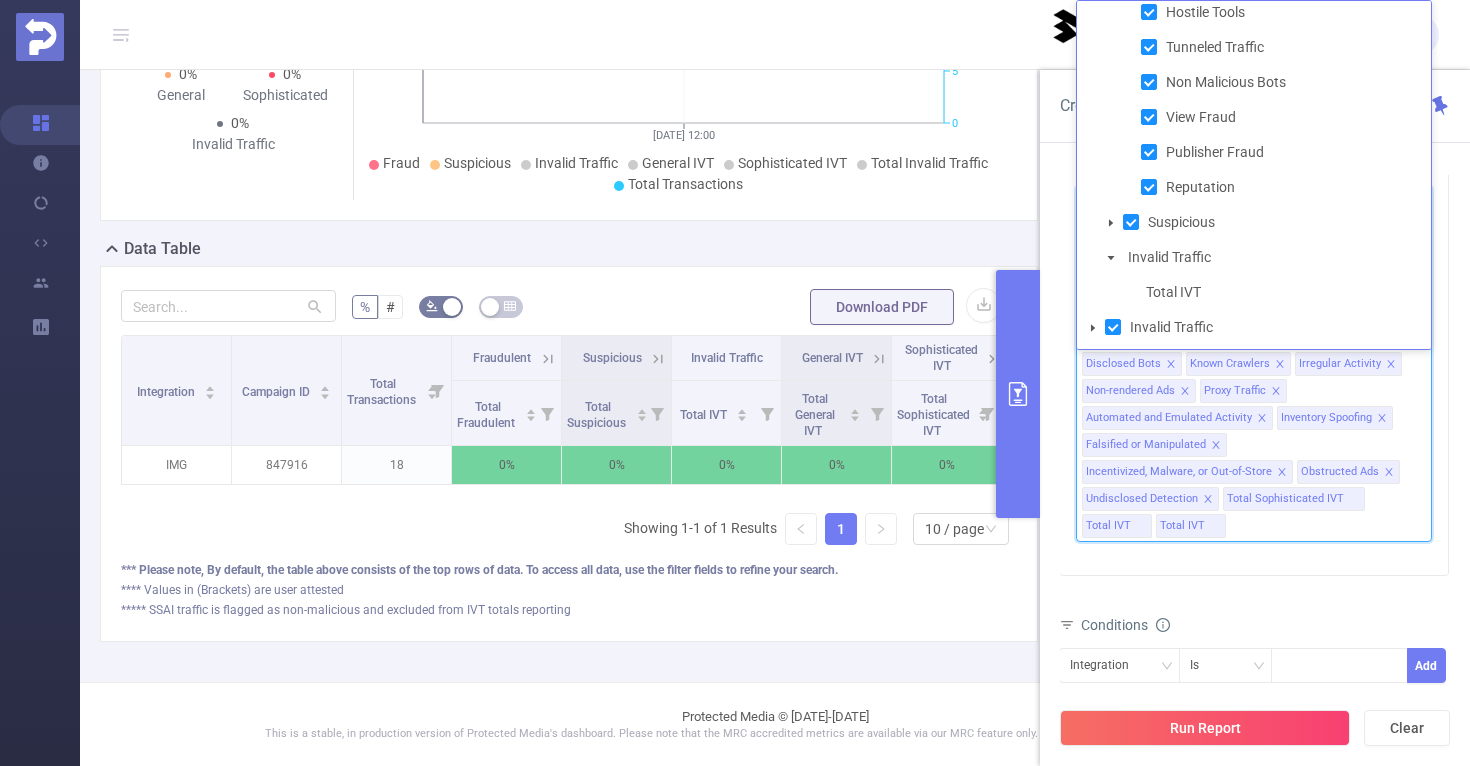 click at bounding box center (1129, 293) 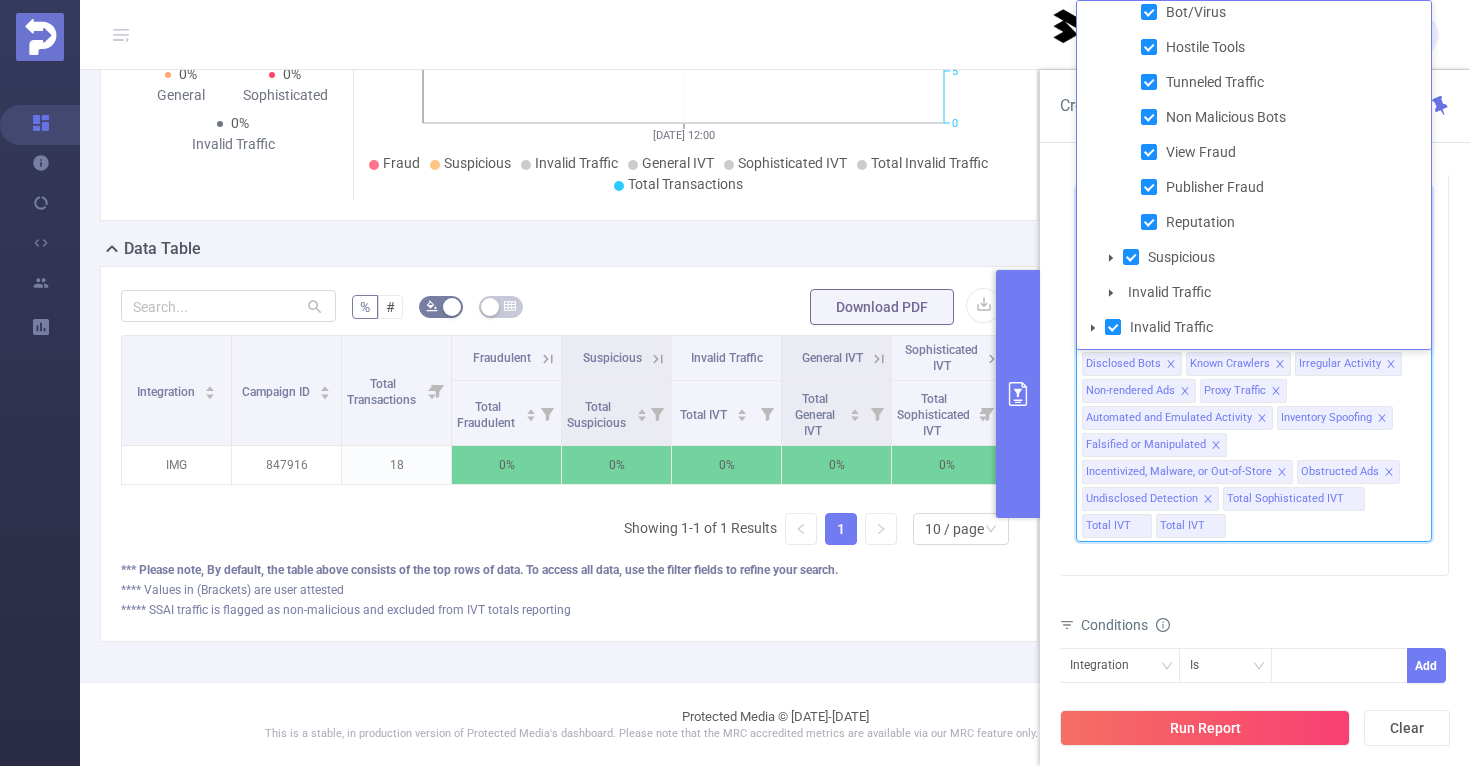 click at bounding box center (1111, 293) 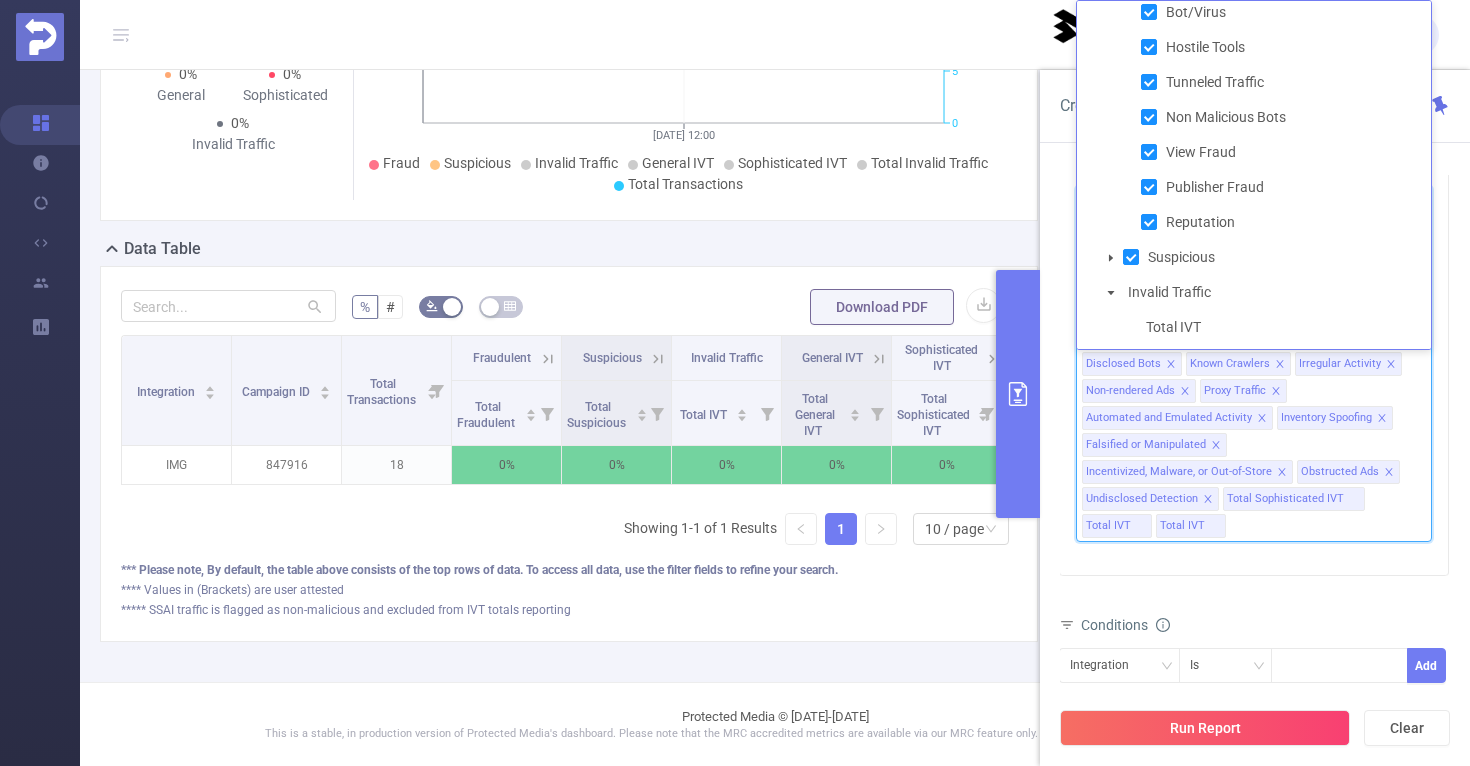 click at bounding box center [1111, 293] 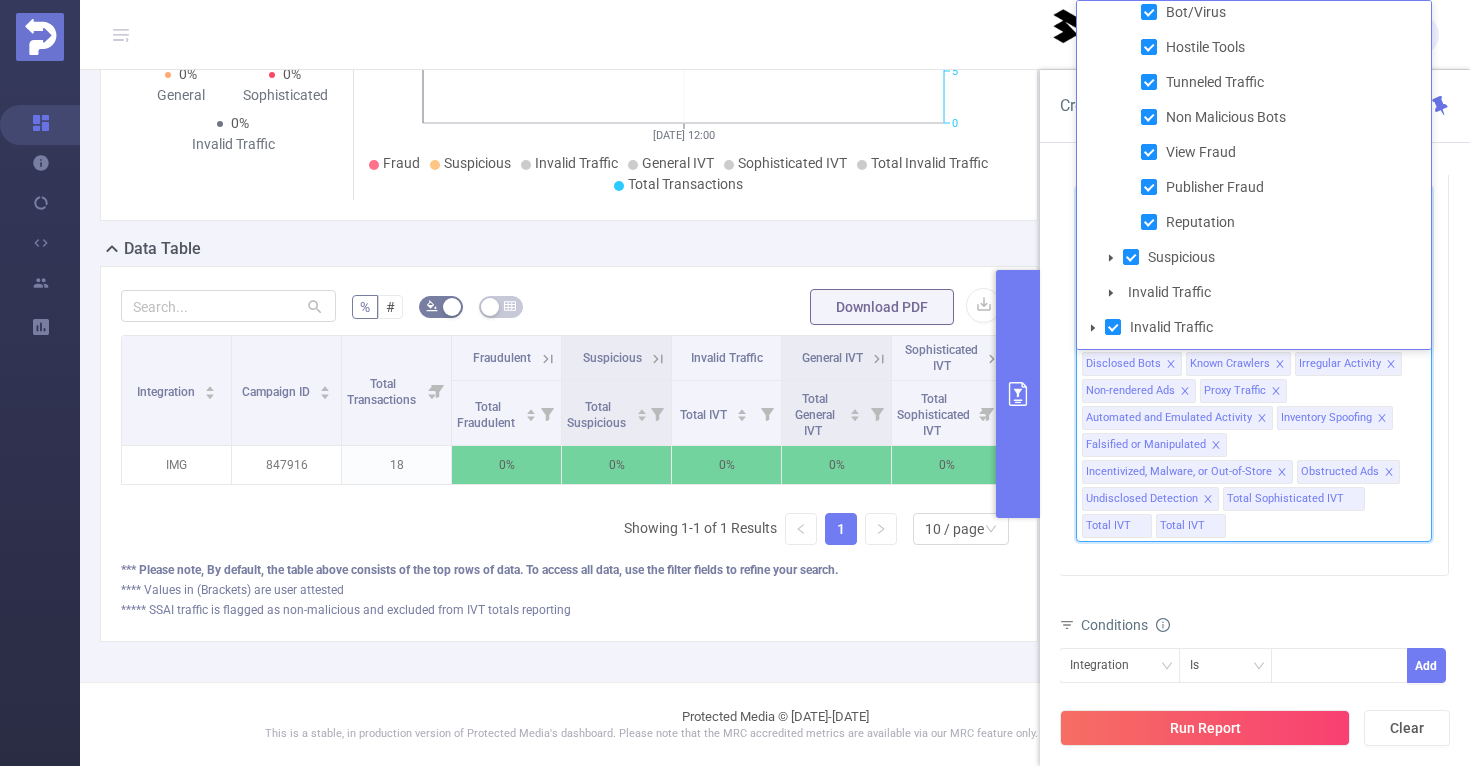 click 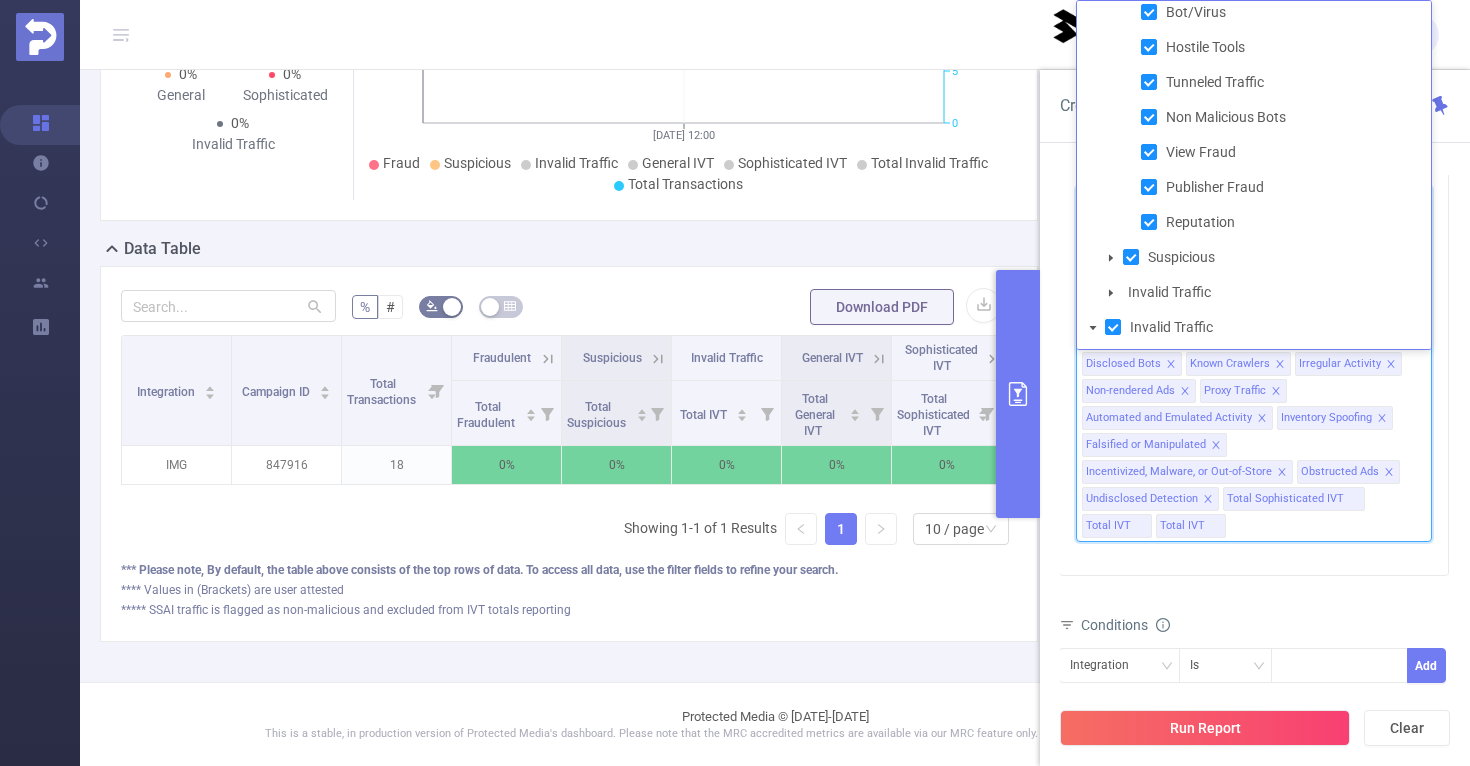 click on "Dimensions Integration Campaign ID (l4)   Metrics Total Fraudulent Bot/Virus Hostile Tools Tunneled Traffic Non Malicious Bots View Fraud Publisher Fraud Reputation Bot/Virus Hostile Tools Tunneled Traffic Non Malicious Bots View Fraud Publisher Fraud Reputation Total Suspicious Total General IVT Data Centers Disclosed Bots Known Crawlers Irregular Activity Non-rendered Ads Proxy Traffic Automated and Emulated Activity Inventory Spoofing Falsified or Manipulated Incentivized, Malware, or Out-of-Store Obstructed Ads Undisclosed Detection Total Sophisticated IVT Total IVT Total IVT      Conditions  Integration Is   Add Campaign ID (l4) Is '847916'    Filters Total Transactions ≥ Add" at bounding box center [1254, 441] 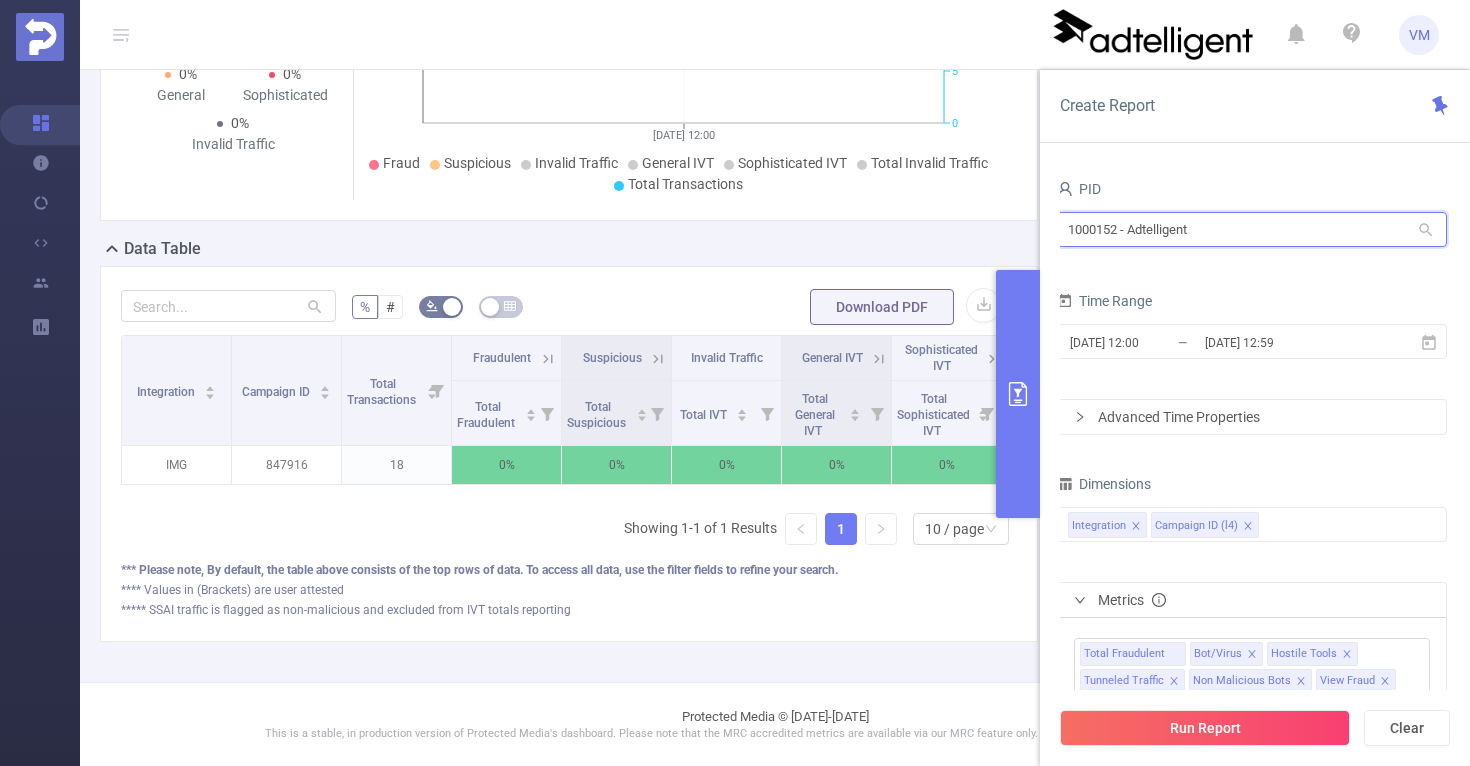 click on "1000152 - Adtelligent" at bounding box center (1252, 229) 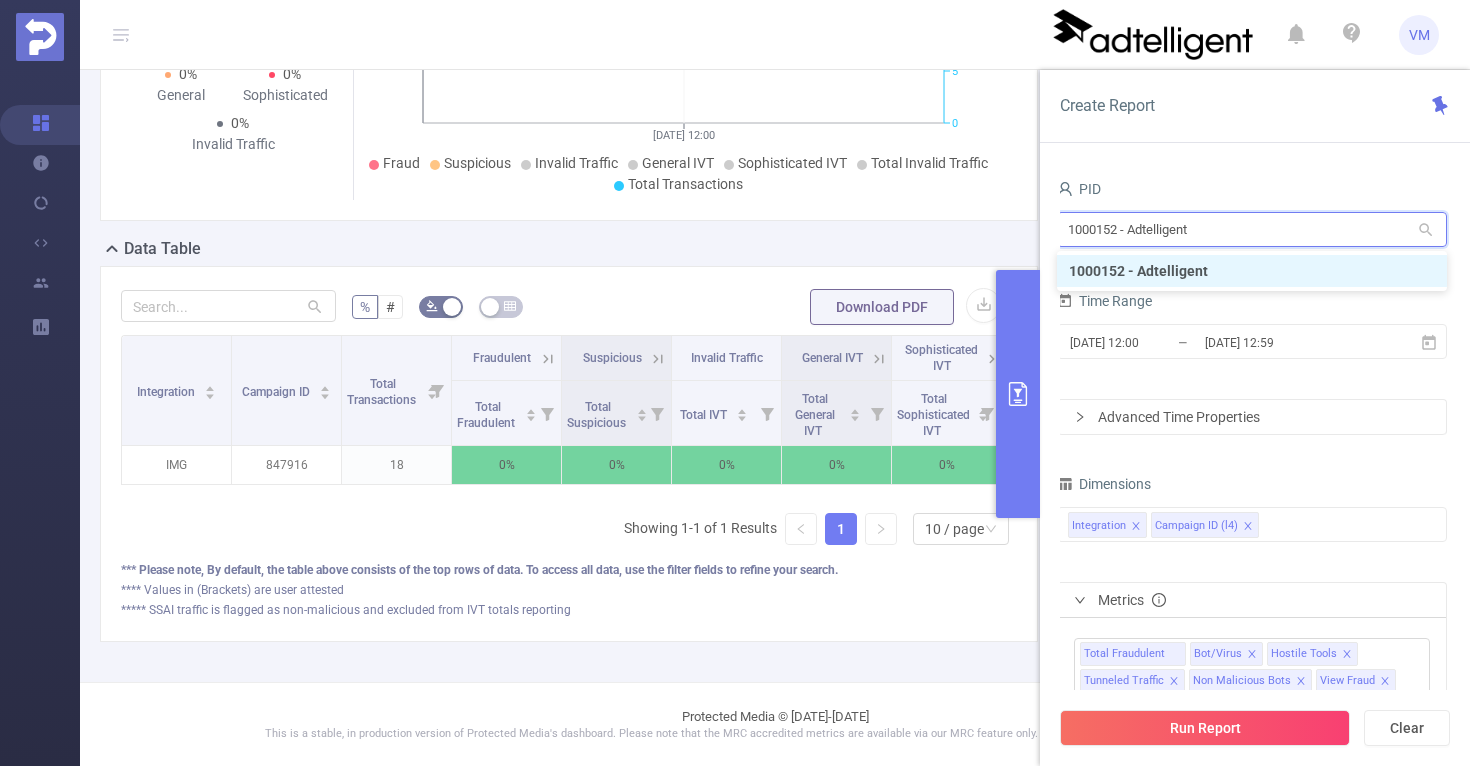click on "1000152 - Adtelligent" at bounding box center (1252, 229) 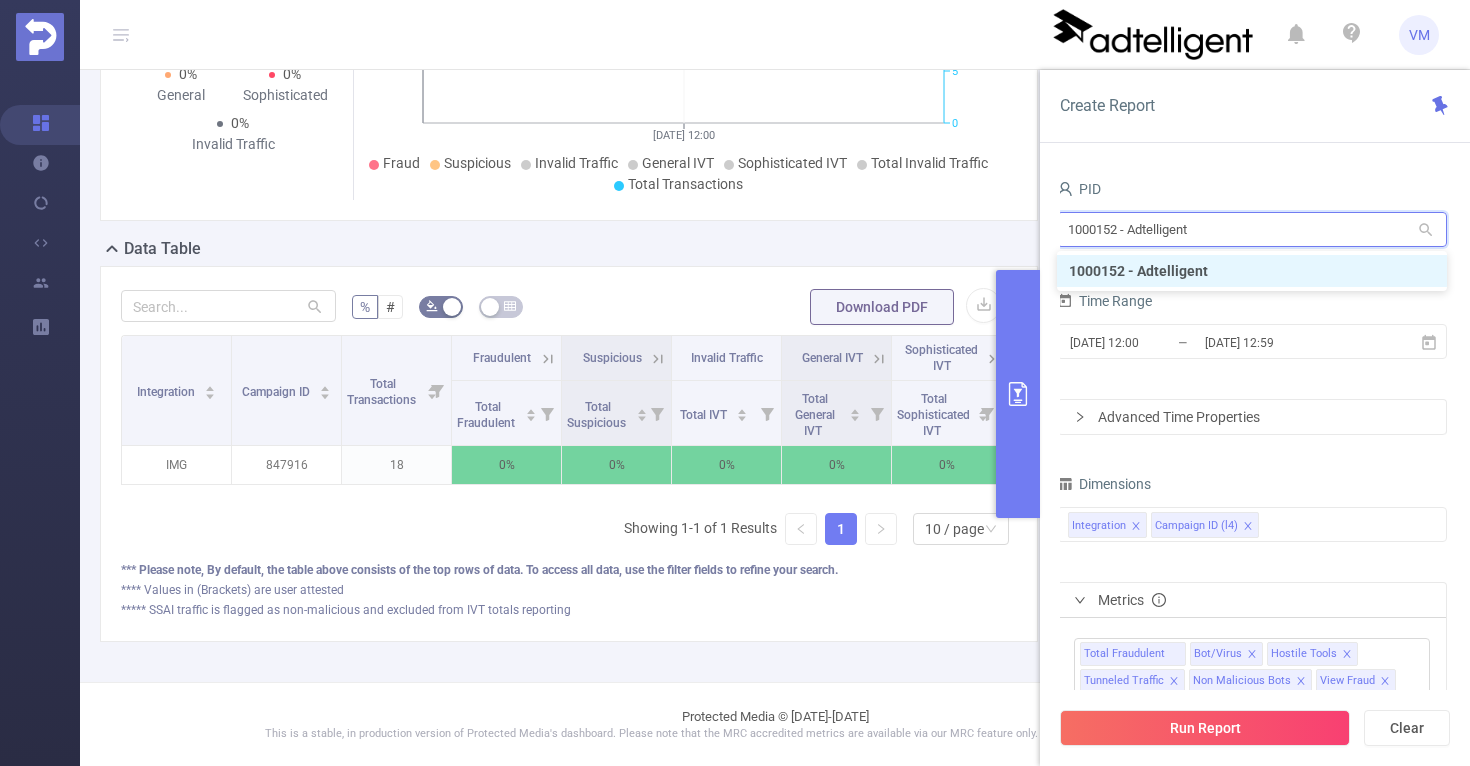 type 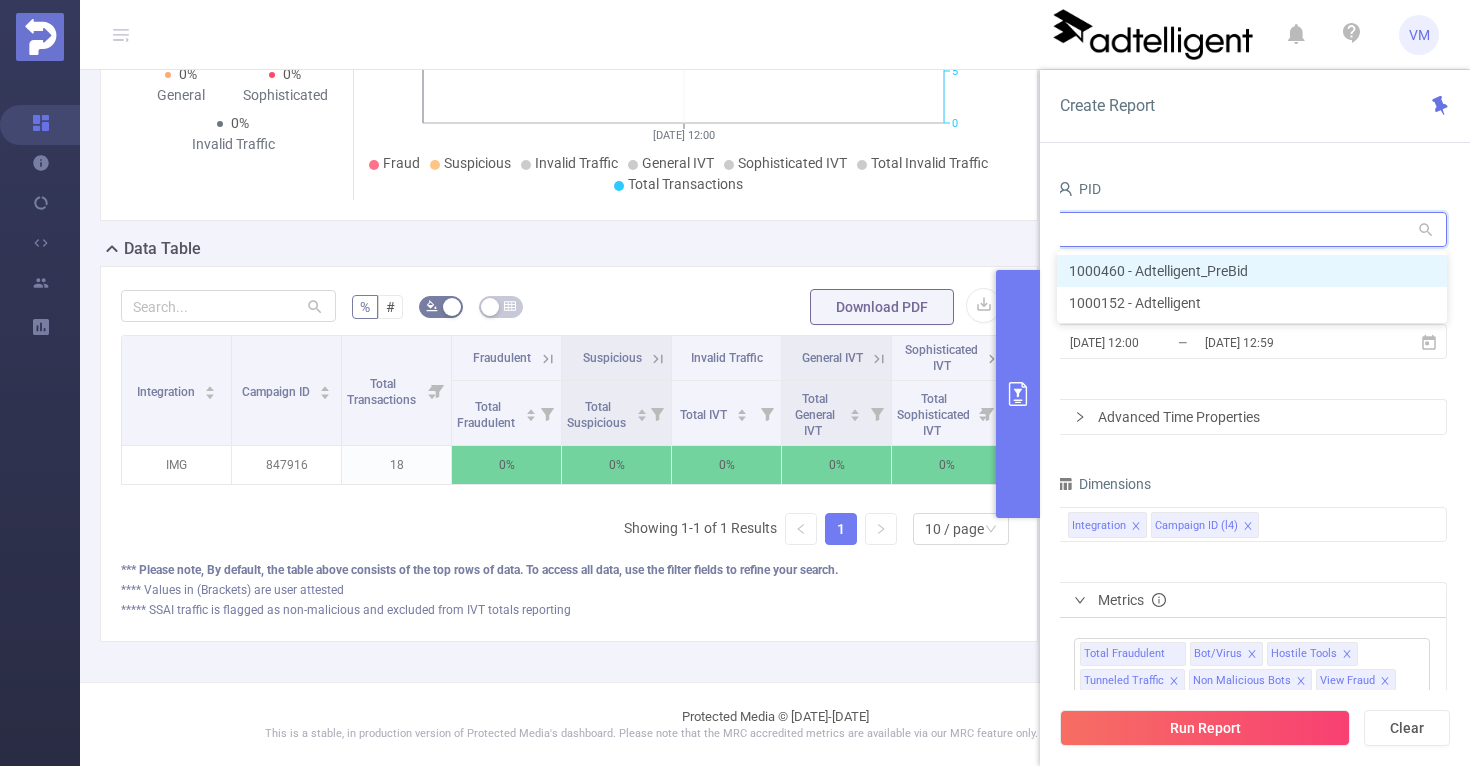 click on "1000460 - Adtelligent_PreBid" at bounding box center (1252, 271) 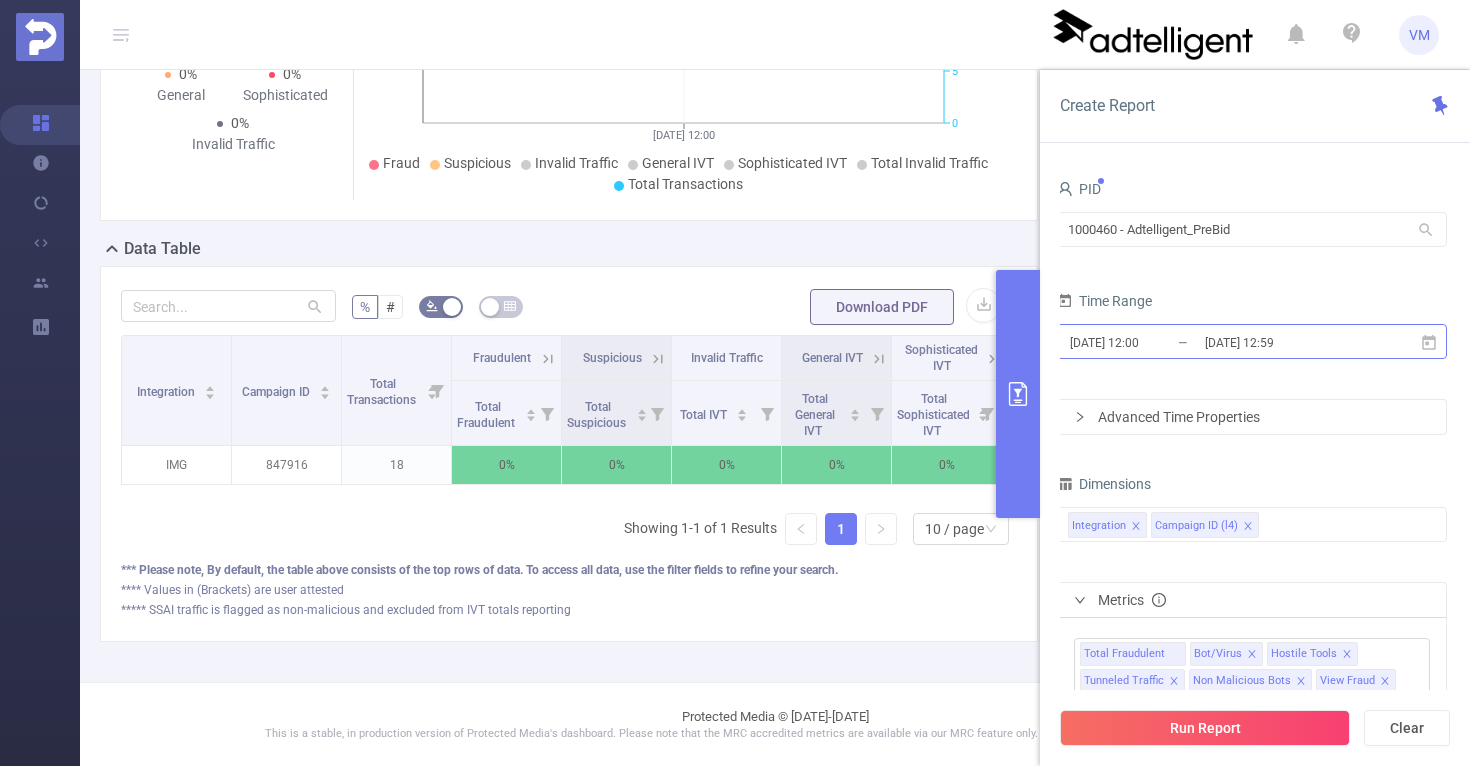 click on "[DATE] 12:59" at bounding box center [1284, 342] 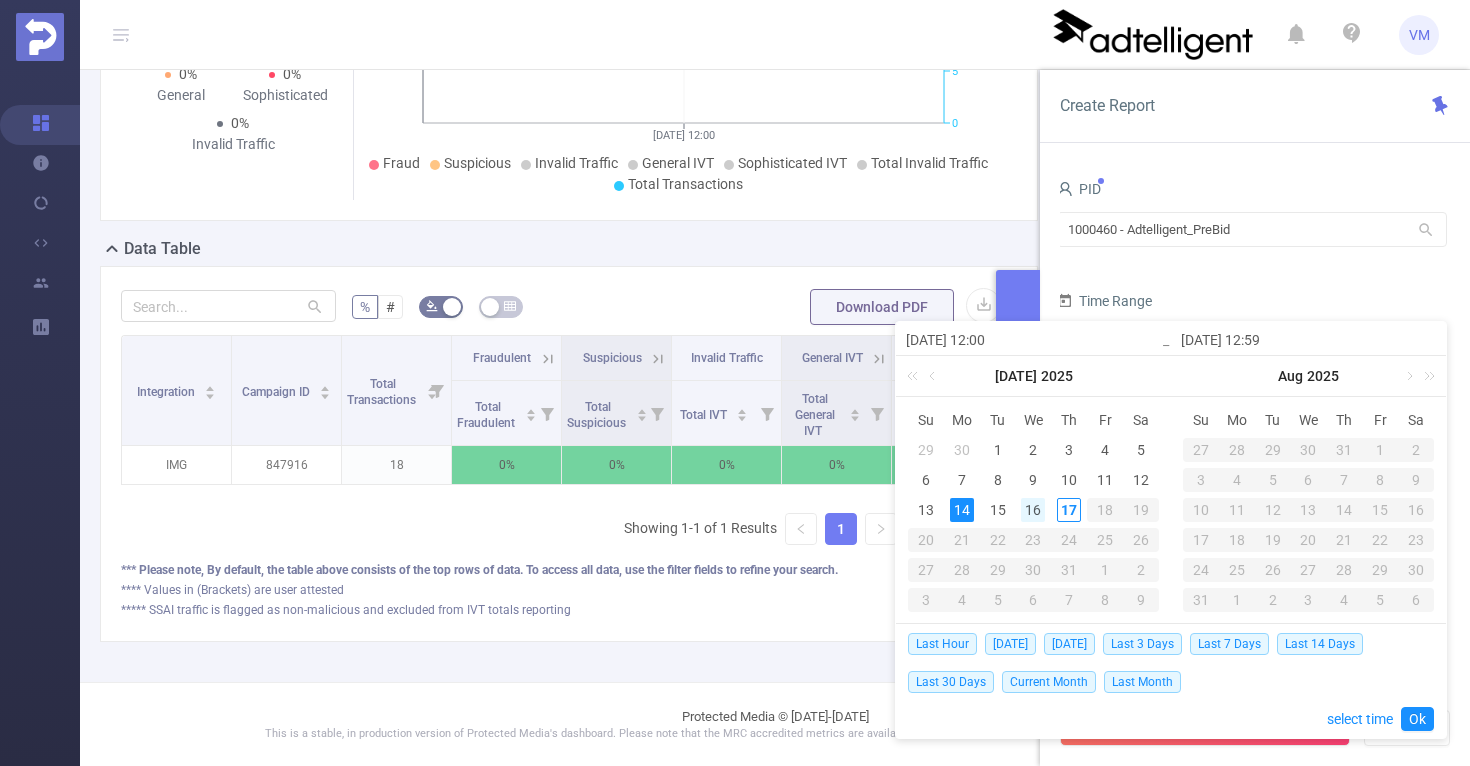 click on "16" at bounding box center [1033, 510] 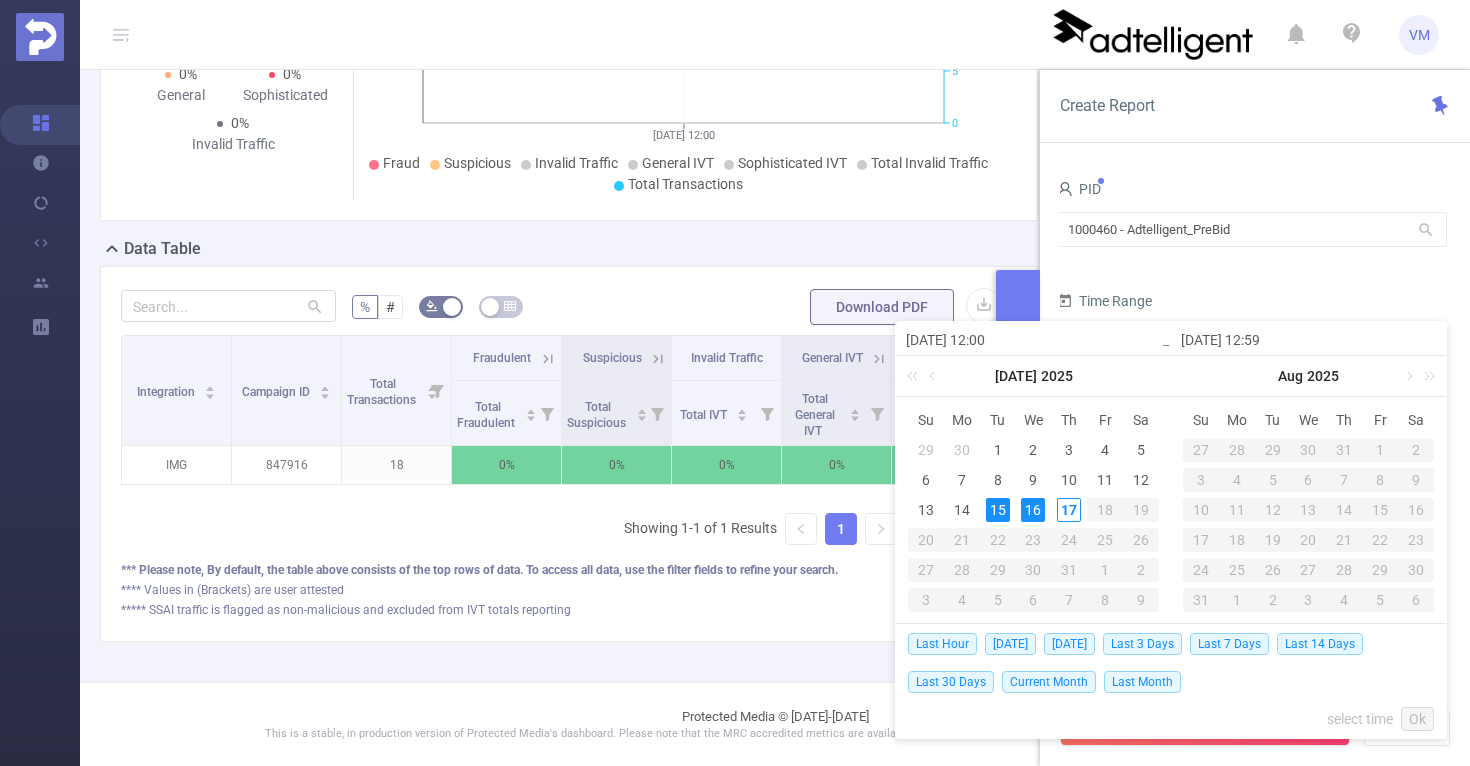 click on "15" at bounding box center [998, 510] 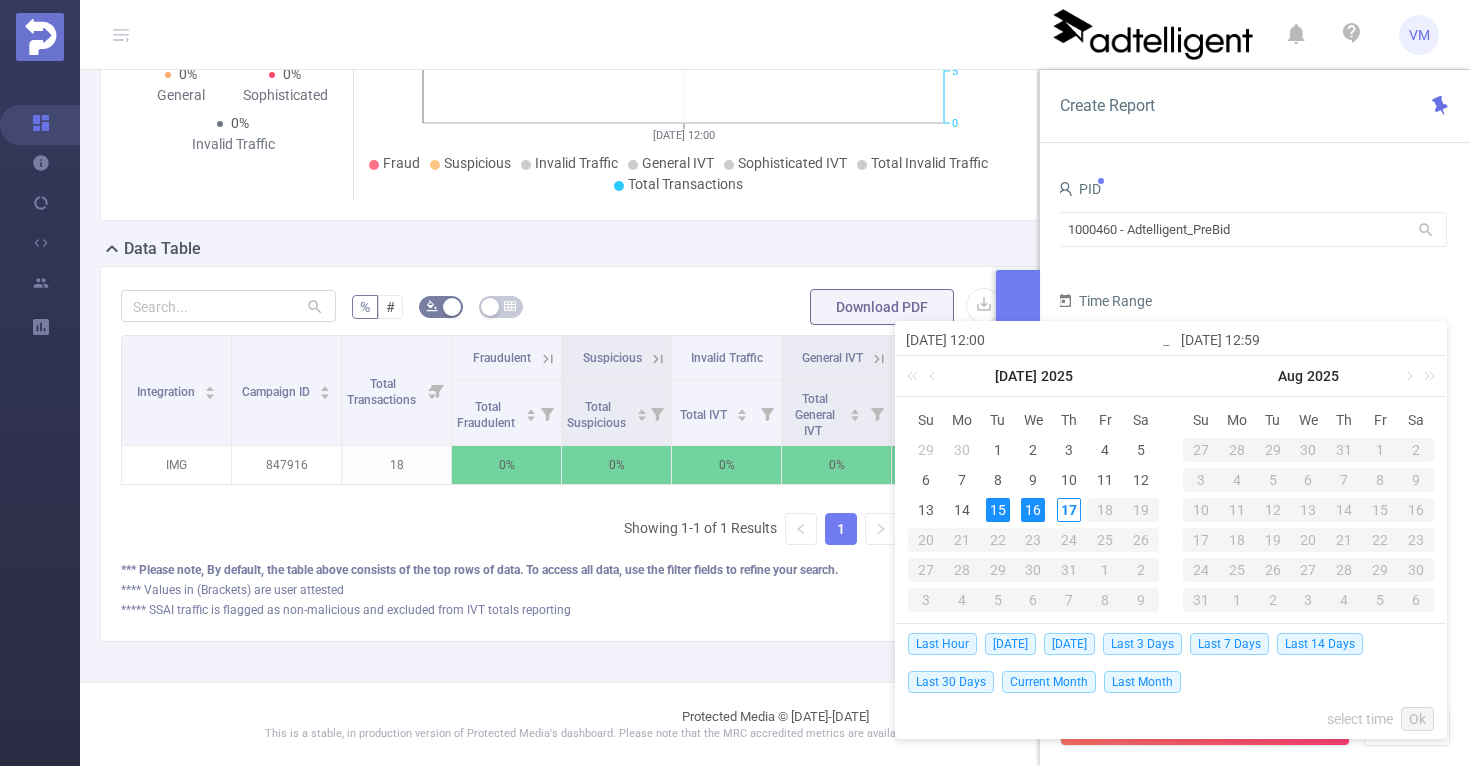 type on "[DATE] 12:00" 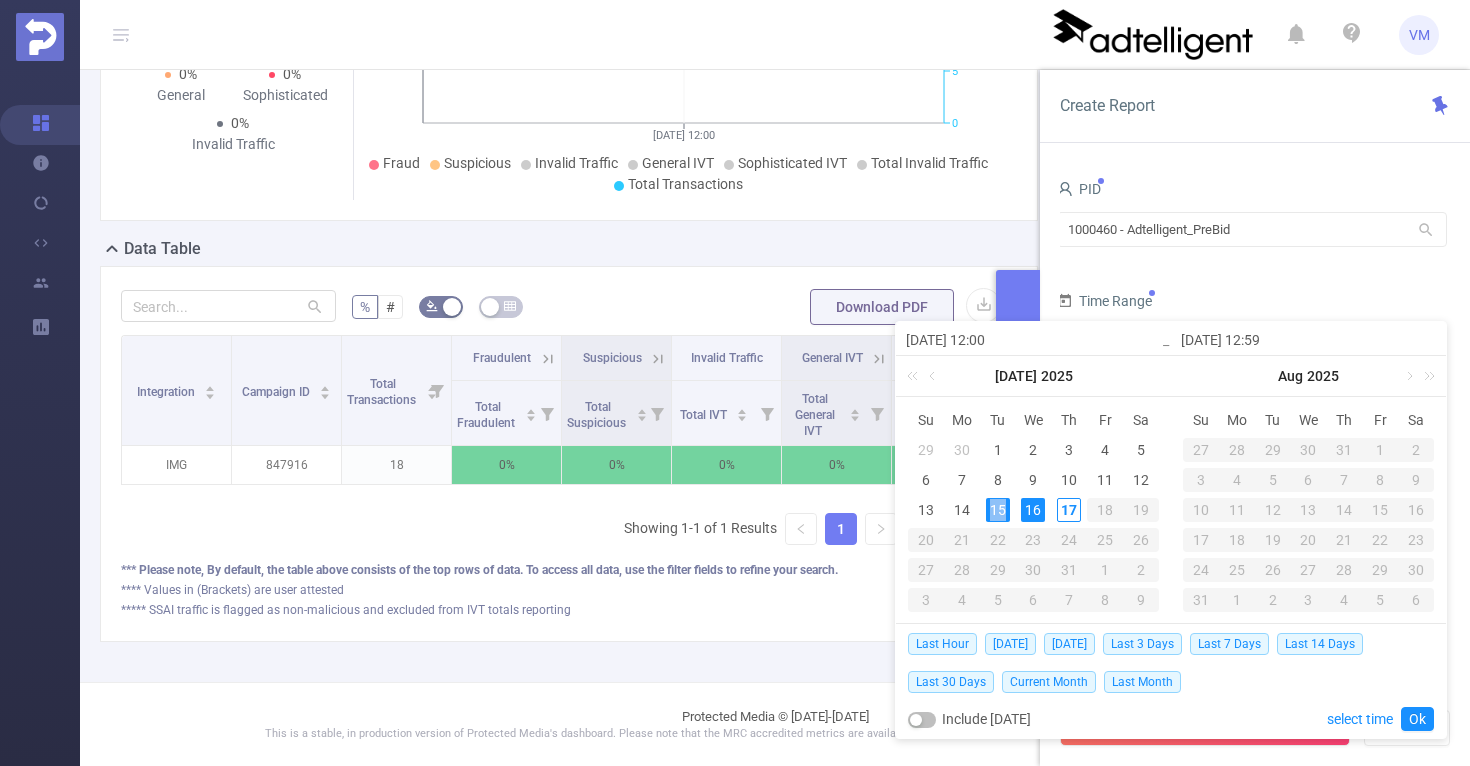 click on "15" at bounding box center [998, 510] 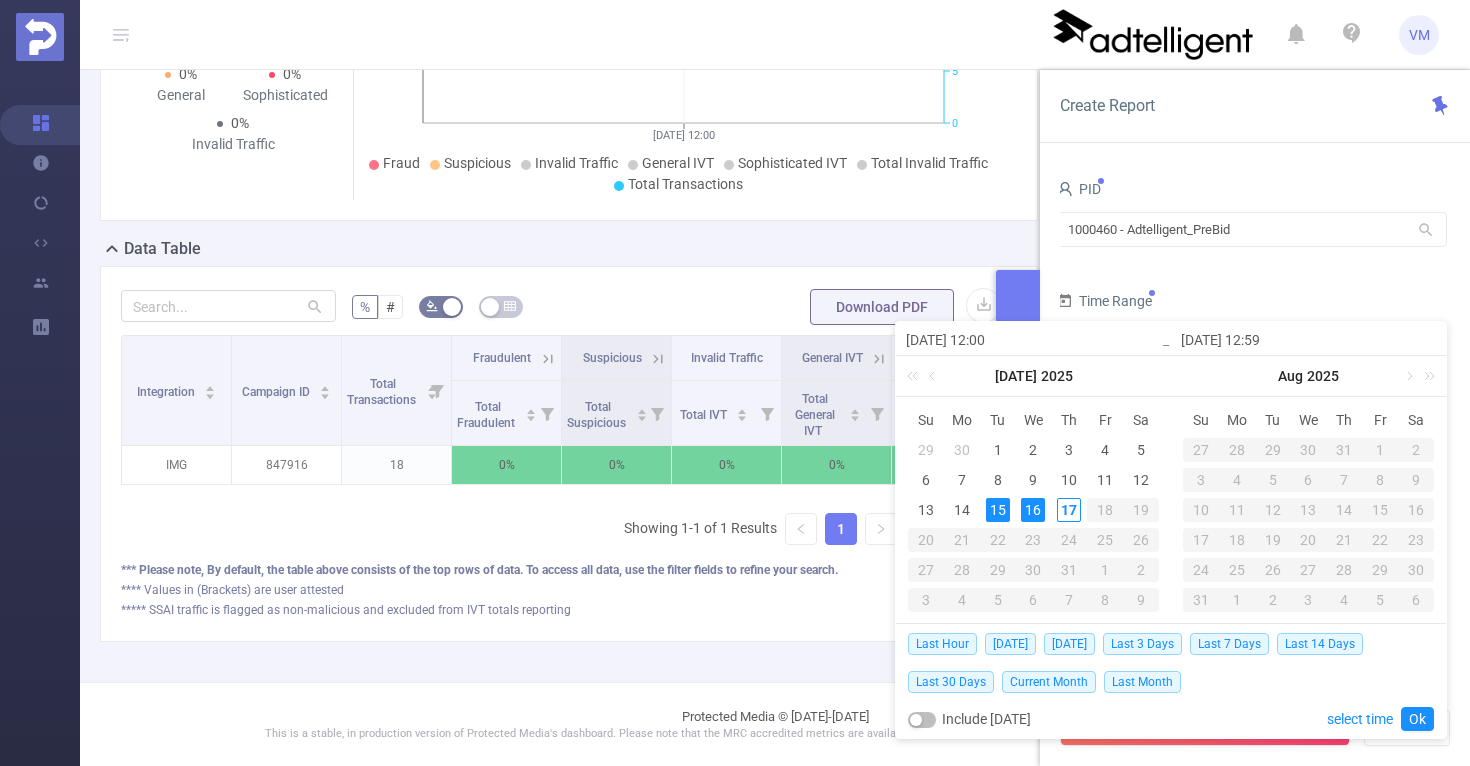 click on "15" at bounding box center (998, 510) 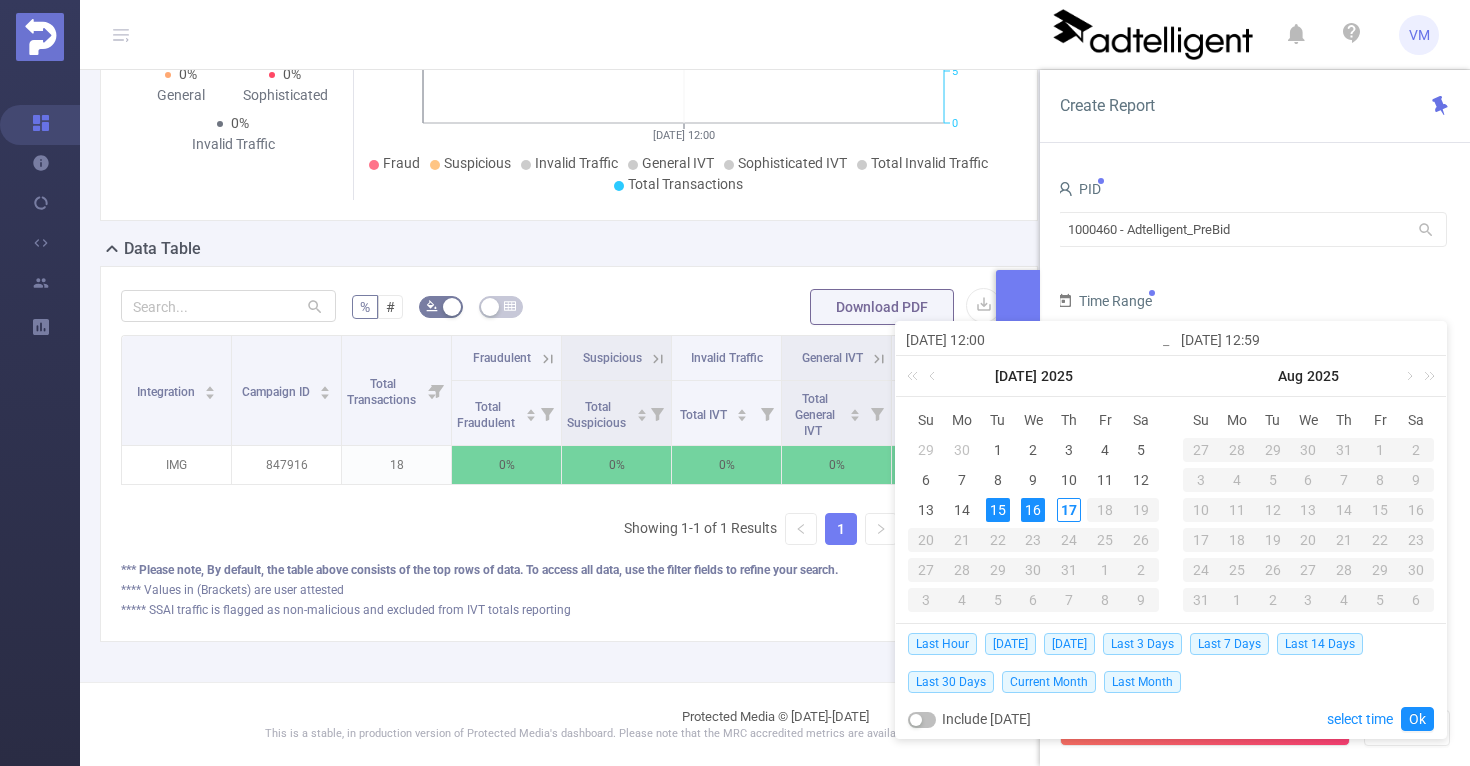 type on "[DATE] 12:59" 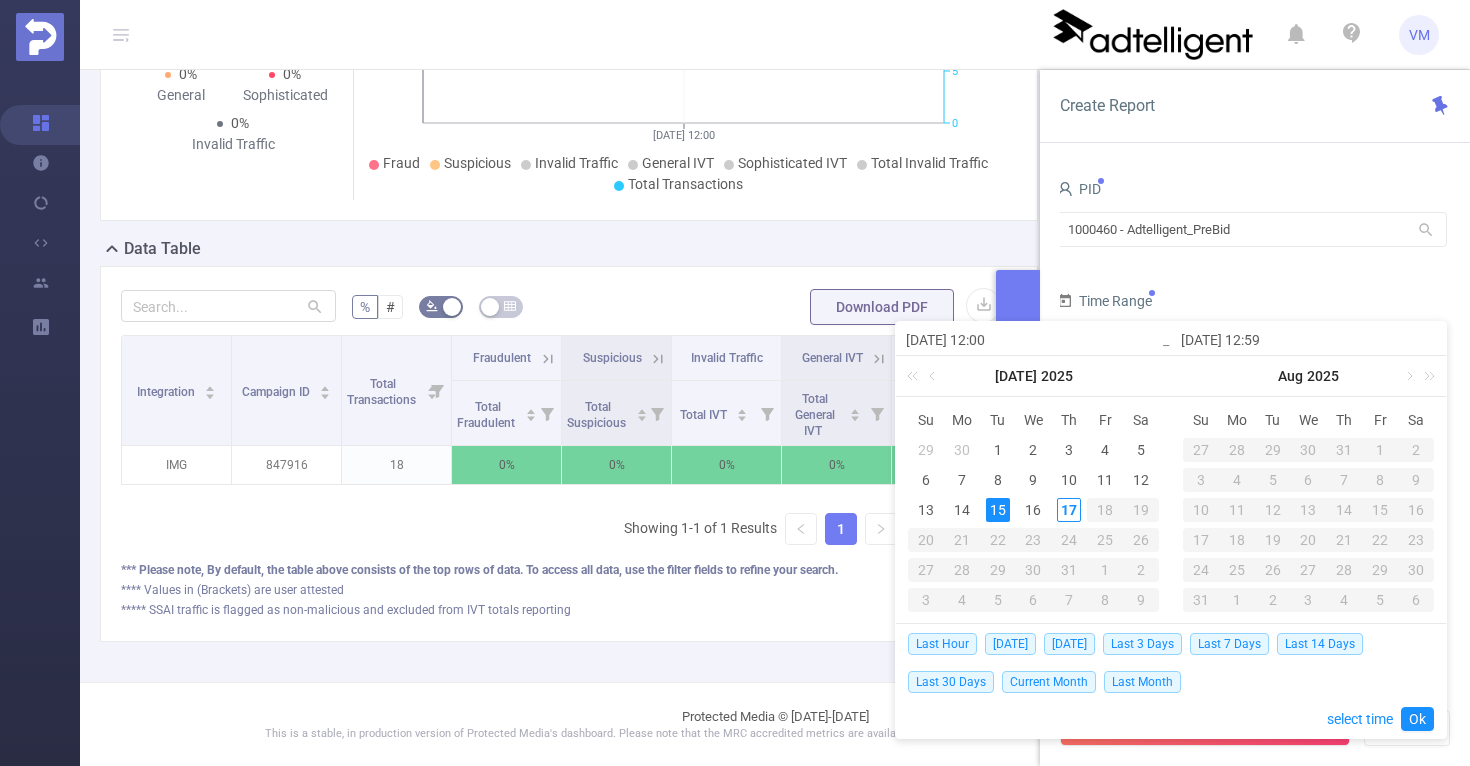 click on "15" at bounding box center [998, 510] 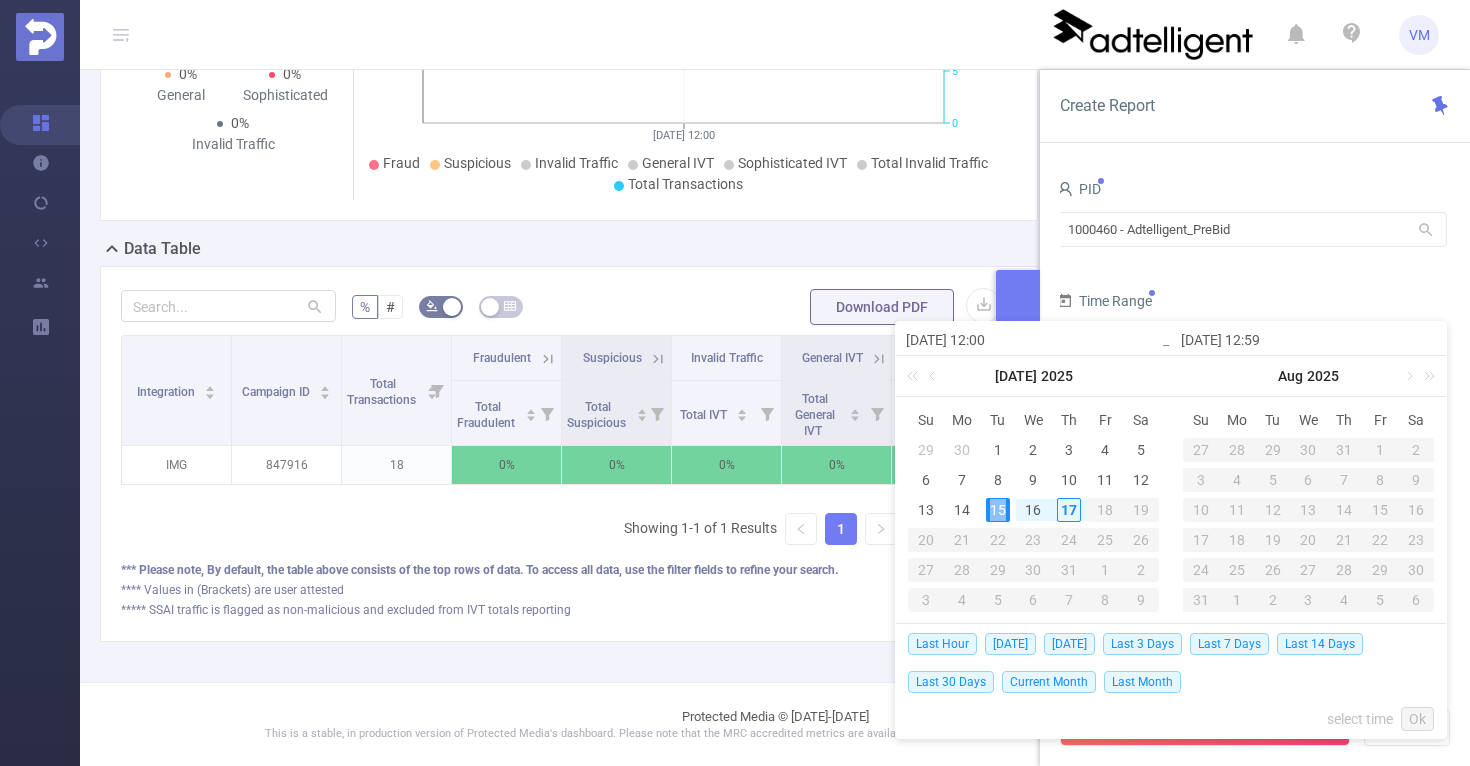 click on "15" at bounding box center (998, 510) 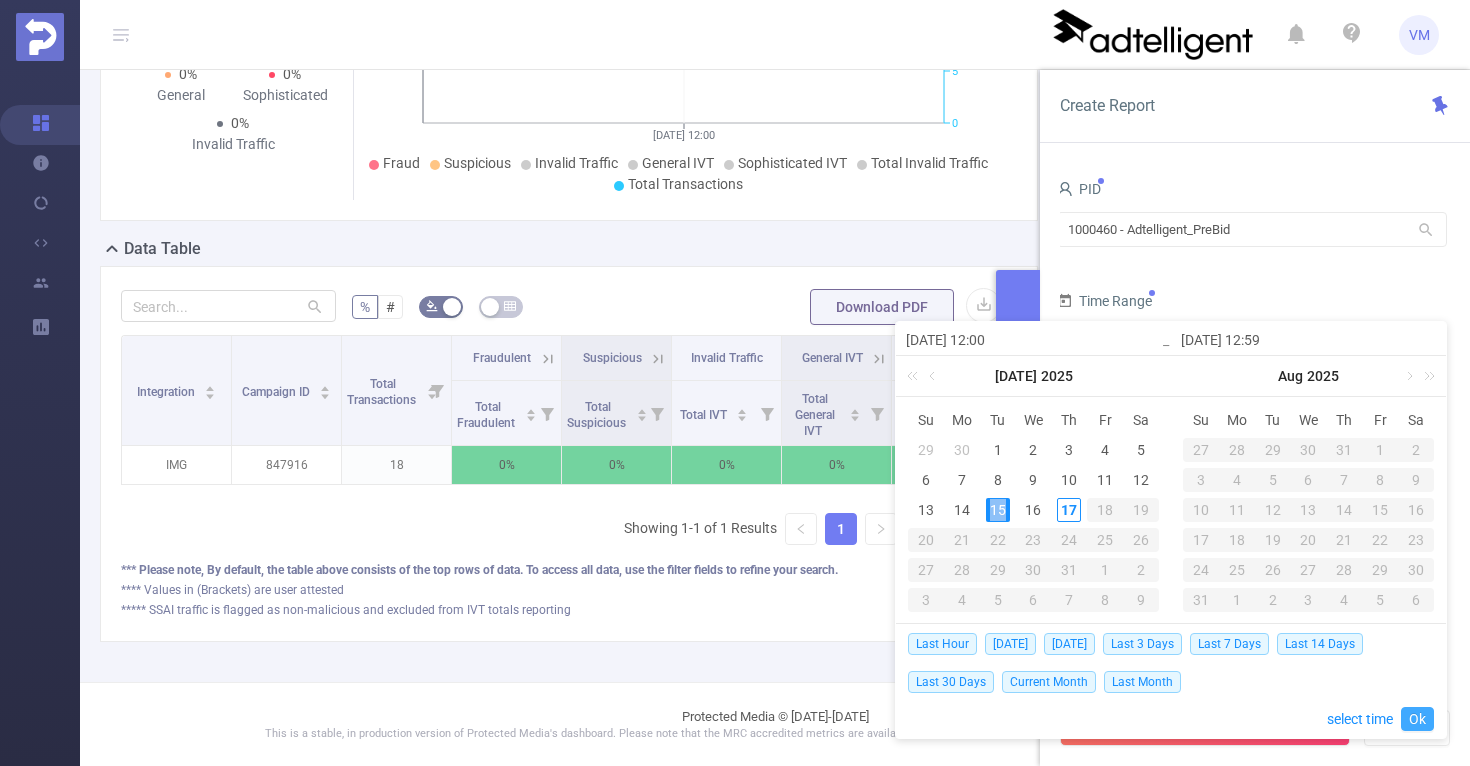 click on "Ok" at bounding box center (1417, 719) 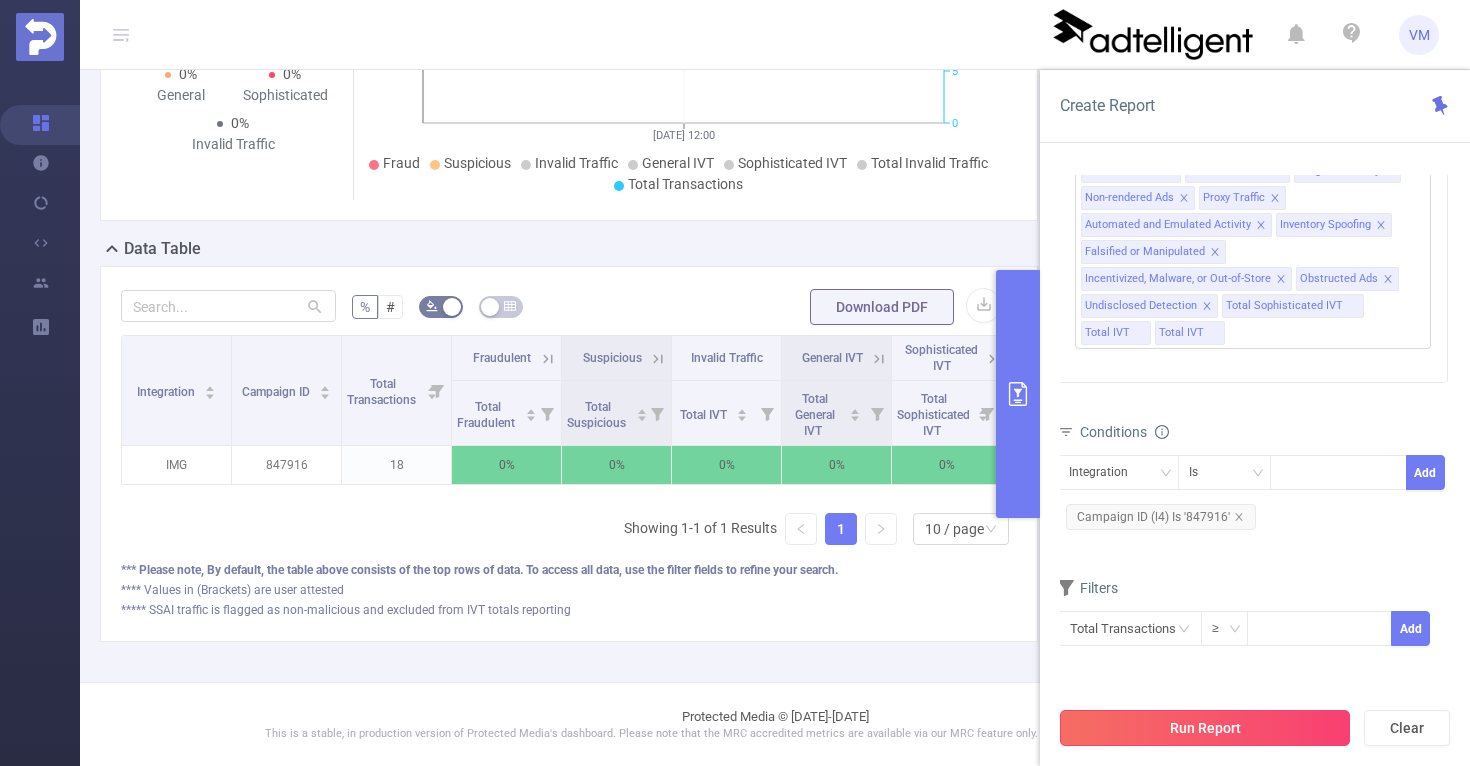 click on "Run Report" at bounding box center (1205, 728) 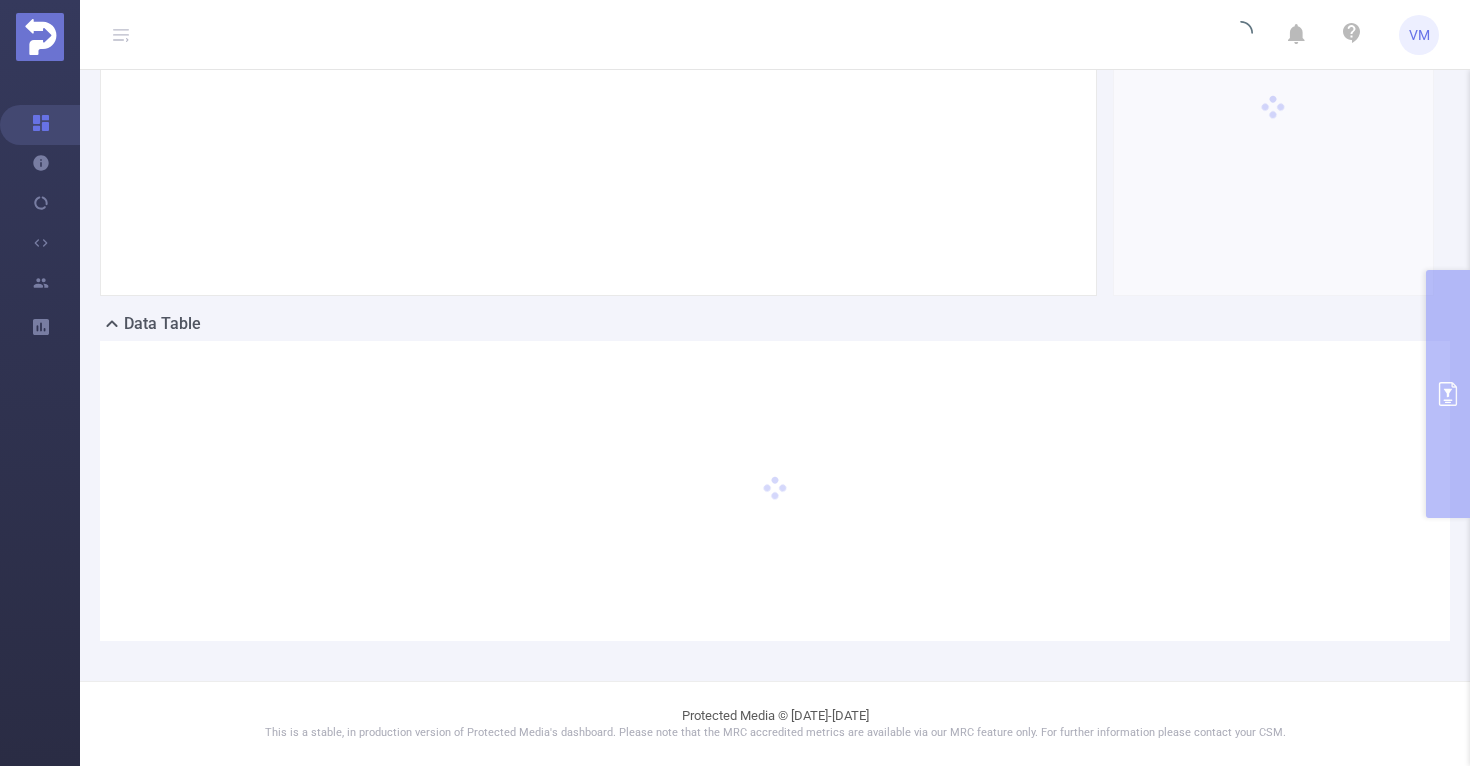 scroll, scrollTop: 241, scrollLeft: 0, axis: vertical 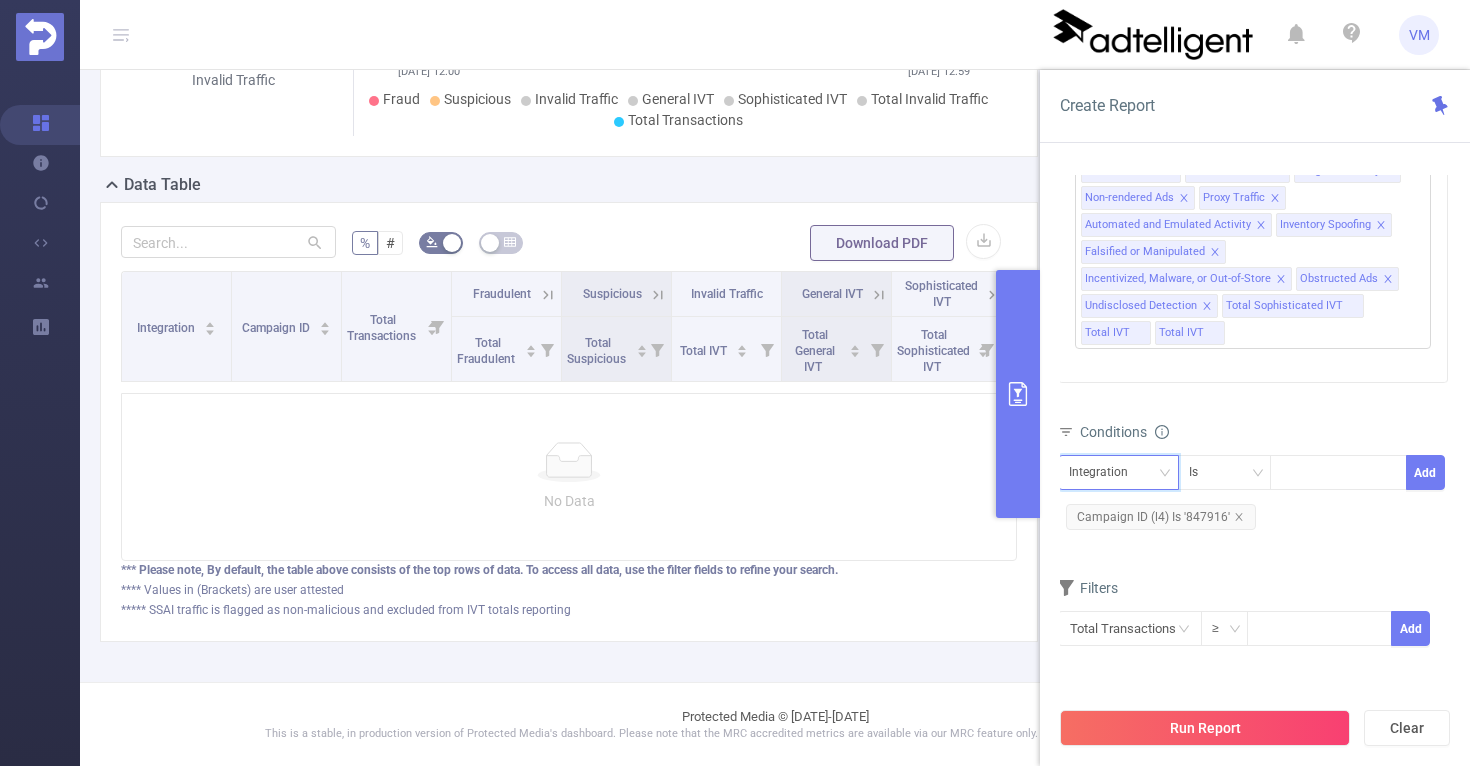 click on "Integration" at bounding box center [1118, 472] 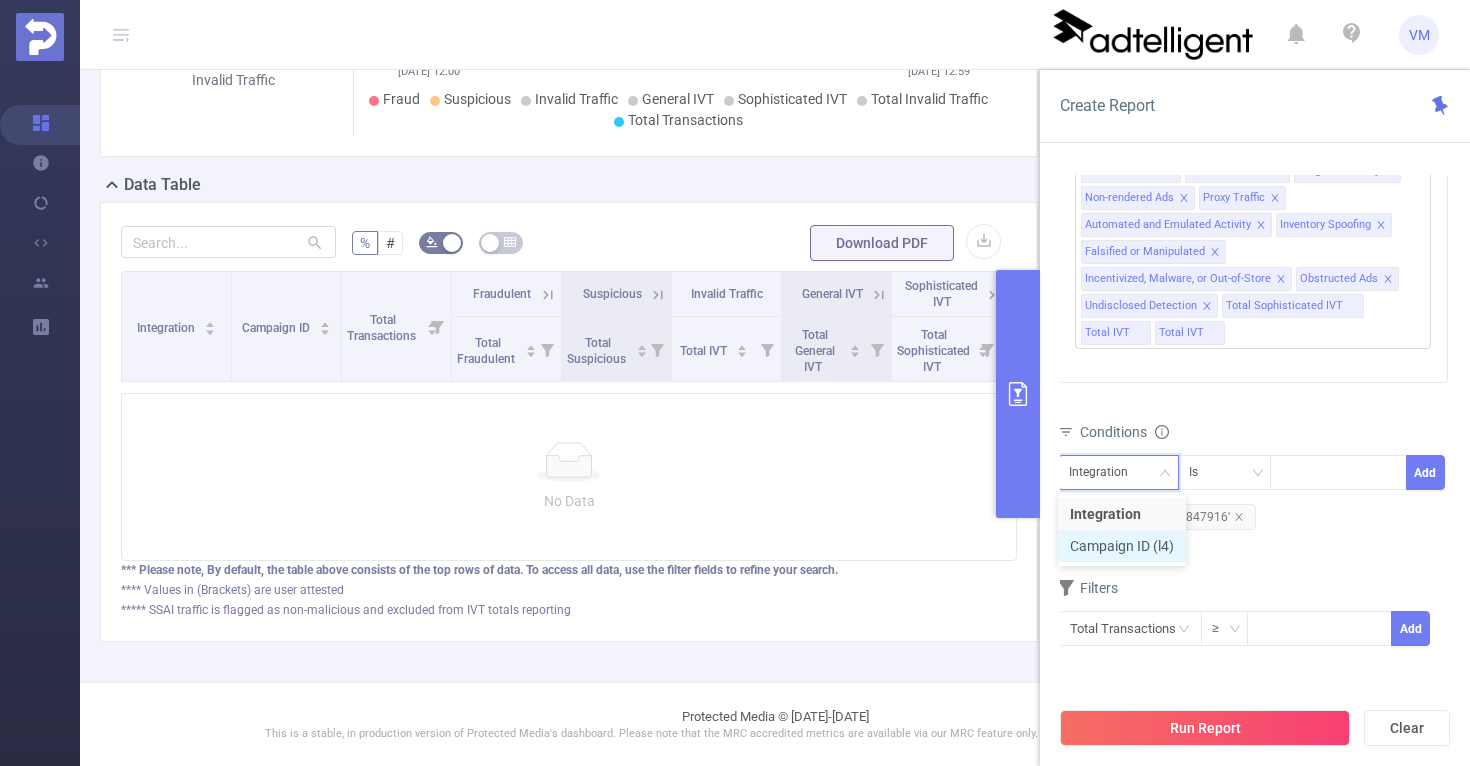 click on "Campaign ID (l4)" at bounding box center [1122, 546] 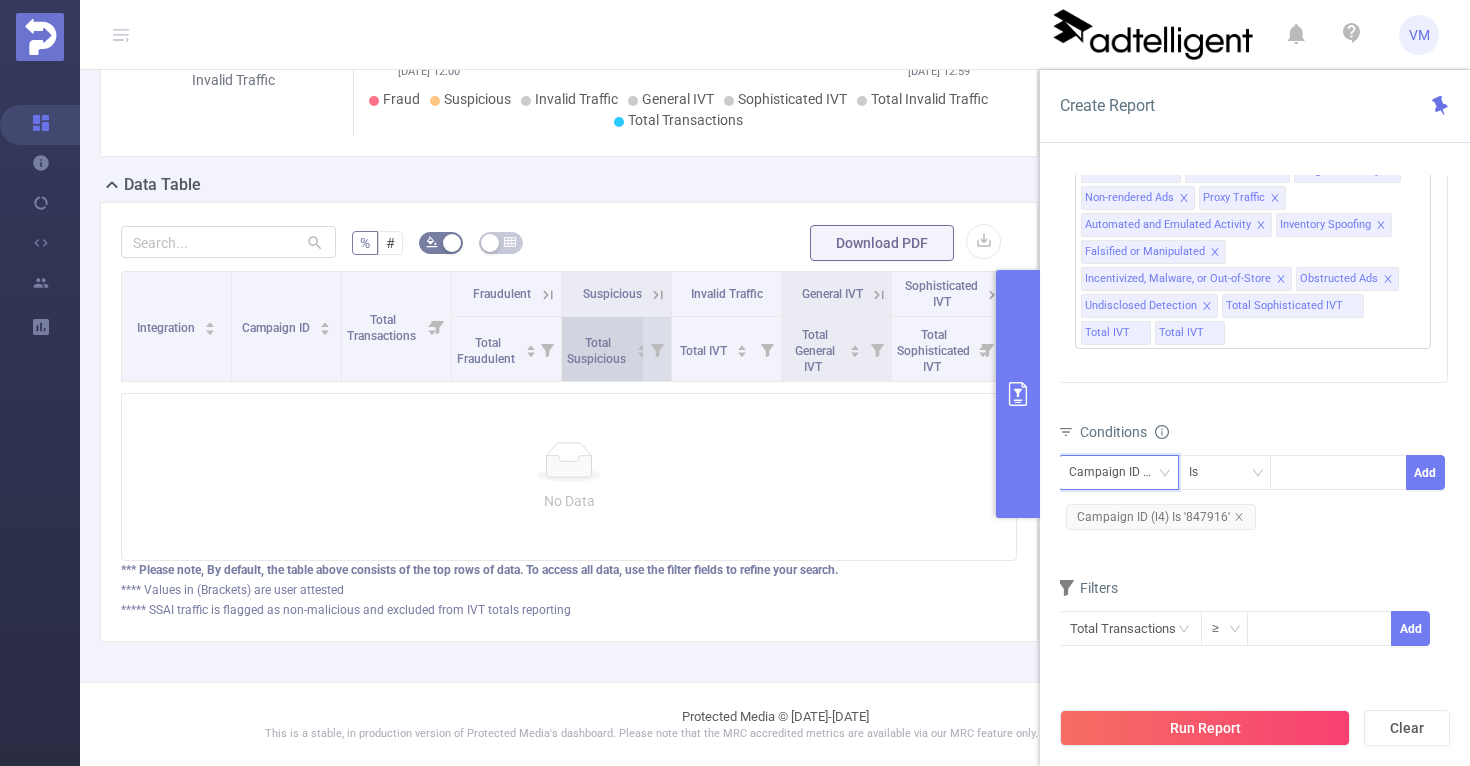 scroll, scrollTop: 0, scrollLeft: 0, axis: both 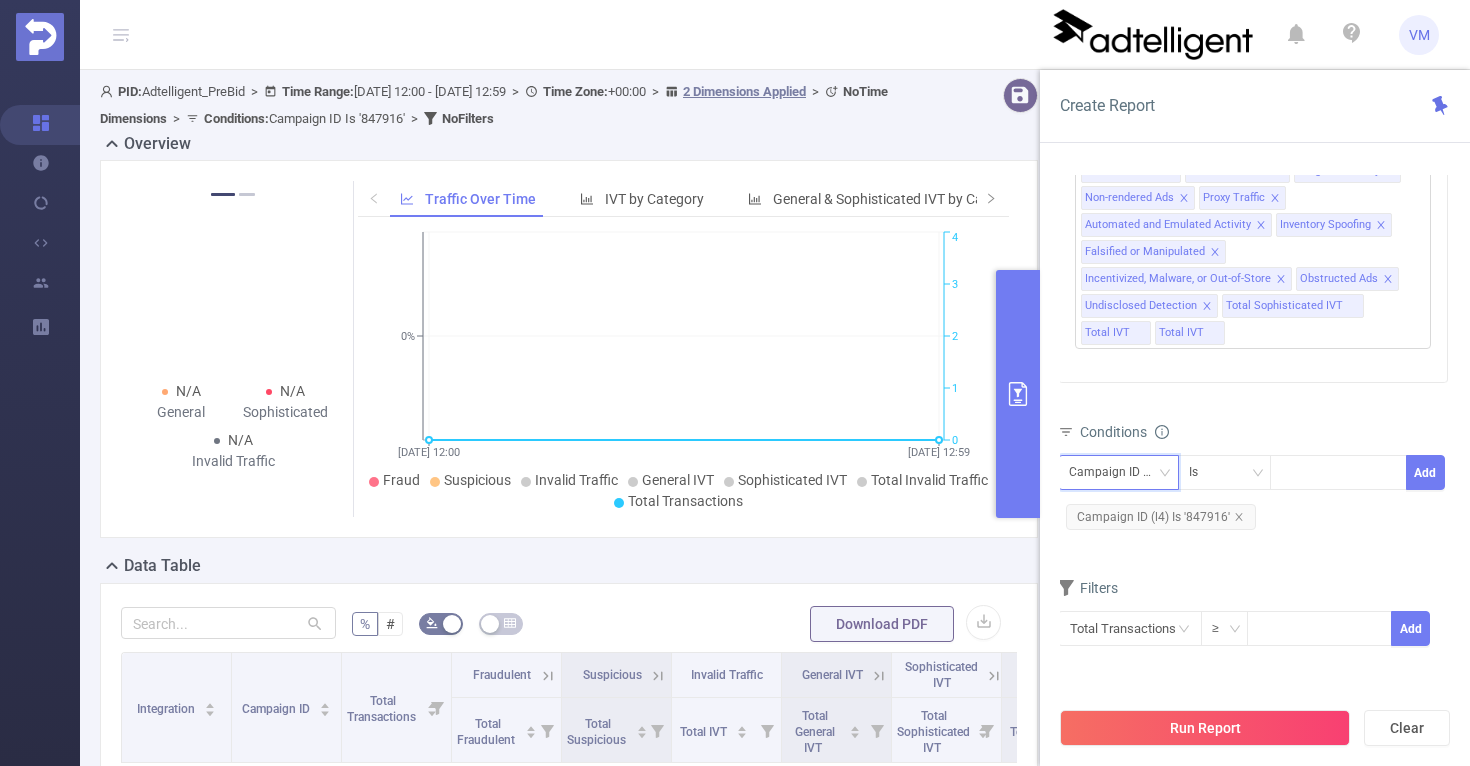 click on "Campaign ID (l4)" at bounding box center [1118, 472] 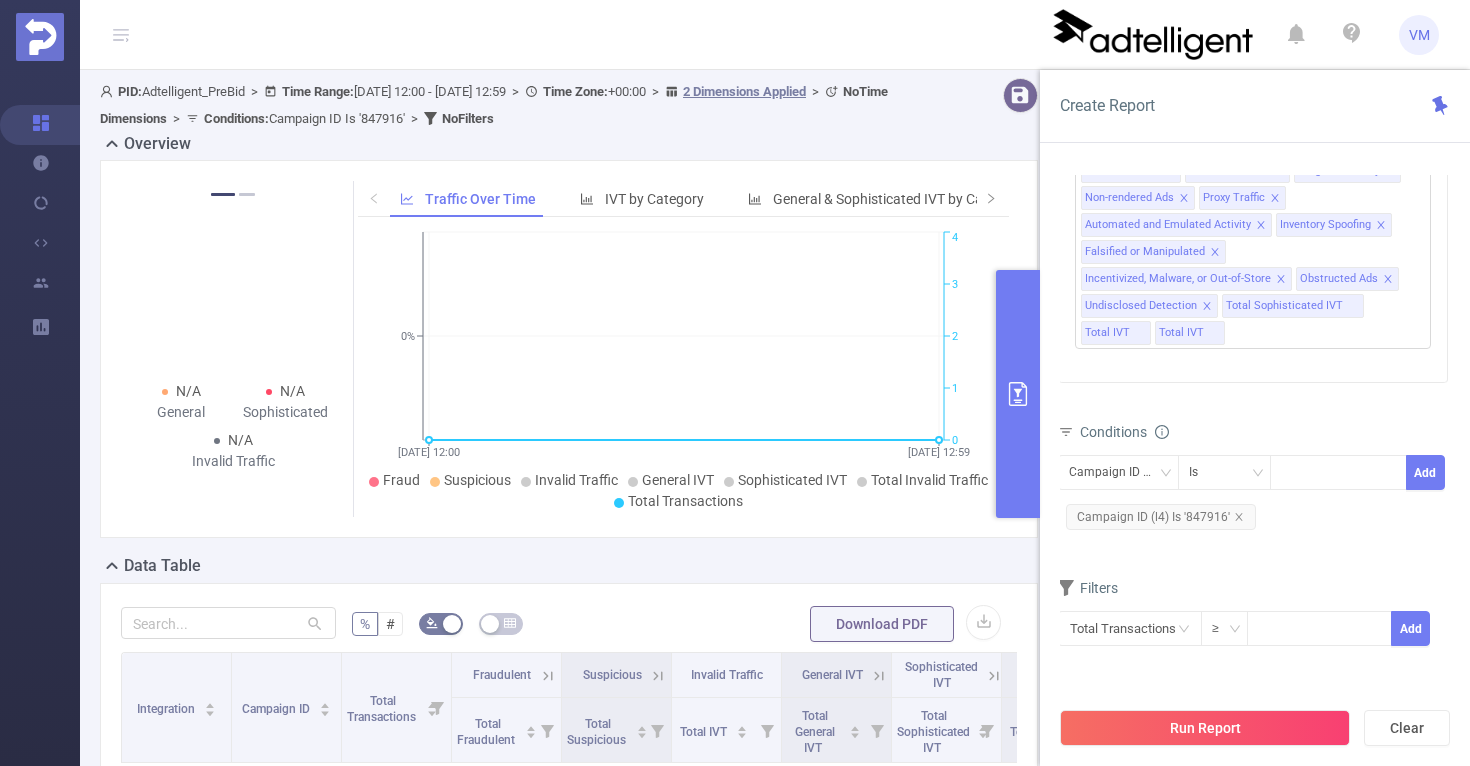 click on "Conditions" at bounding box center (1253, 434) 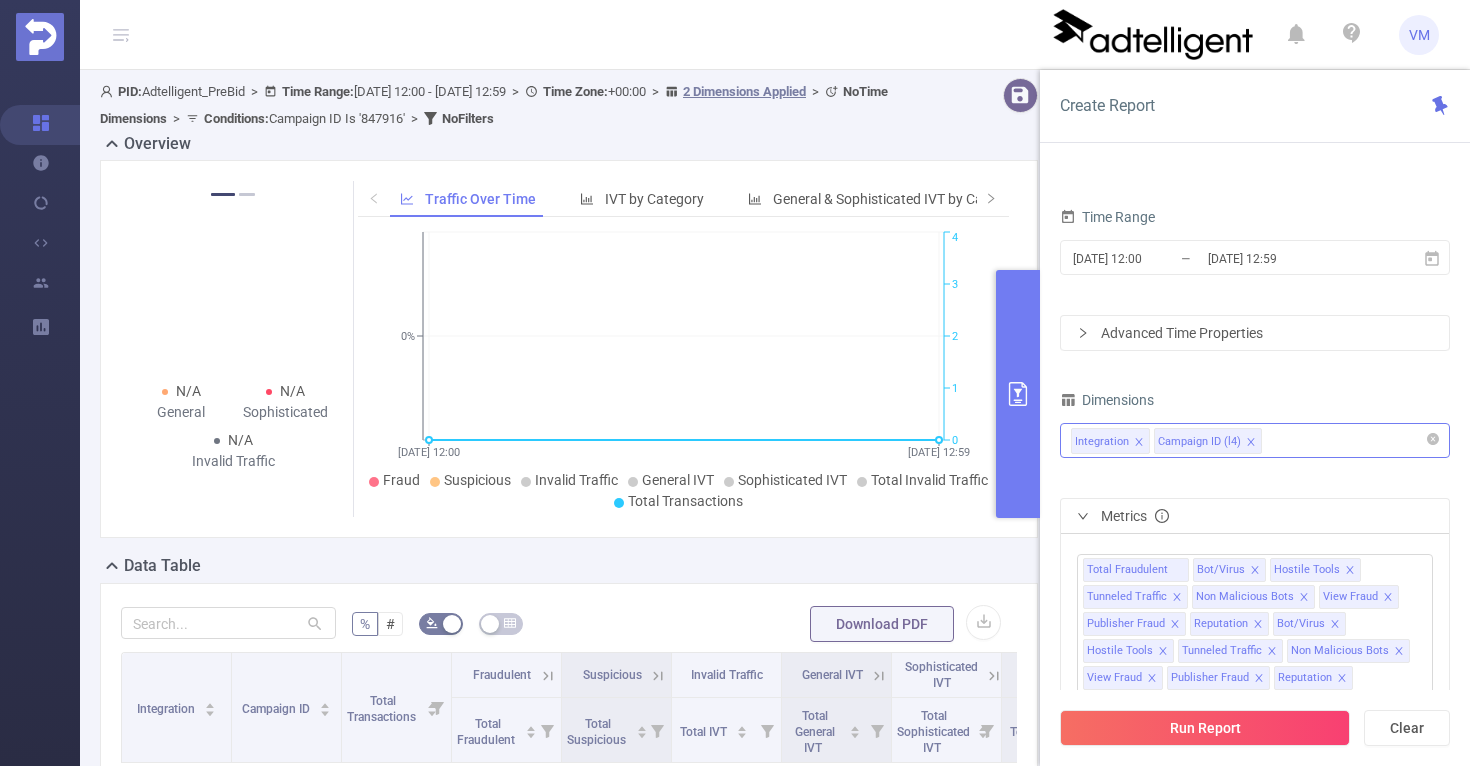 click on "Integration Campaign ID (l4)" at bounding box center (1255, 440) 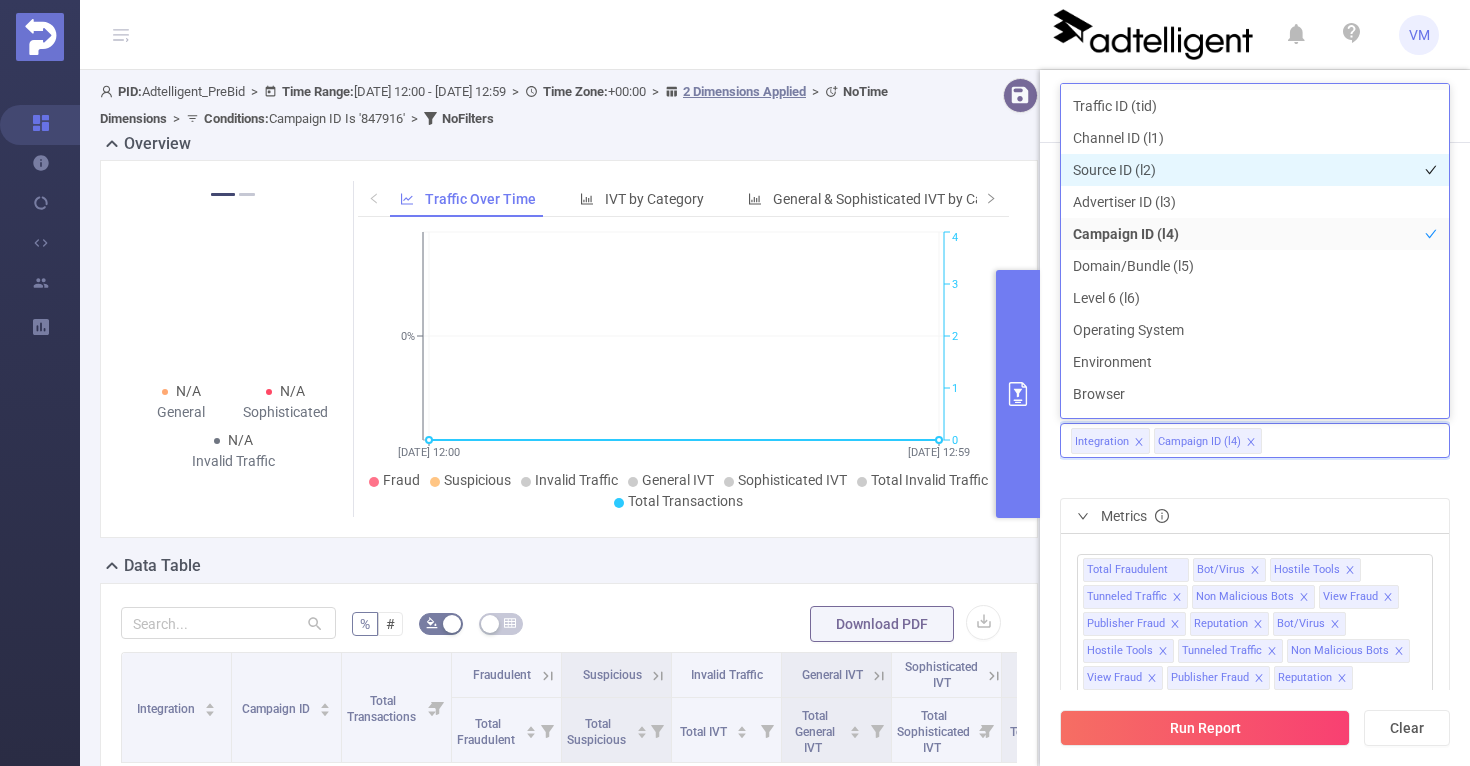 scroll, scrollTop: 37, scrollLeft: 0, axis: vertical 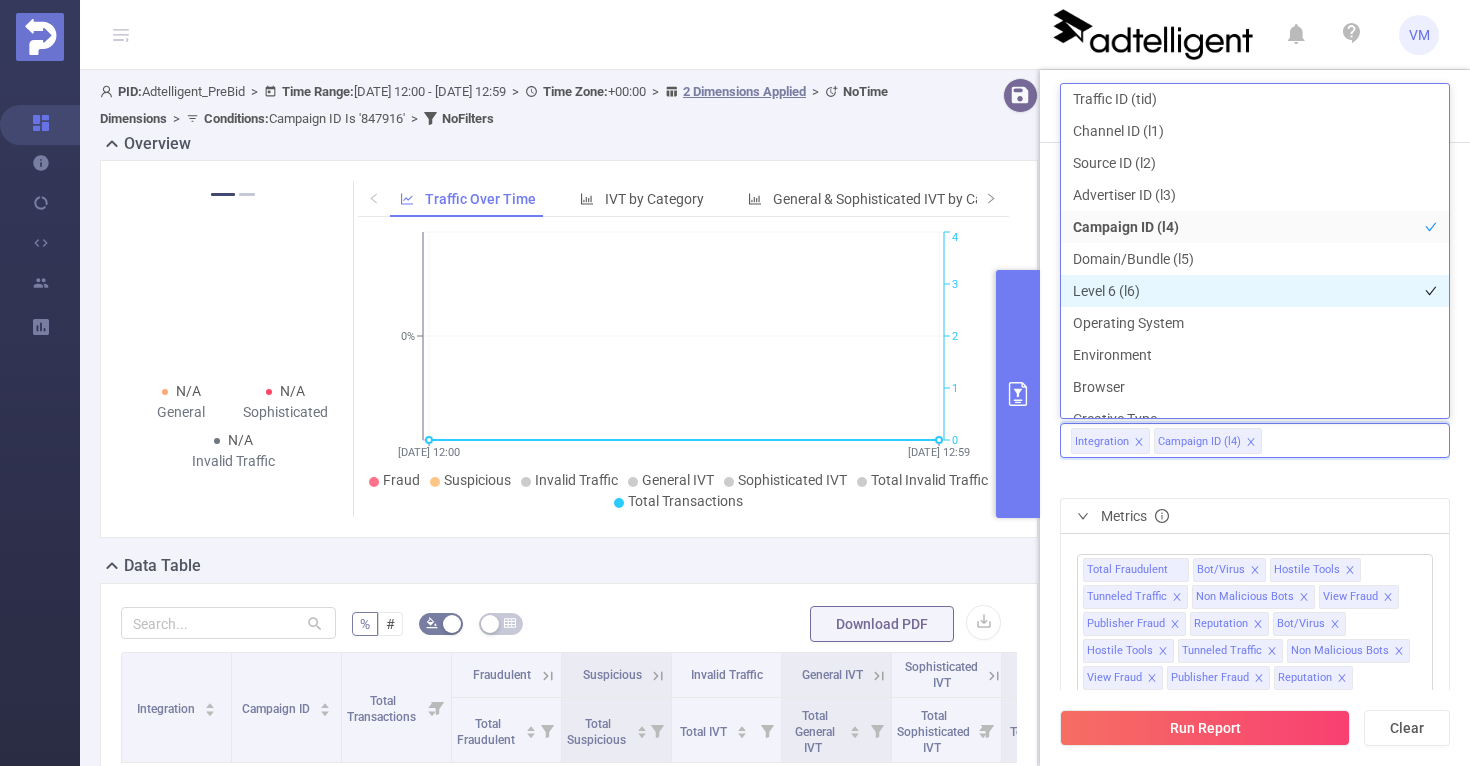 click on "Level 6 (l6)" at bounding box center [1255, 291] 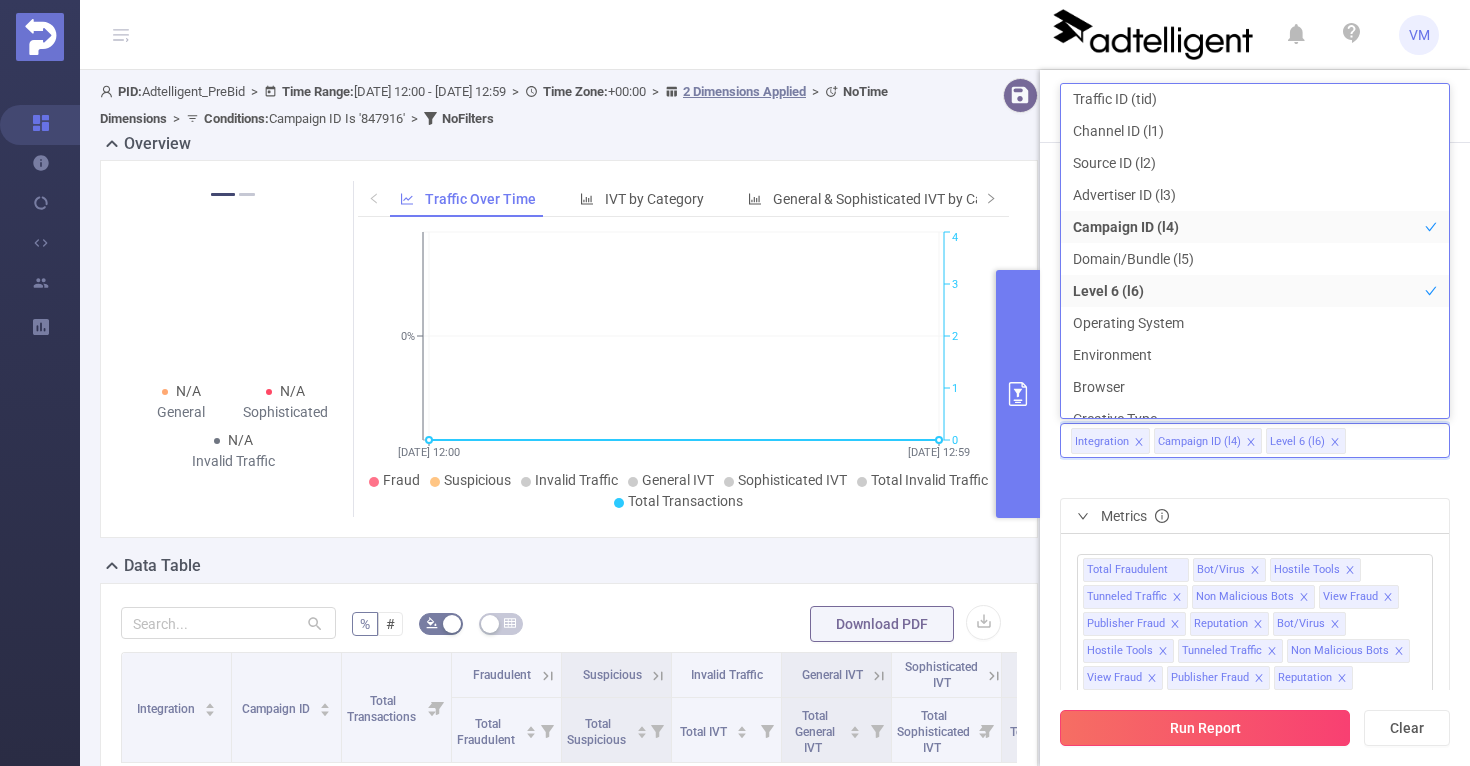 click on "Run Report" at bounding box center [1205, 728] 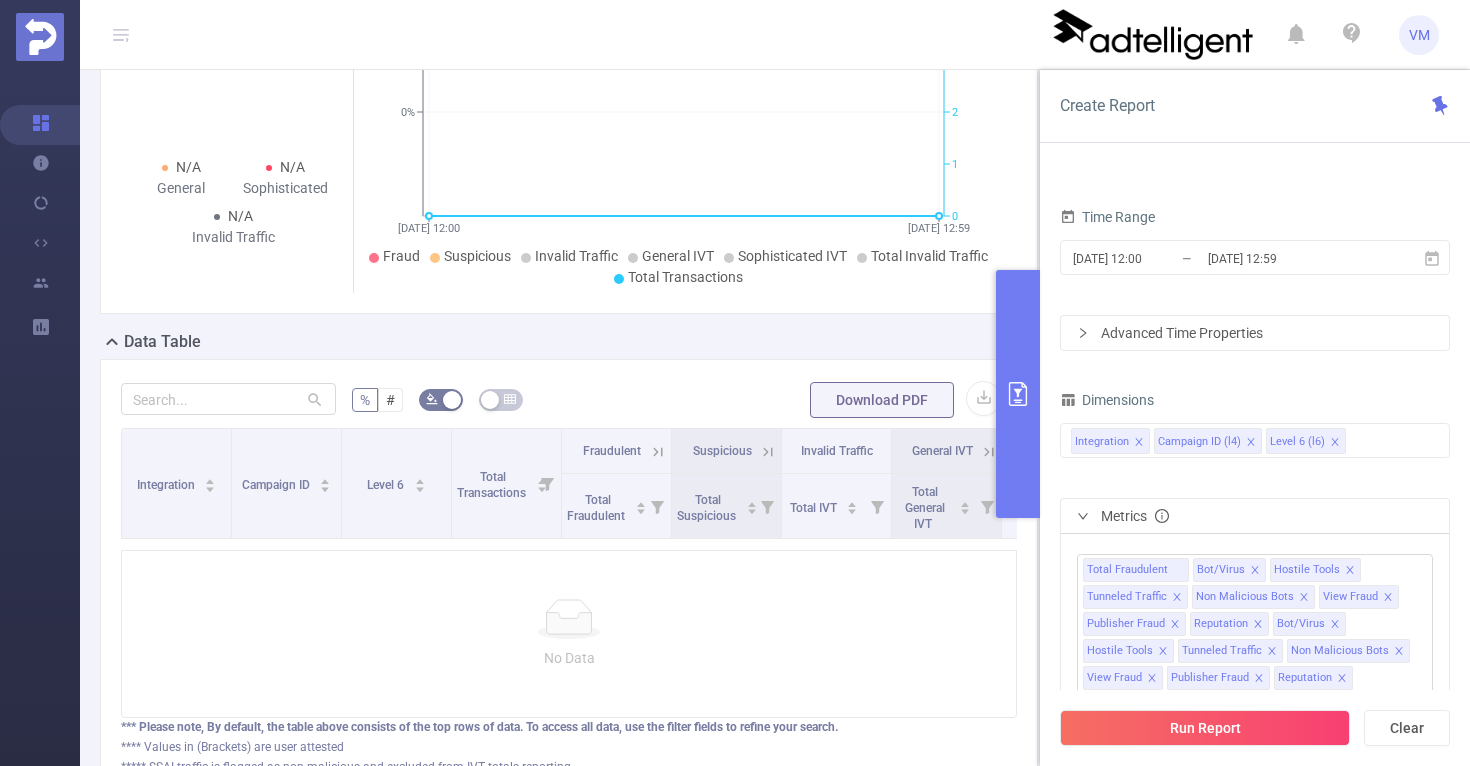 scroll, scrollTop: 226, scrollLeft: 0, axis: vertical 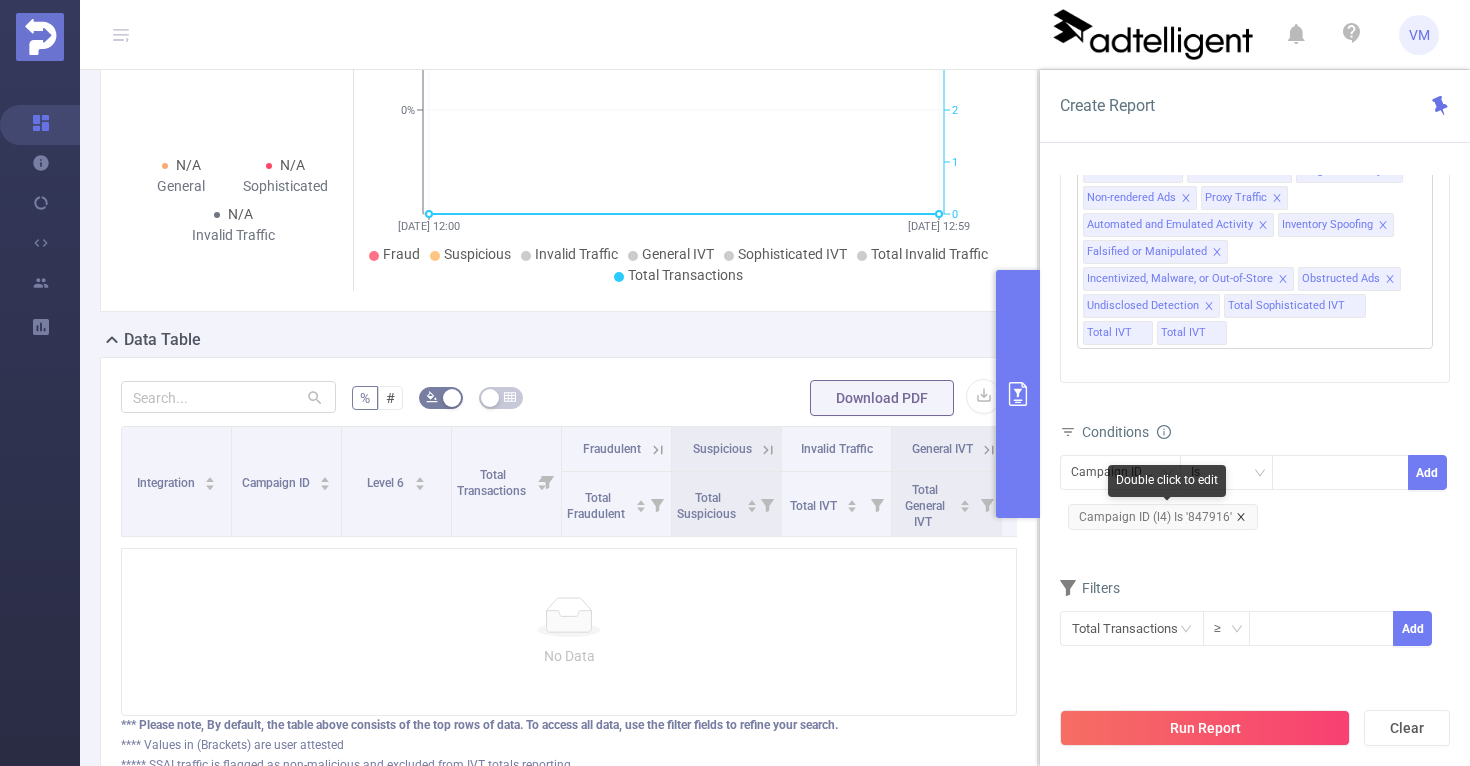 click 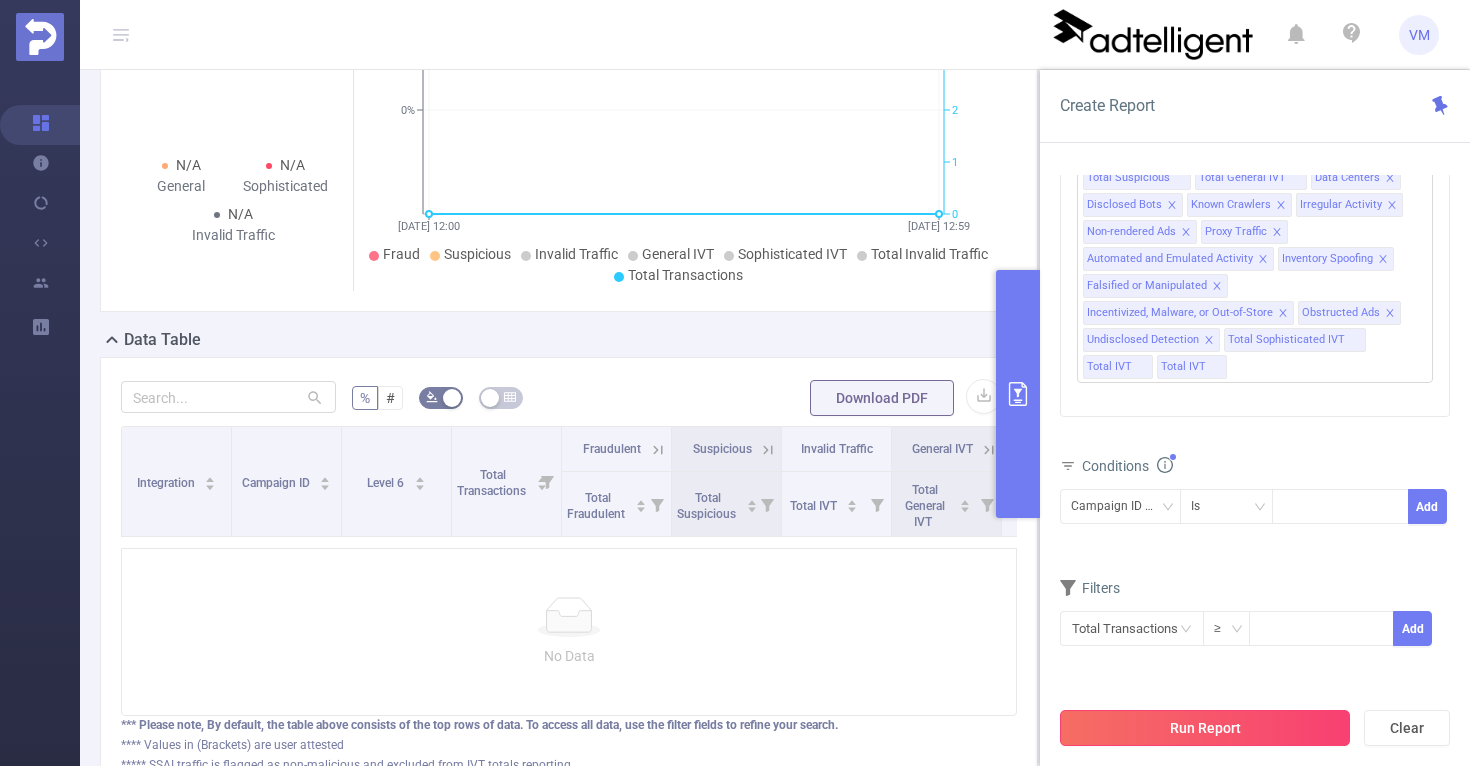 click on "Run Report" at bounding box center [1205, 728] 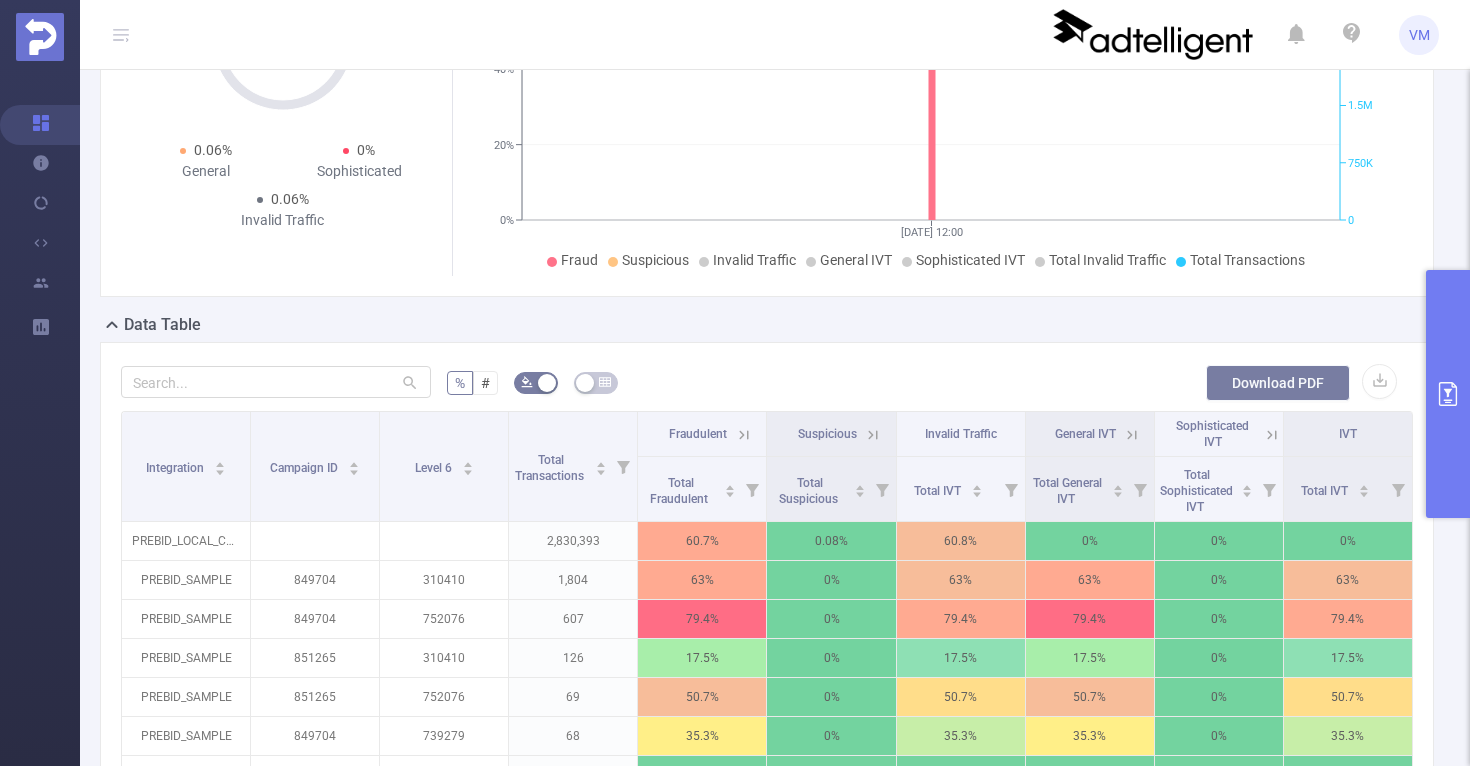 scroll, scrollTop: 0, scrollLeft: 0, axis: both 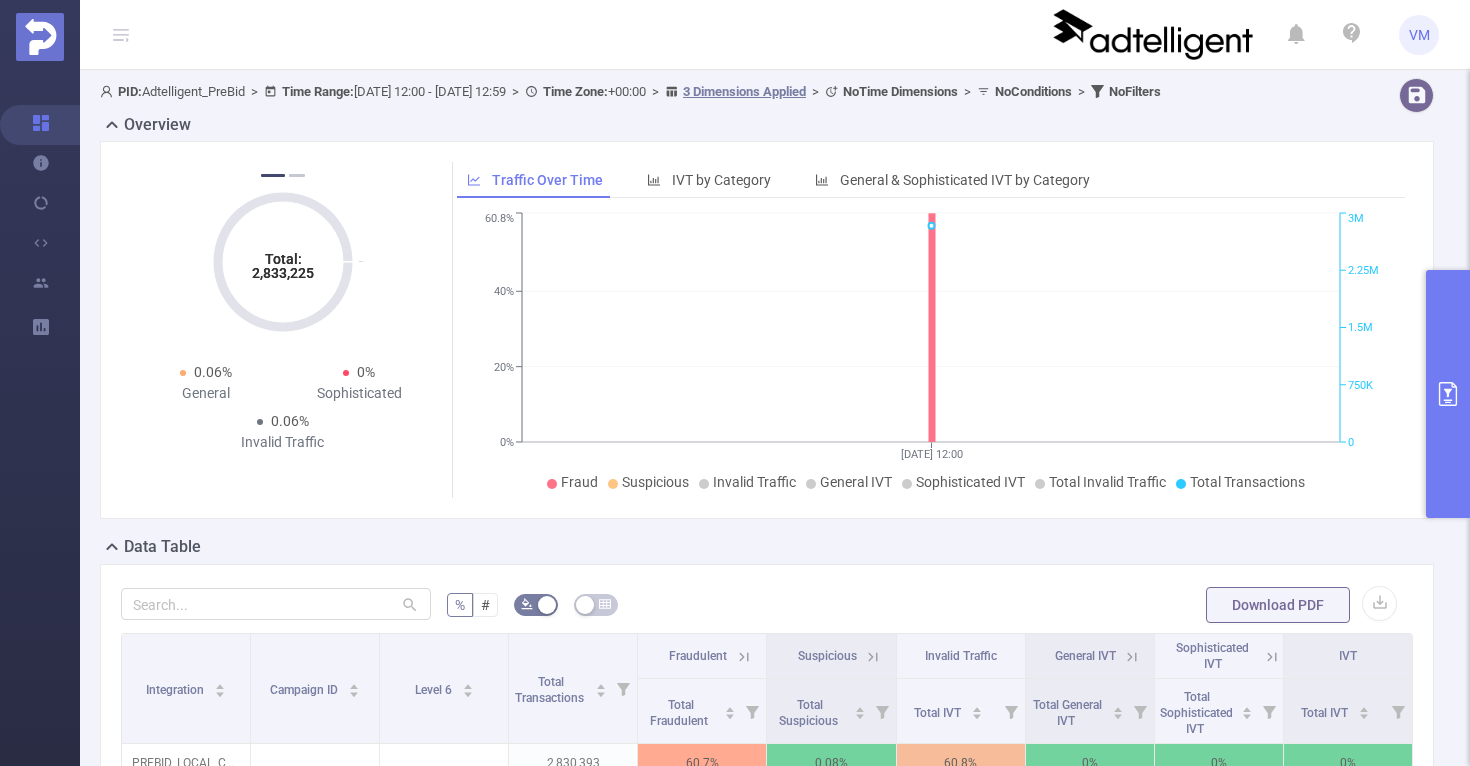 click 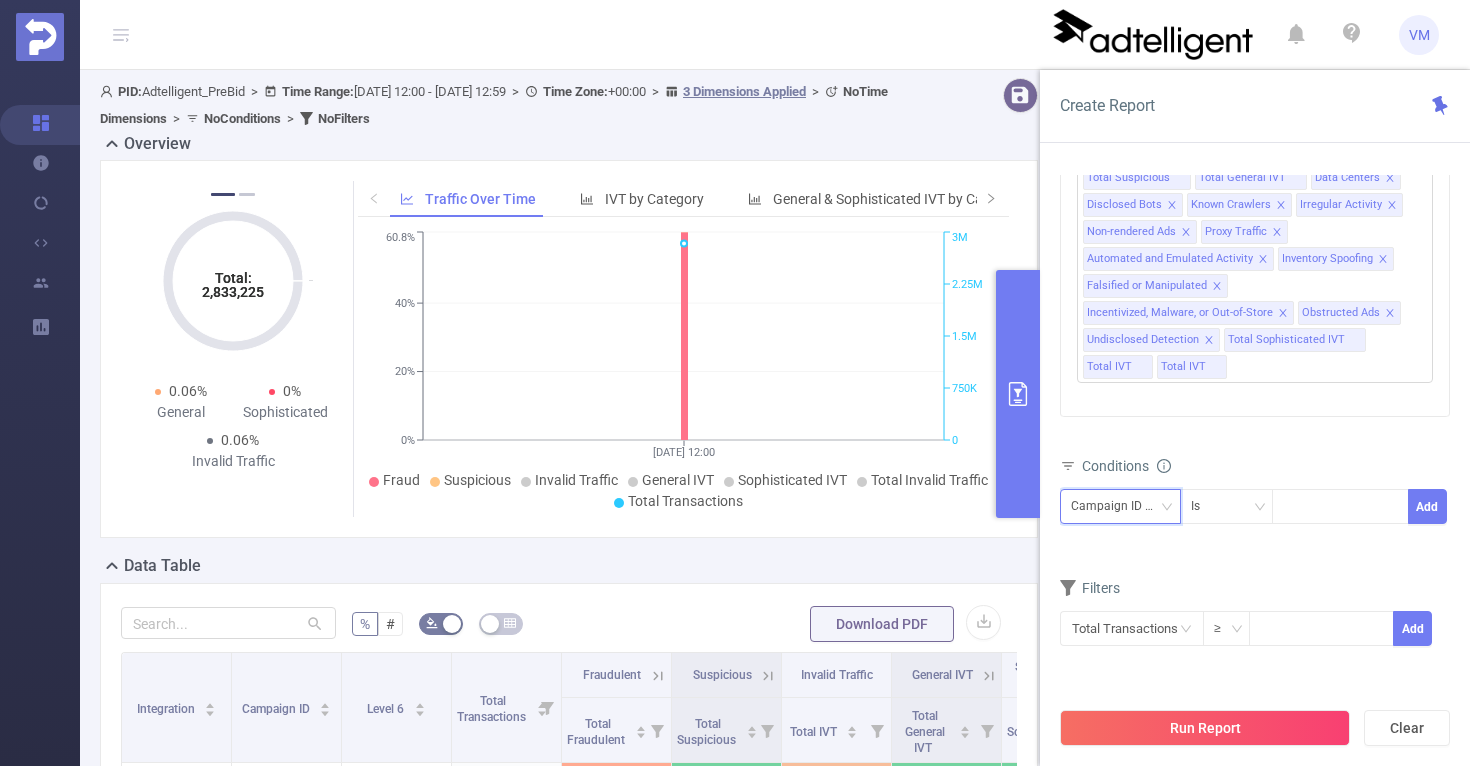 click on "Campaign ID (l4)" at bounding box center [1120, 506] 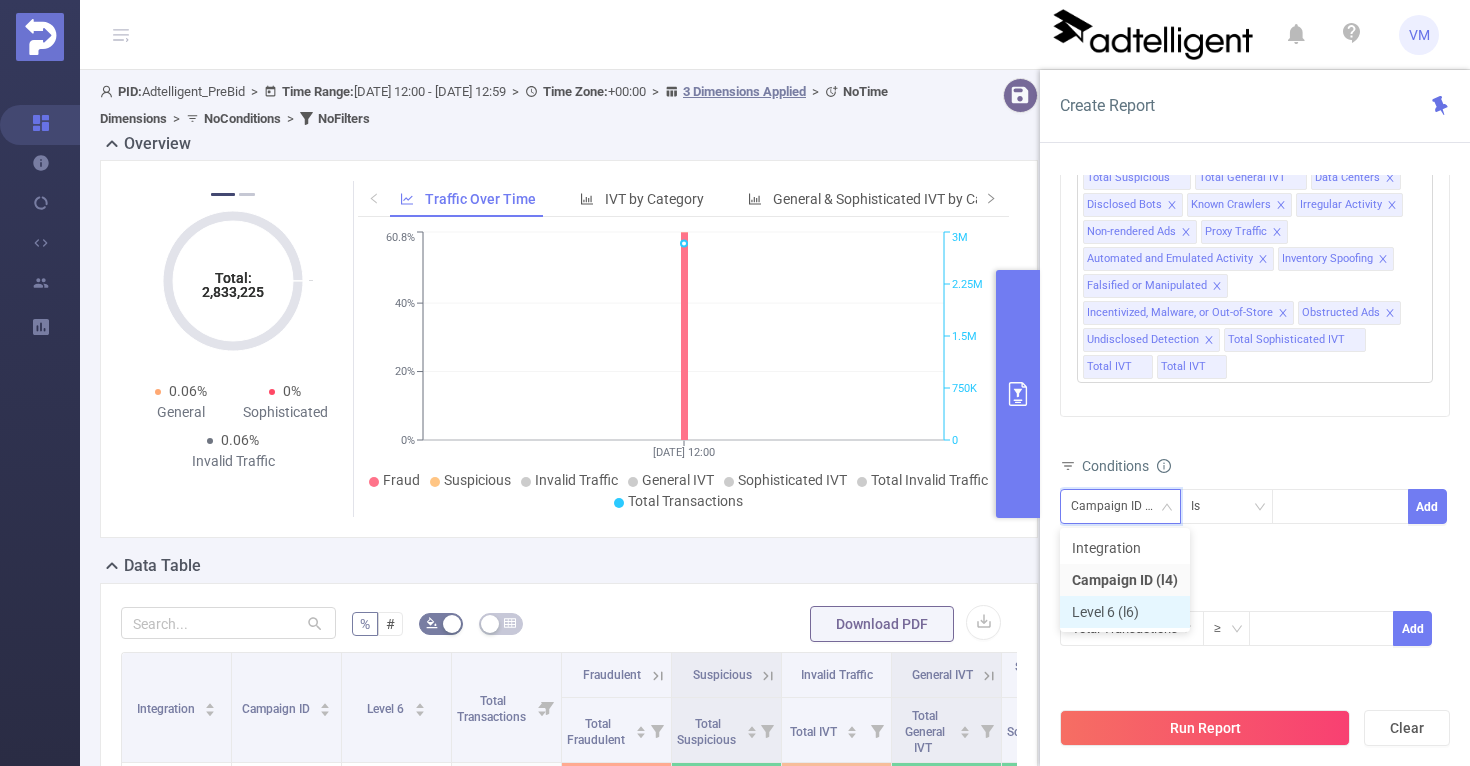 click on "Level 6 (l6)" at bounding box center [1125, 612] 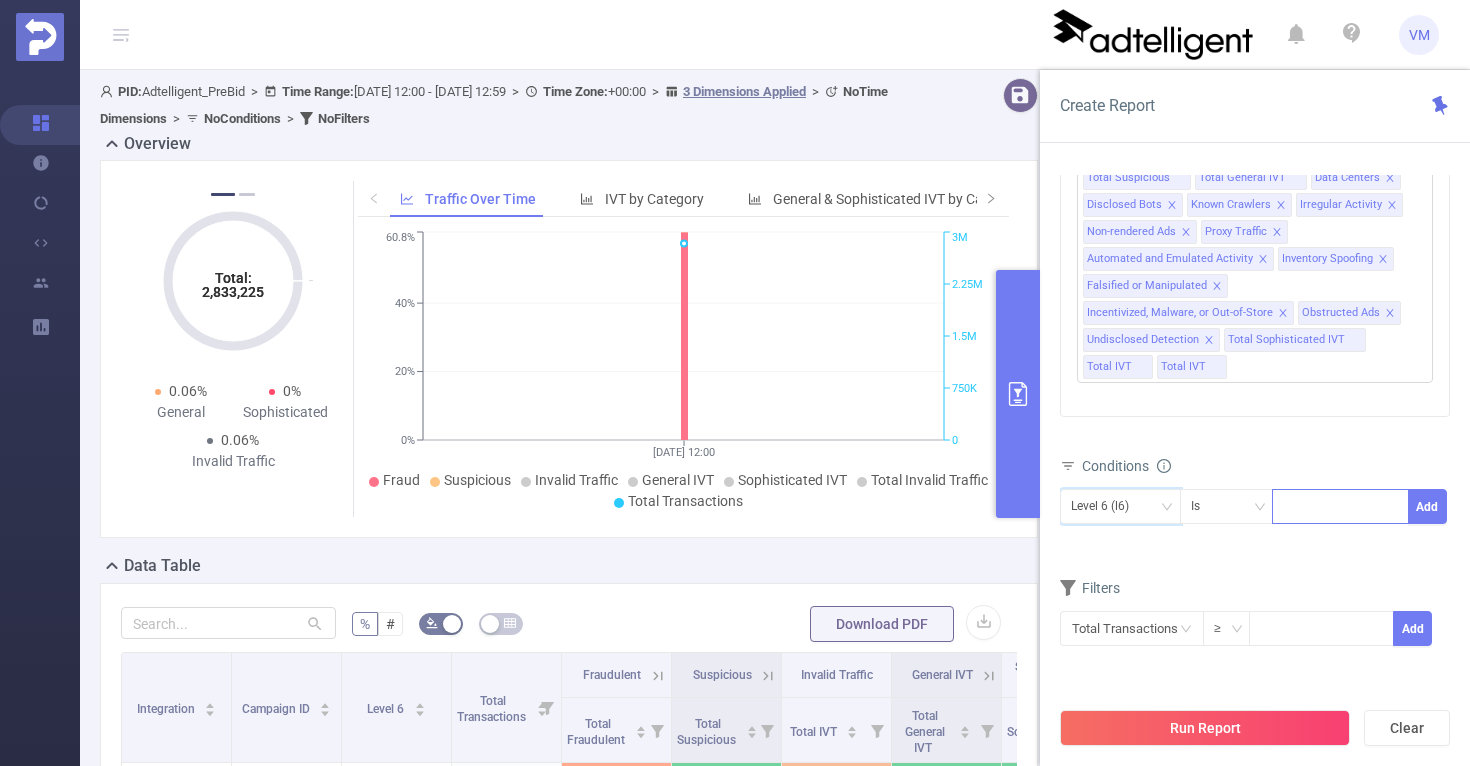 click at bounding box center [1287, 507] 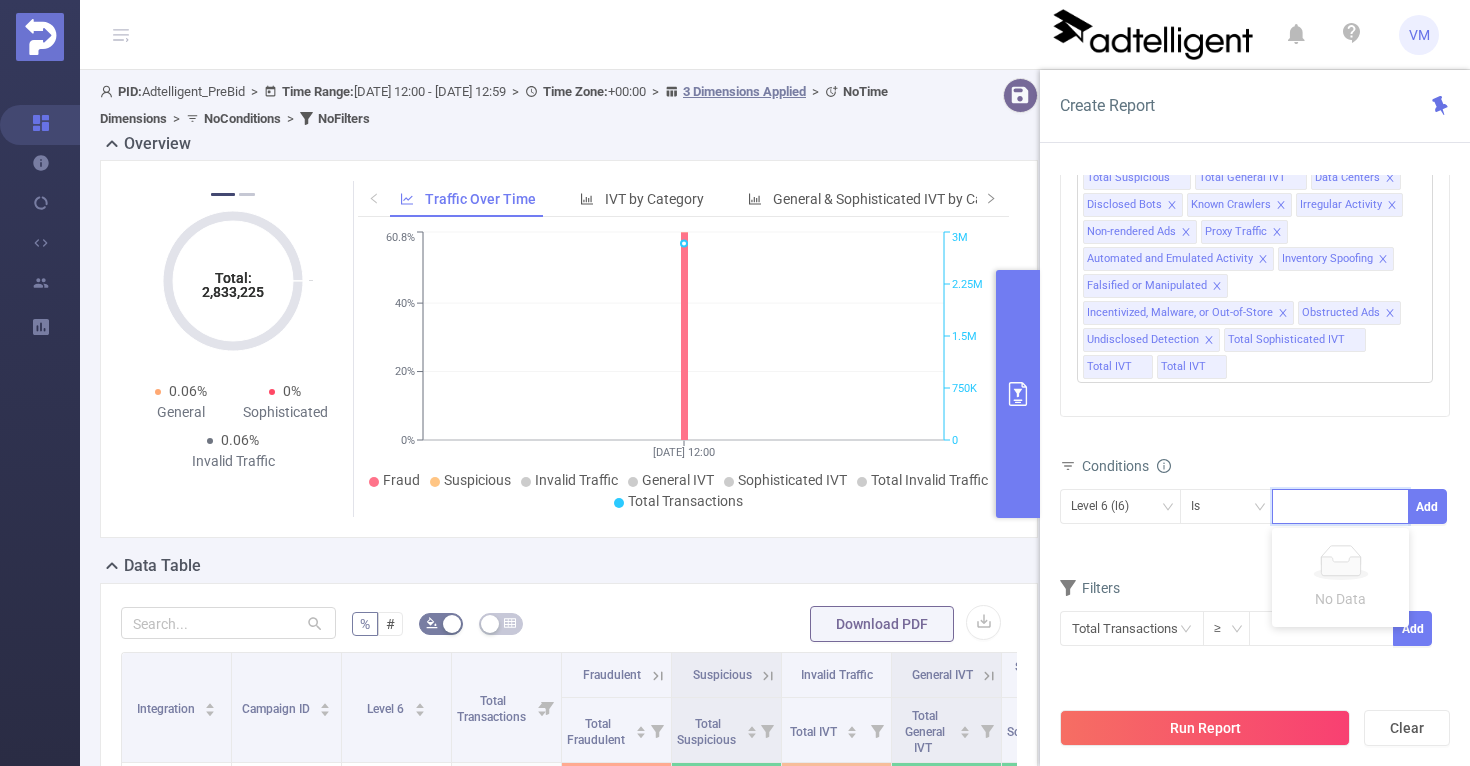paste on "309706" 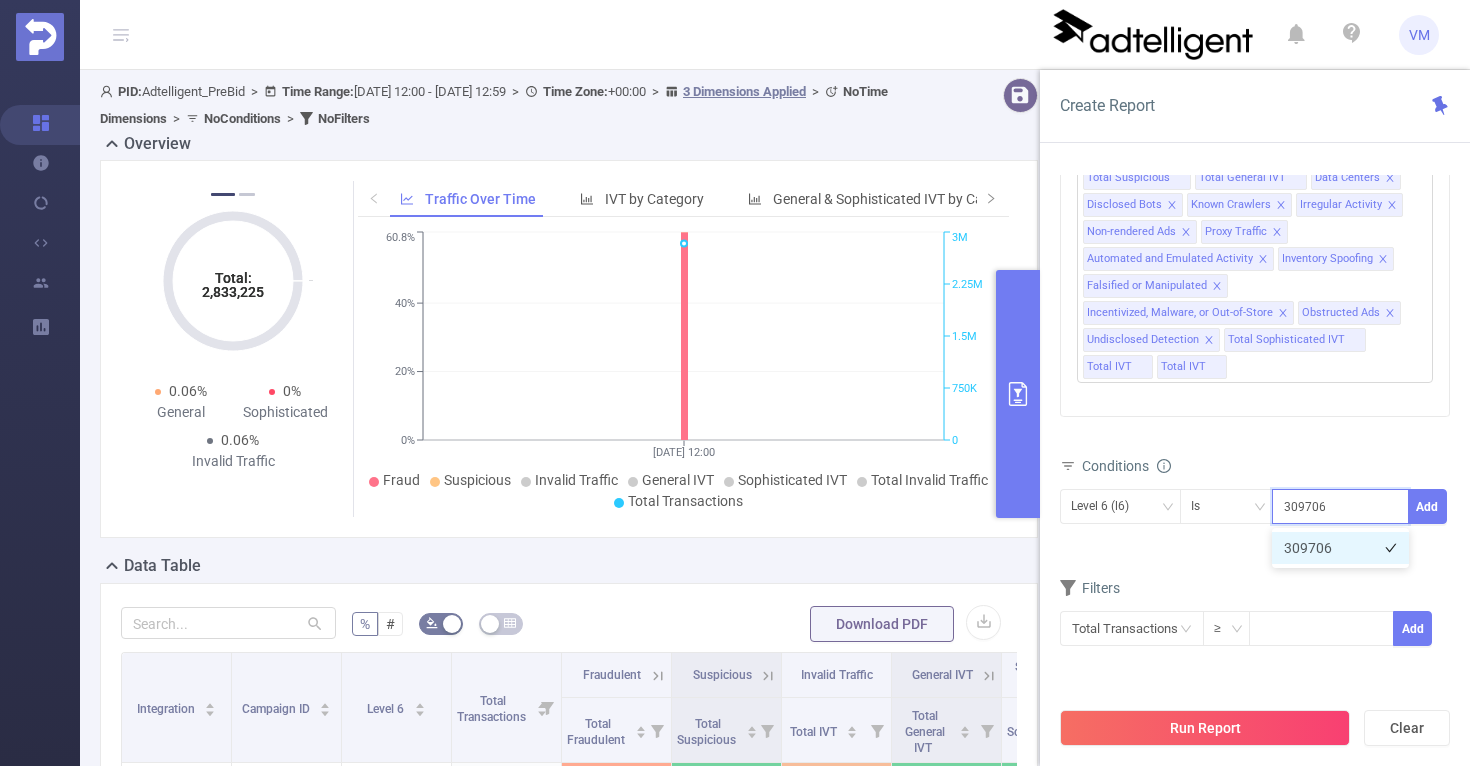 click on "309706" at bounding box center (1340, 548) 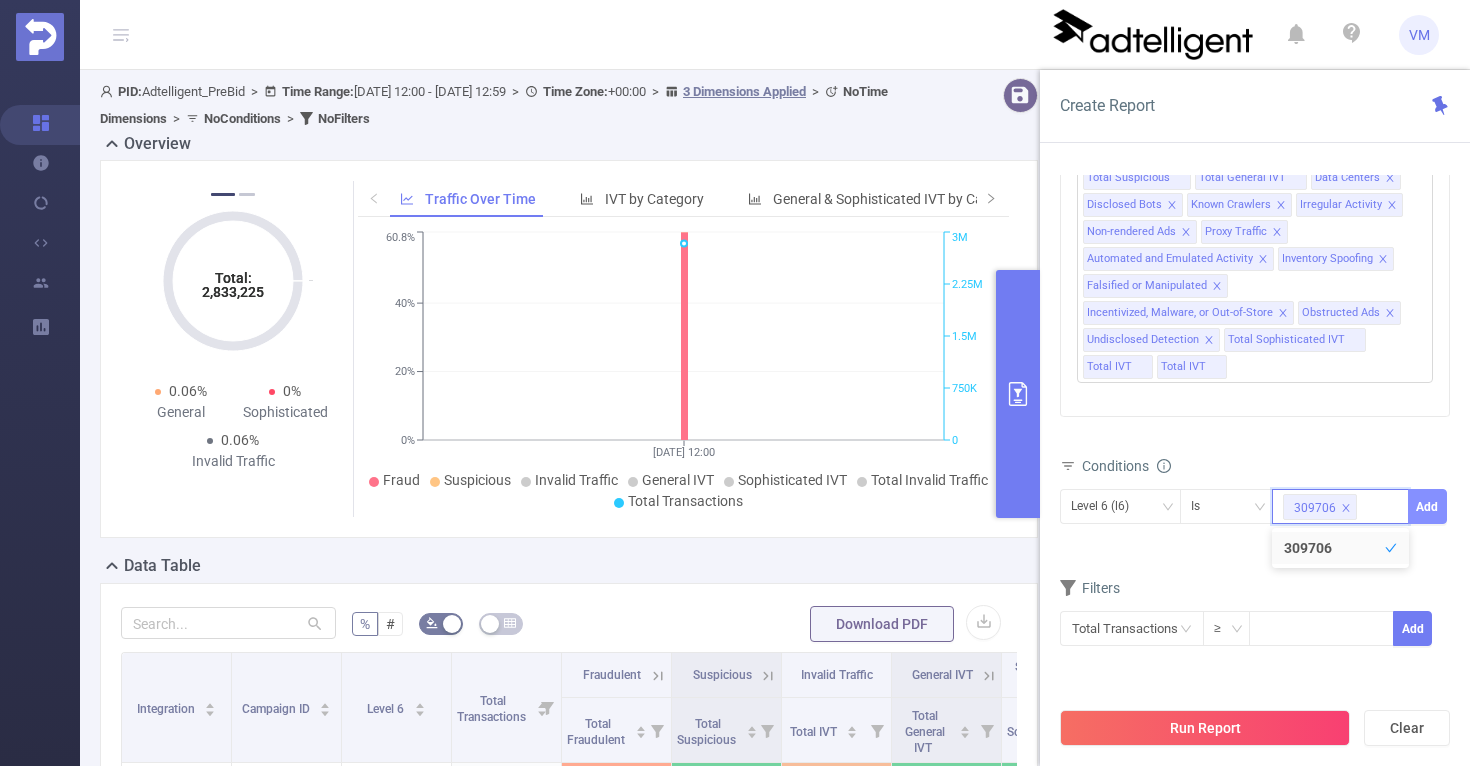 click on "Add" at bounding box center (1427, 506) 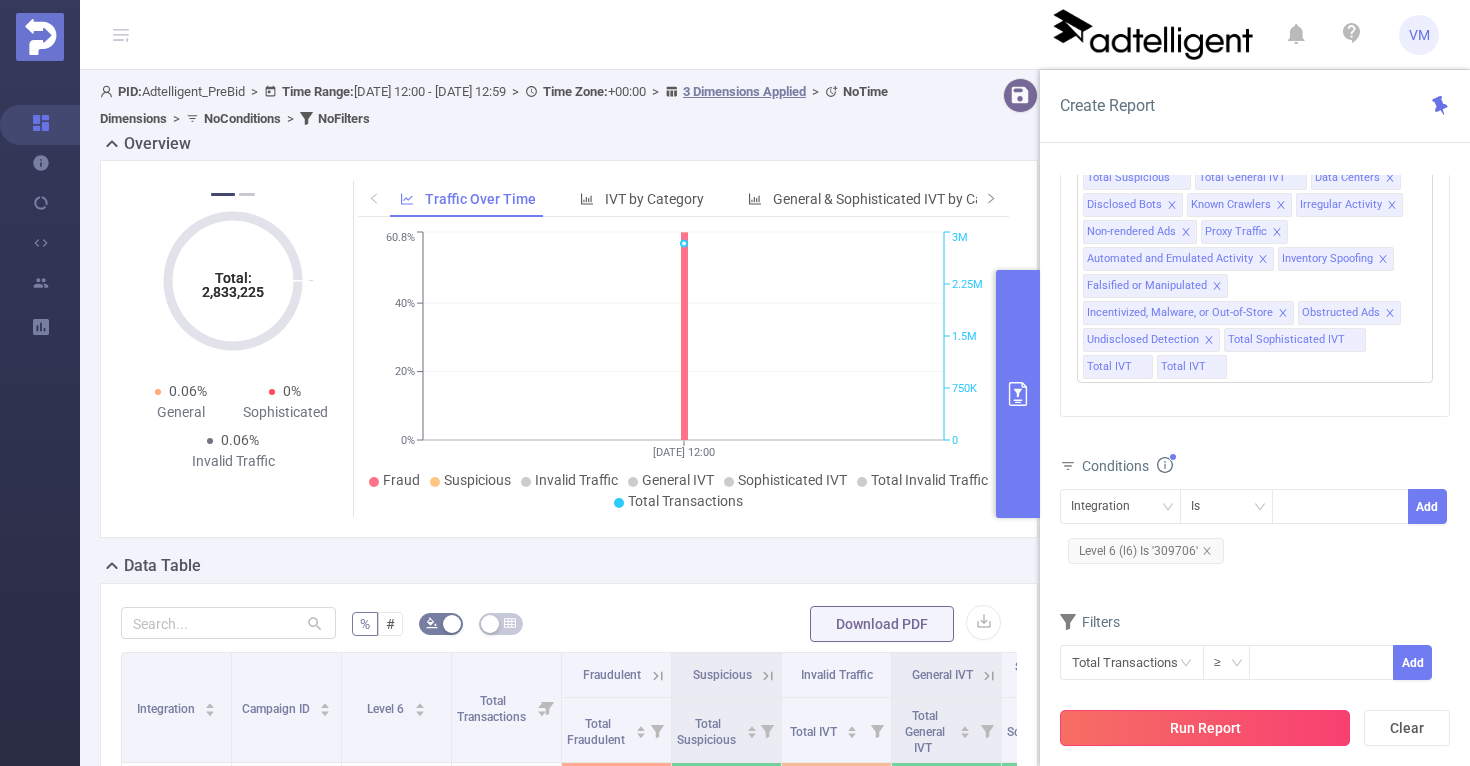 click on "Run Report" at bounding box center [1205, 728] 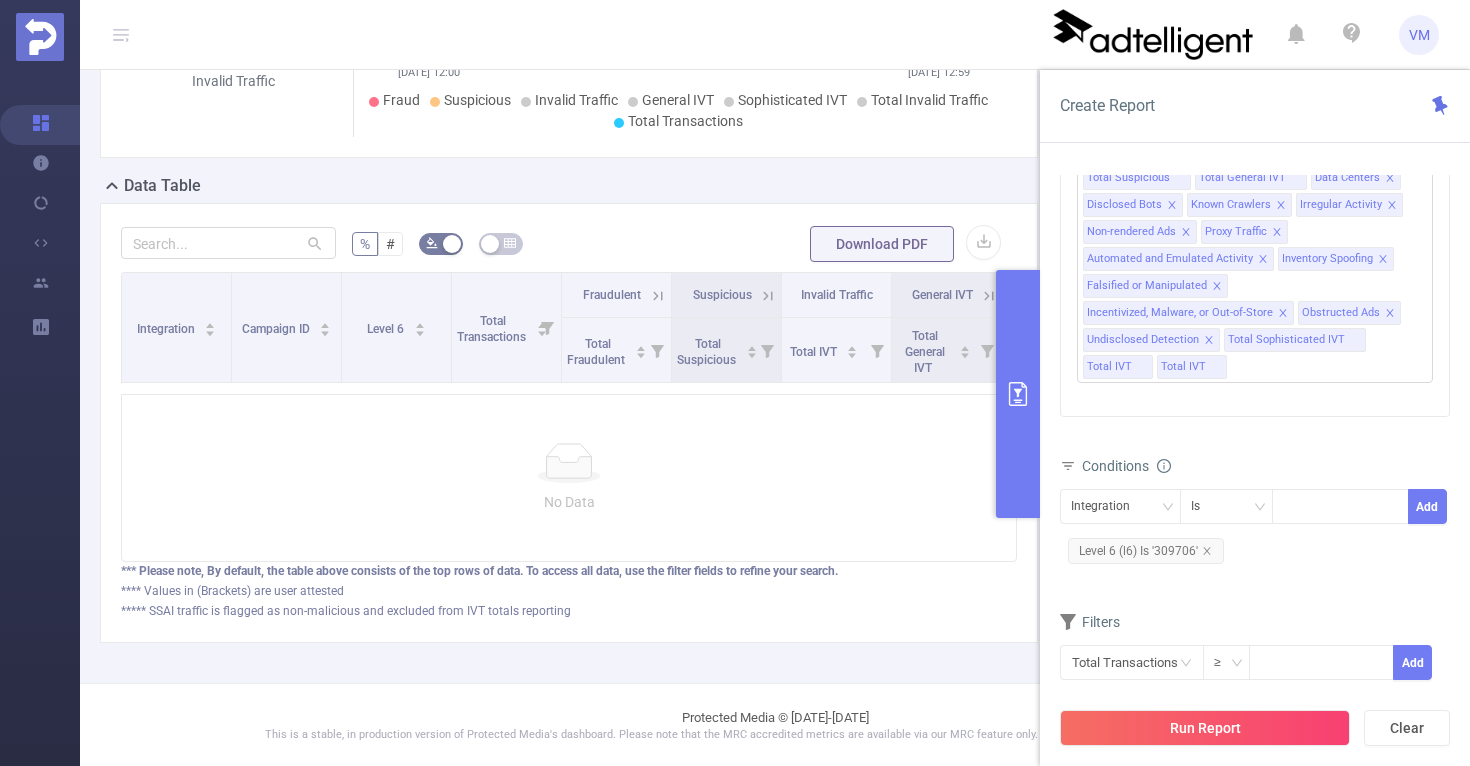 scroll, scrollTop: 381, scrollLeft: 0, axis: vertical 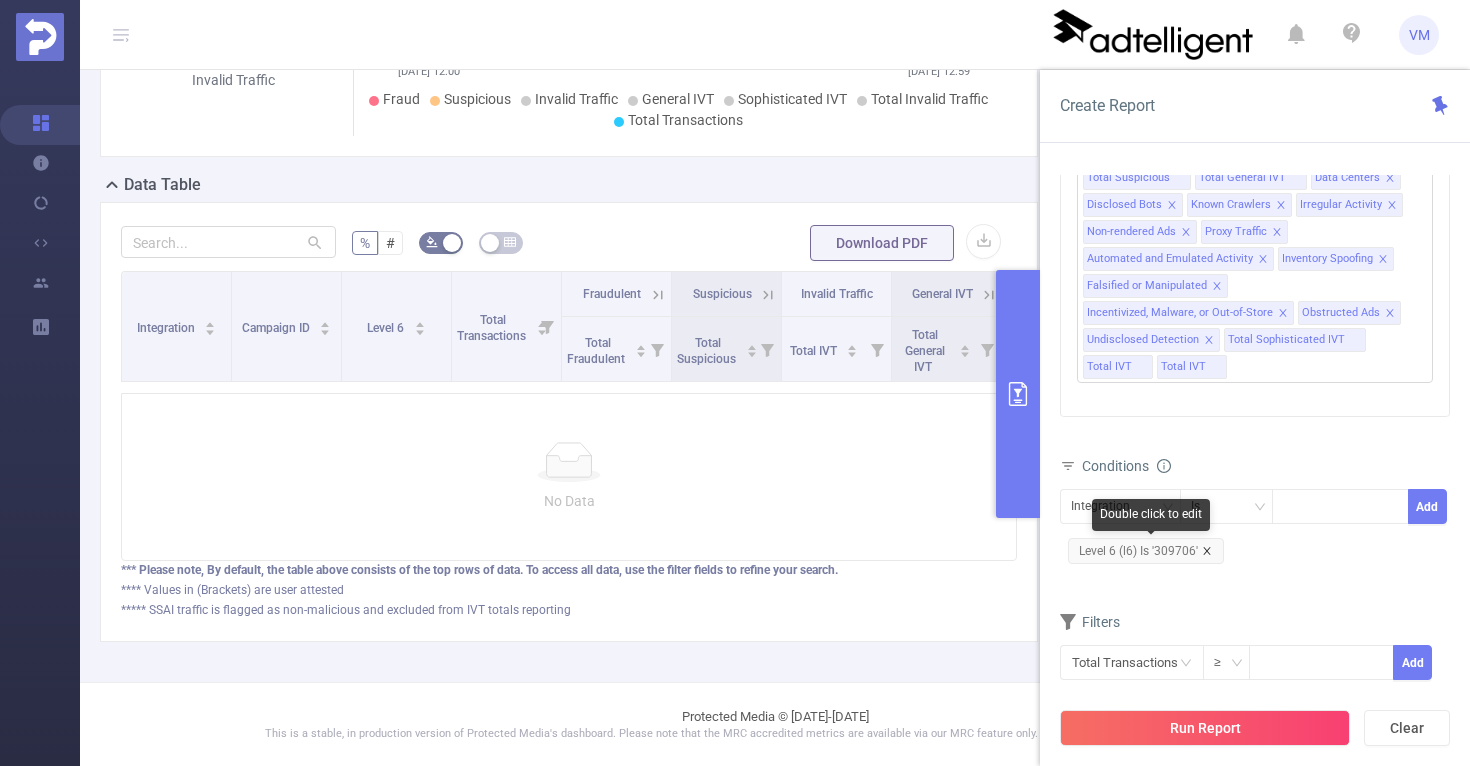 click 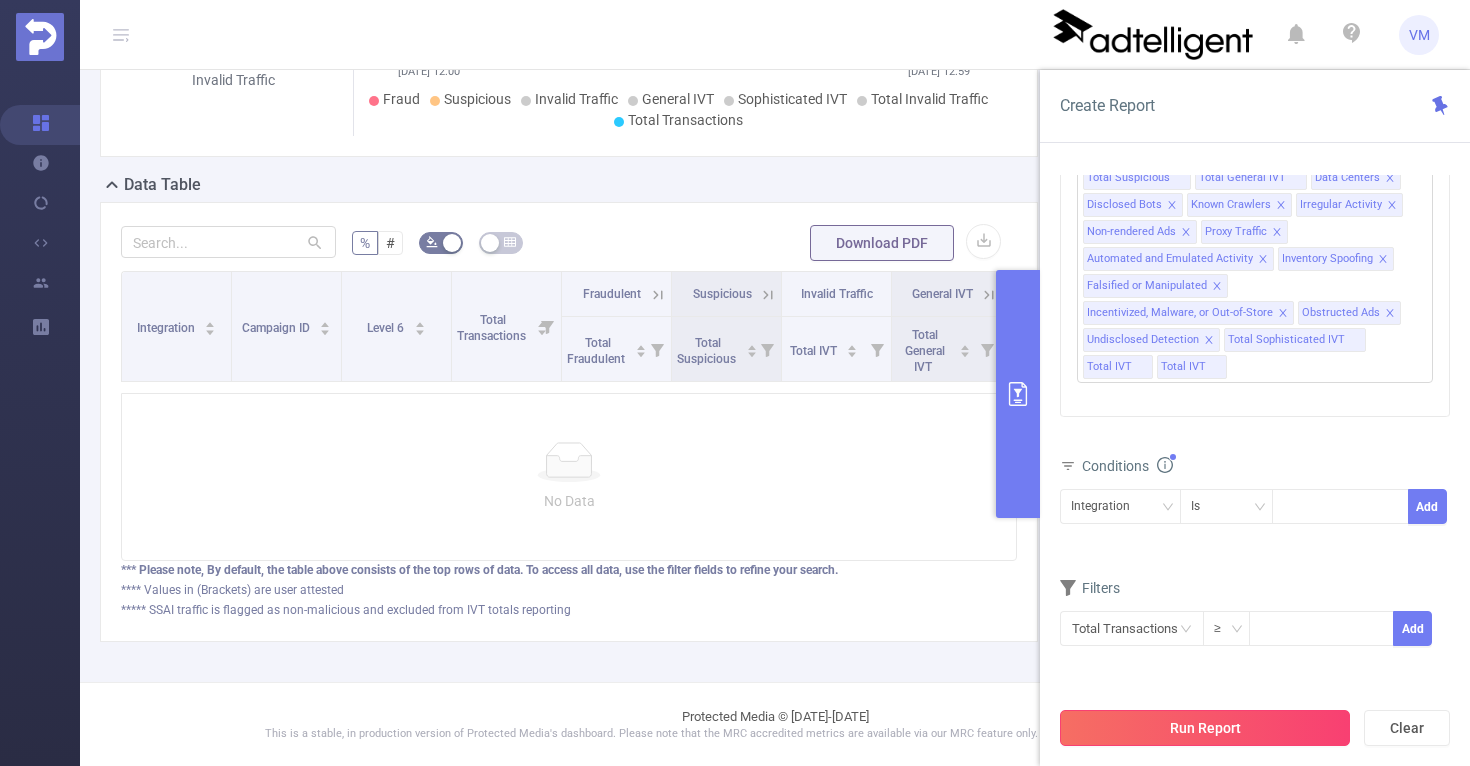 click on "Run Report" at bounding box center [1205, 728] 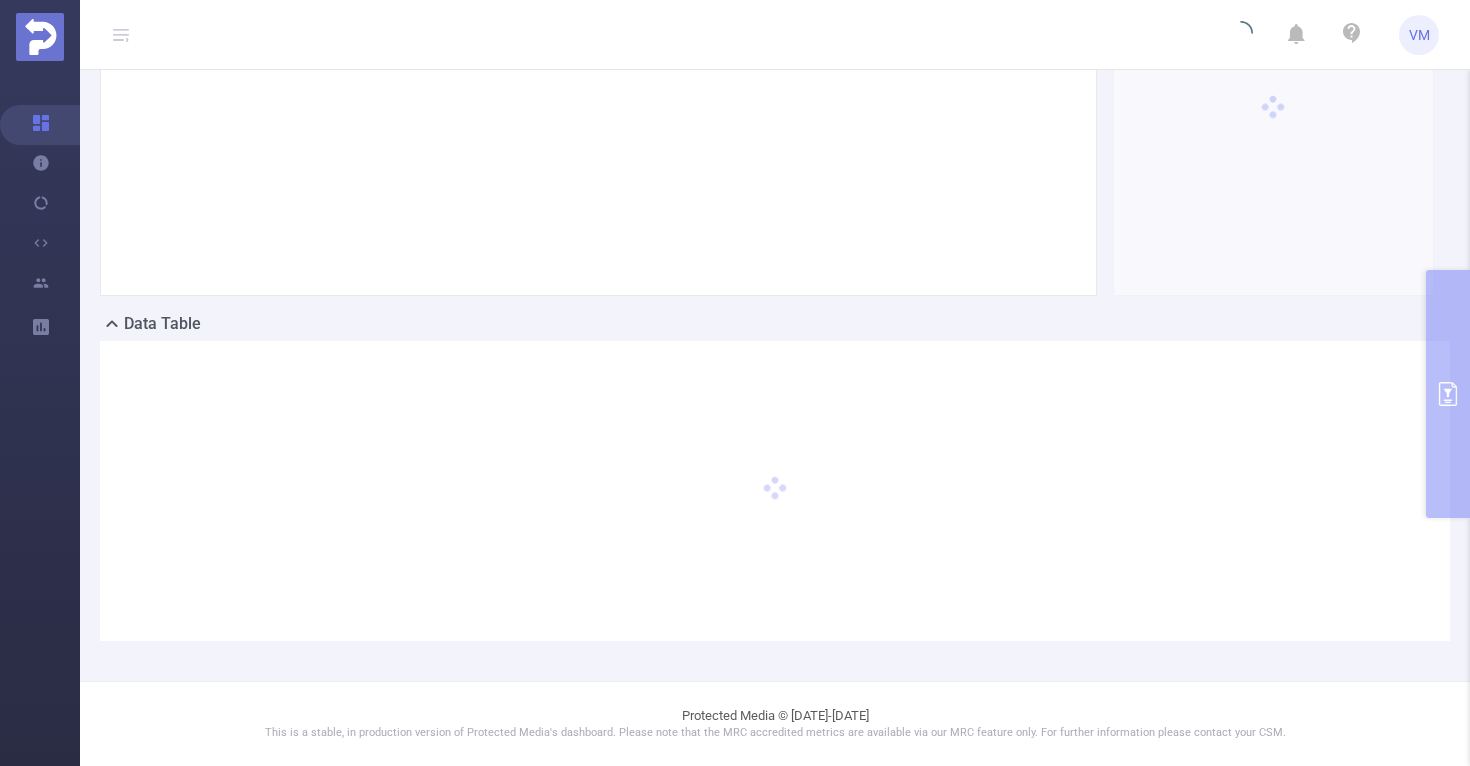 scroll, scrollTop: 222, scrollLeft: 0, axis: vertical 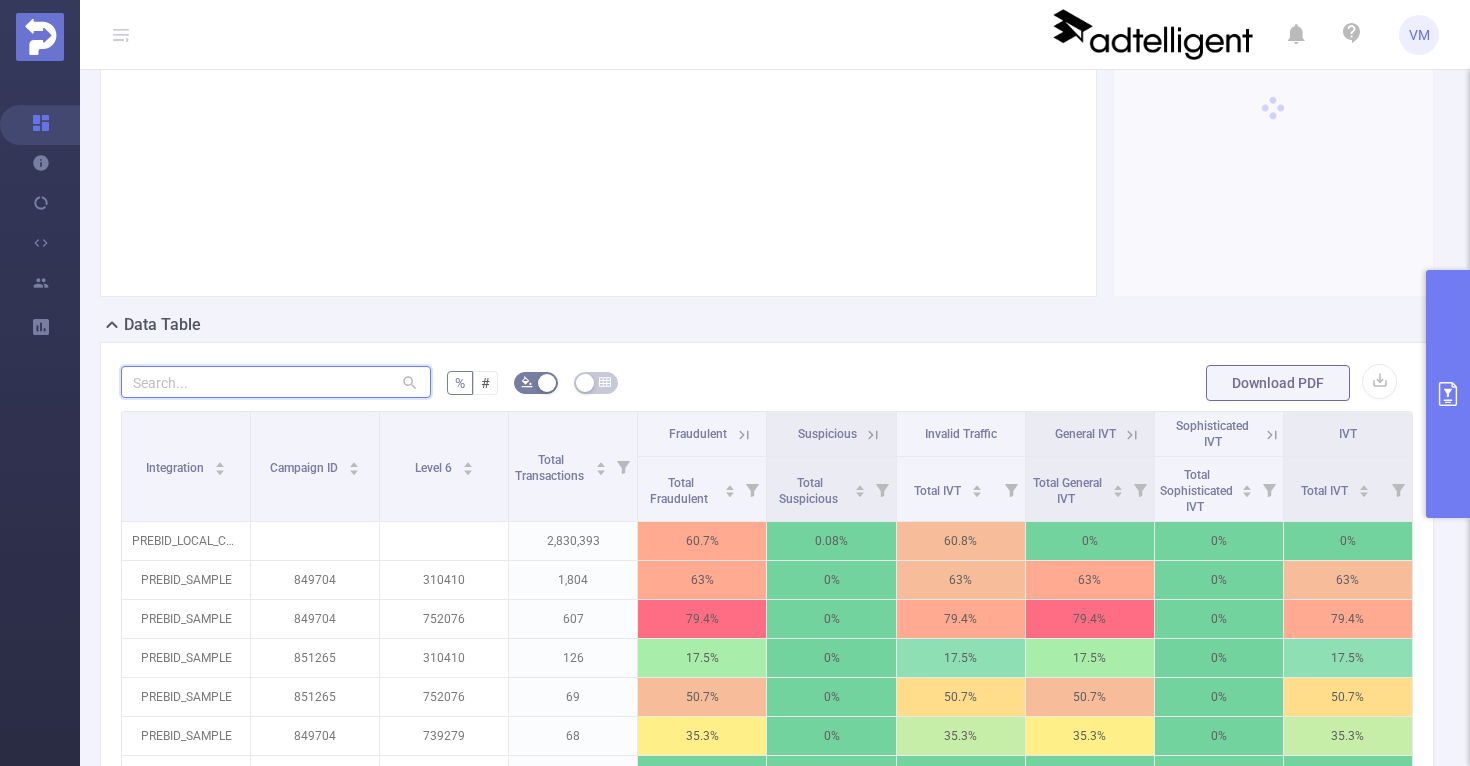 click at bounding box center [276, 382] 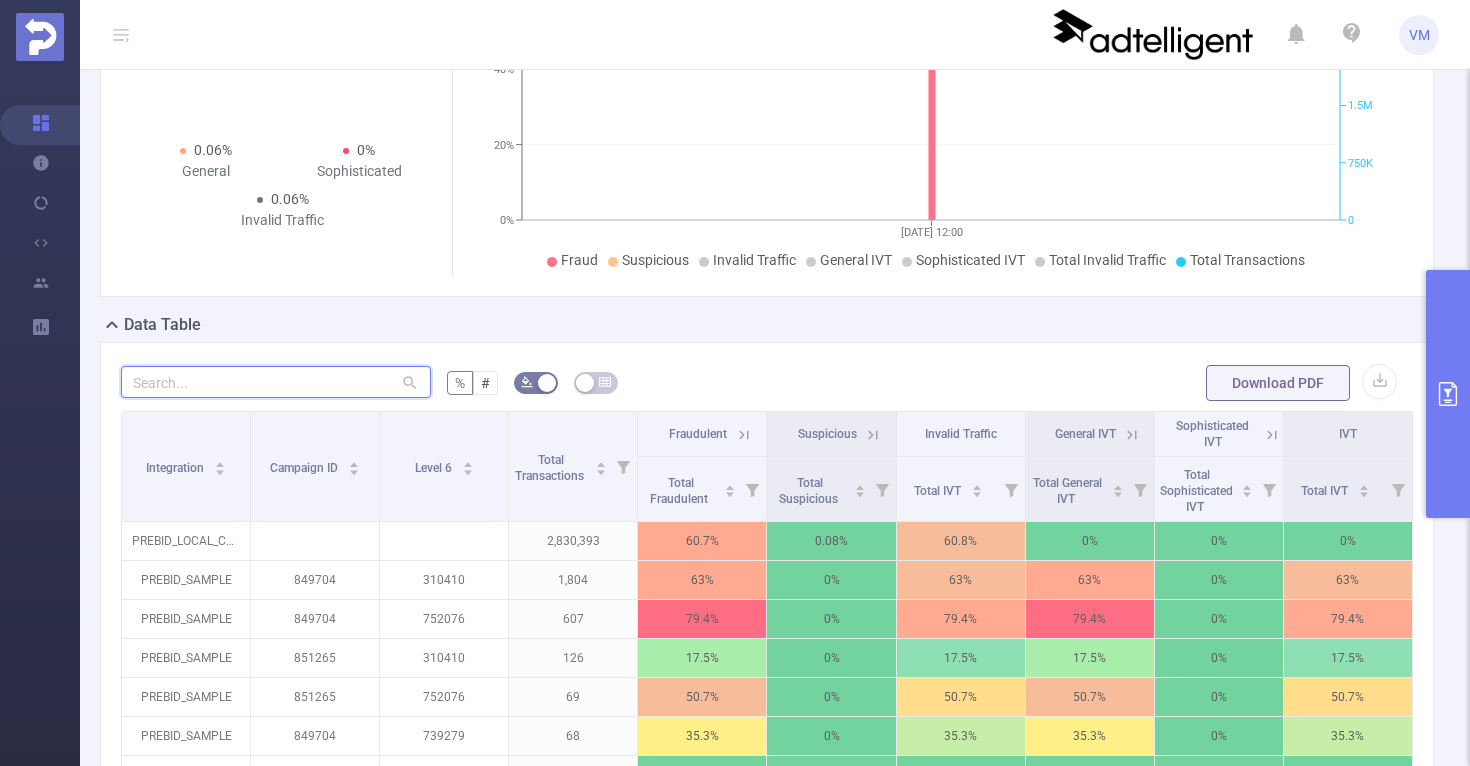 paste on "309706" 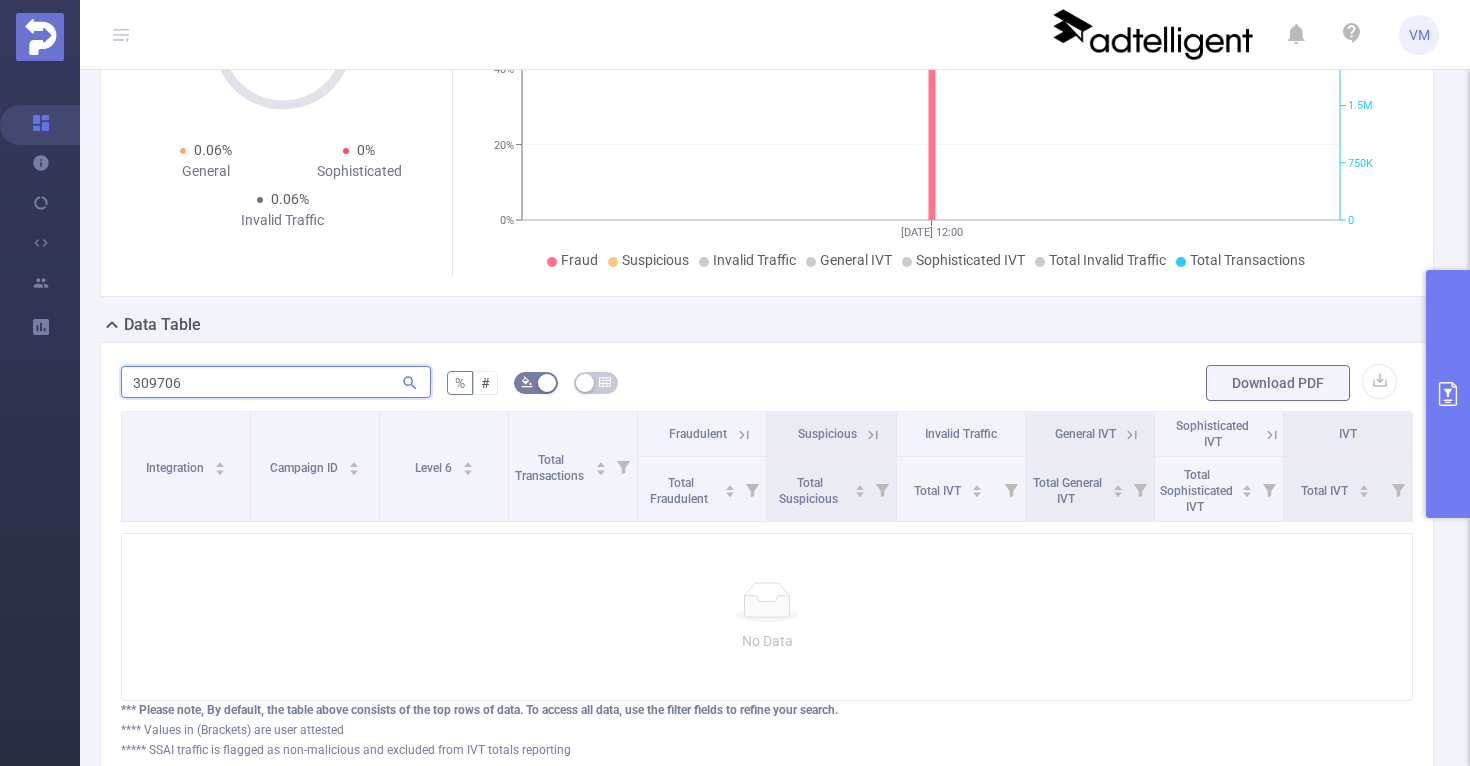 type 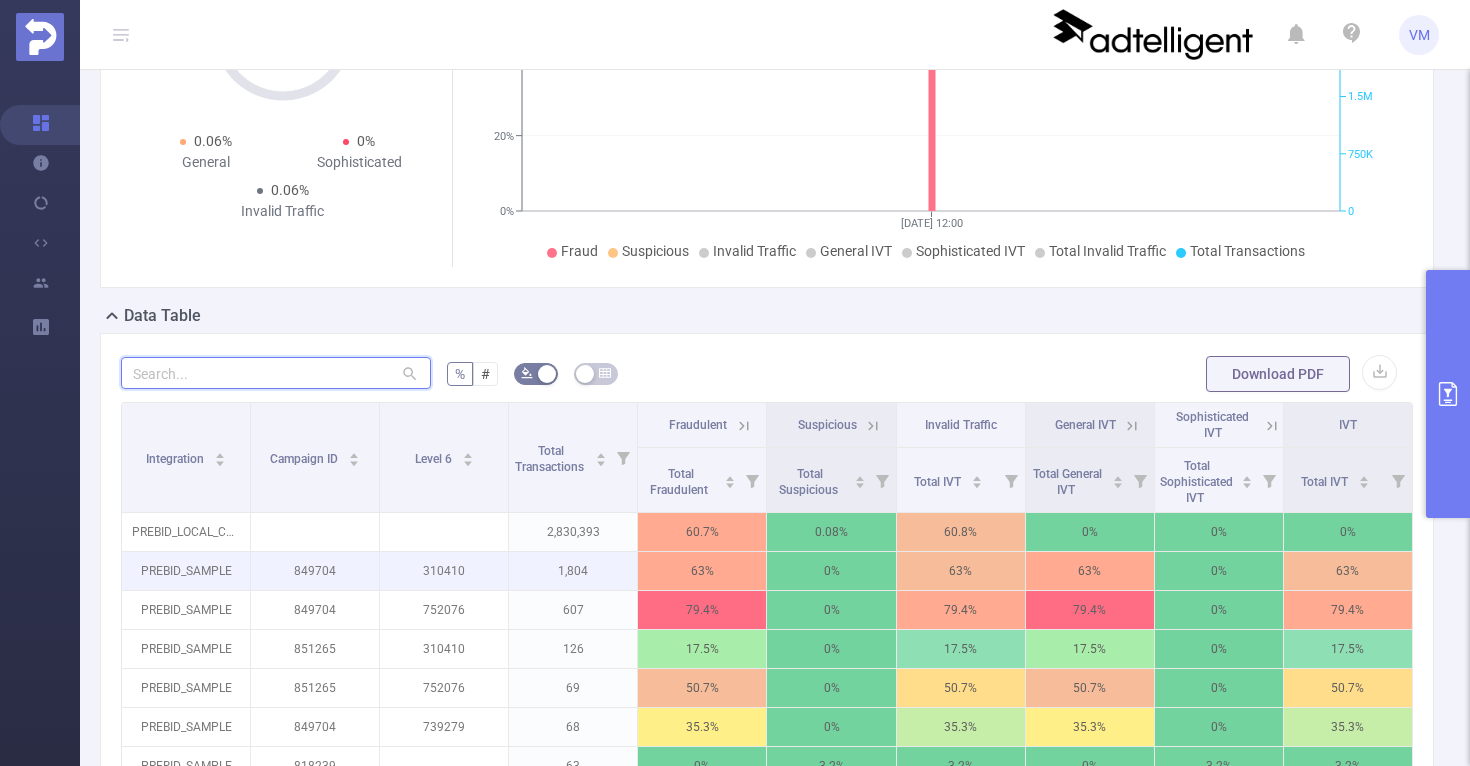 scroll, scrollTop: 0, scrollLeft: 0, axis: both 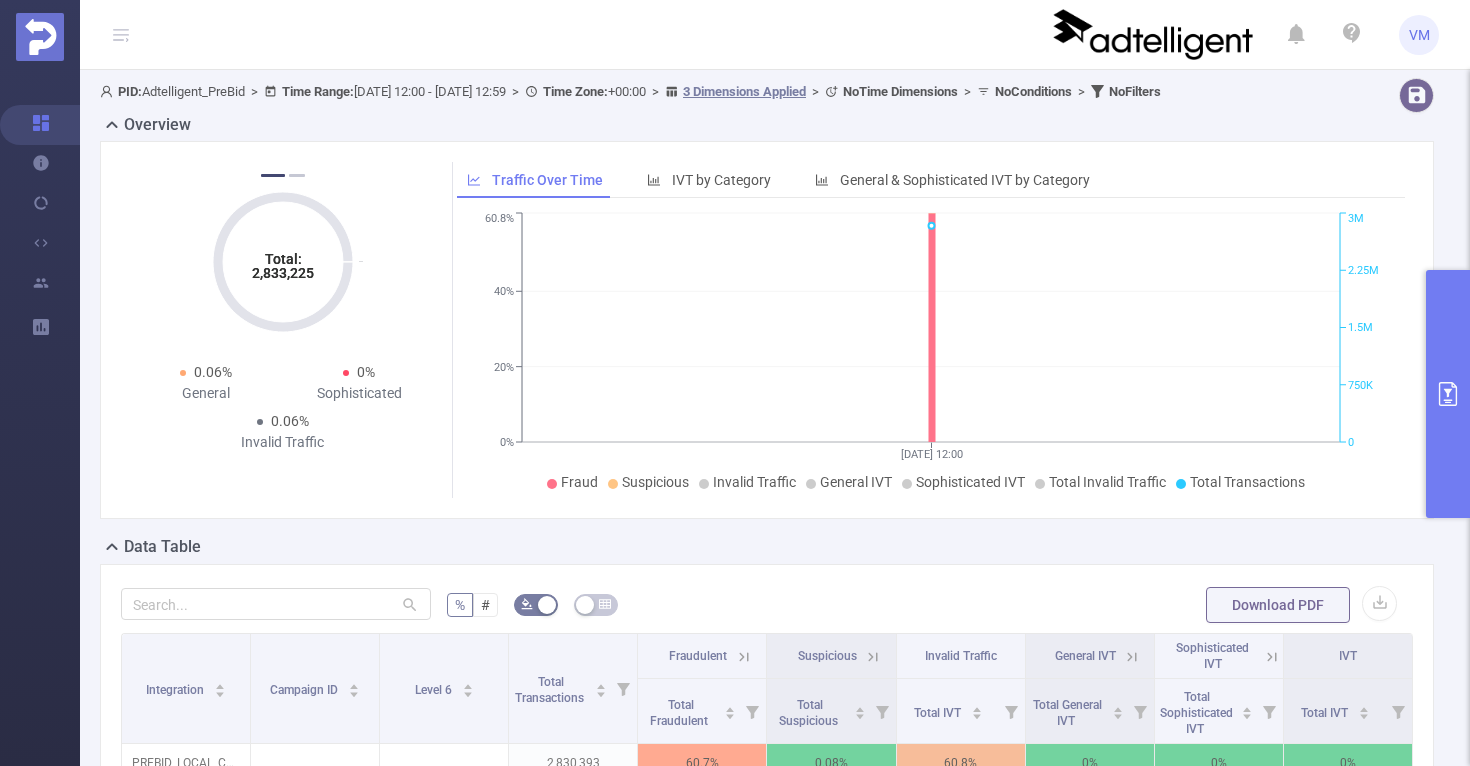 click at bounding box center [1448, 394] 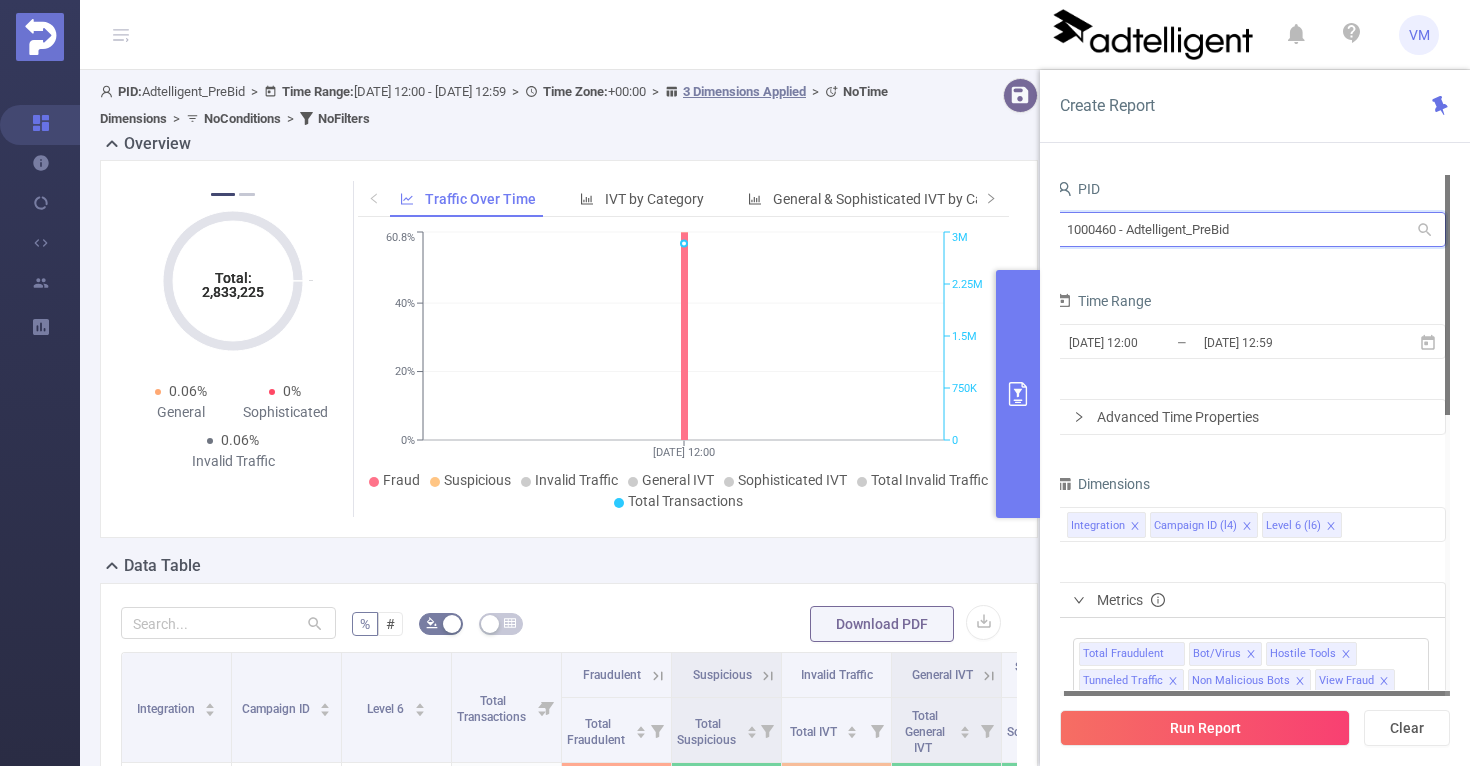 click on "1000460 - Adtelligent_PreBid" at bounding box center [1251, 229] 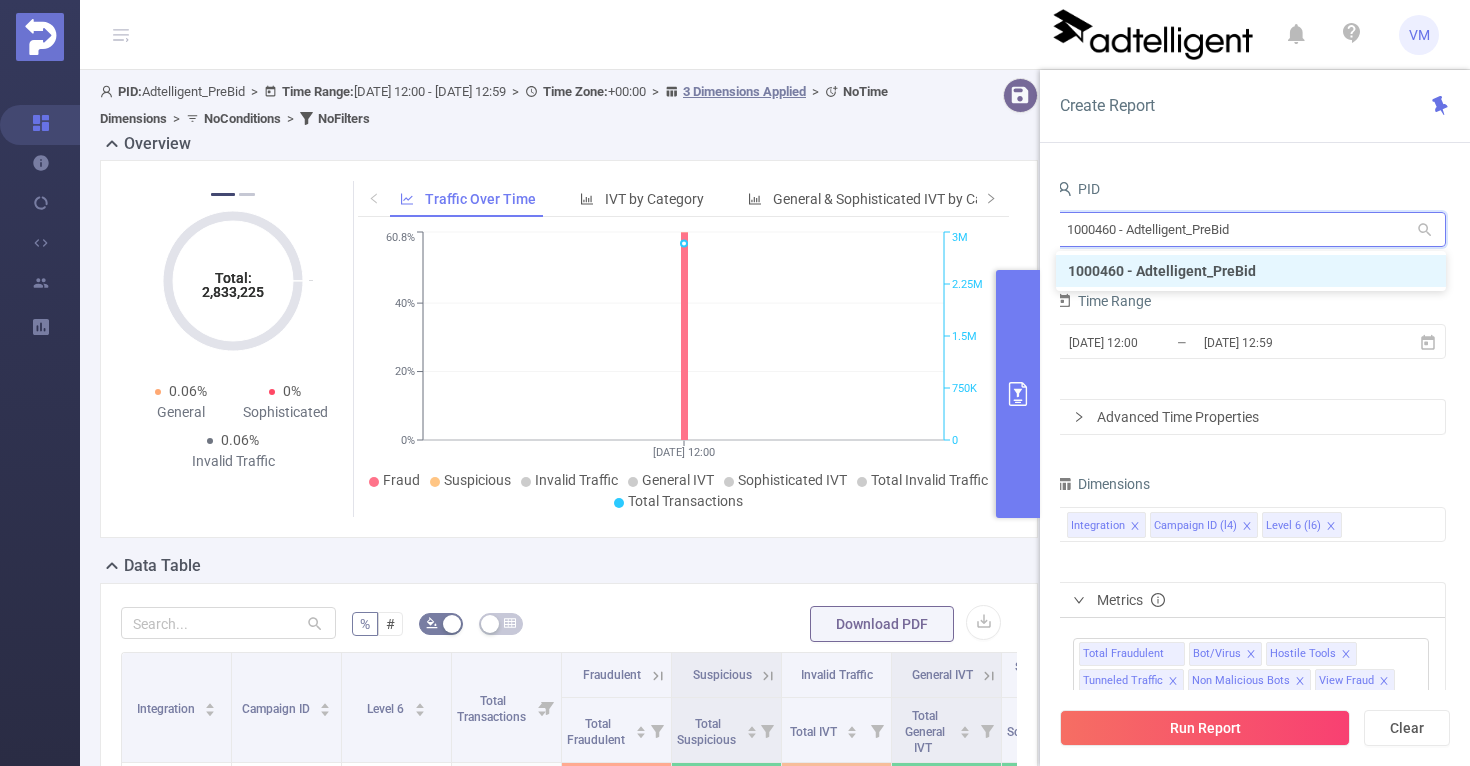 click on "1000460 - Adtelligent_PreBid" at bounding box center [1251, 229] 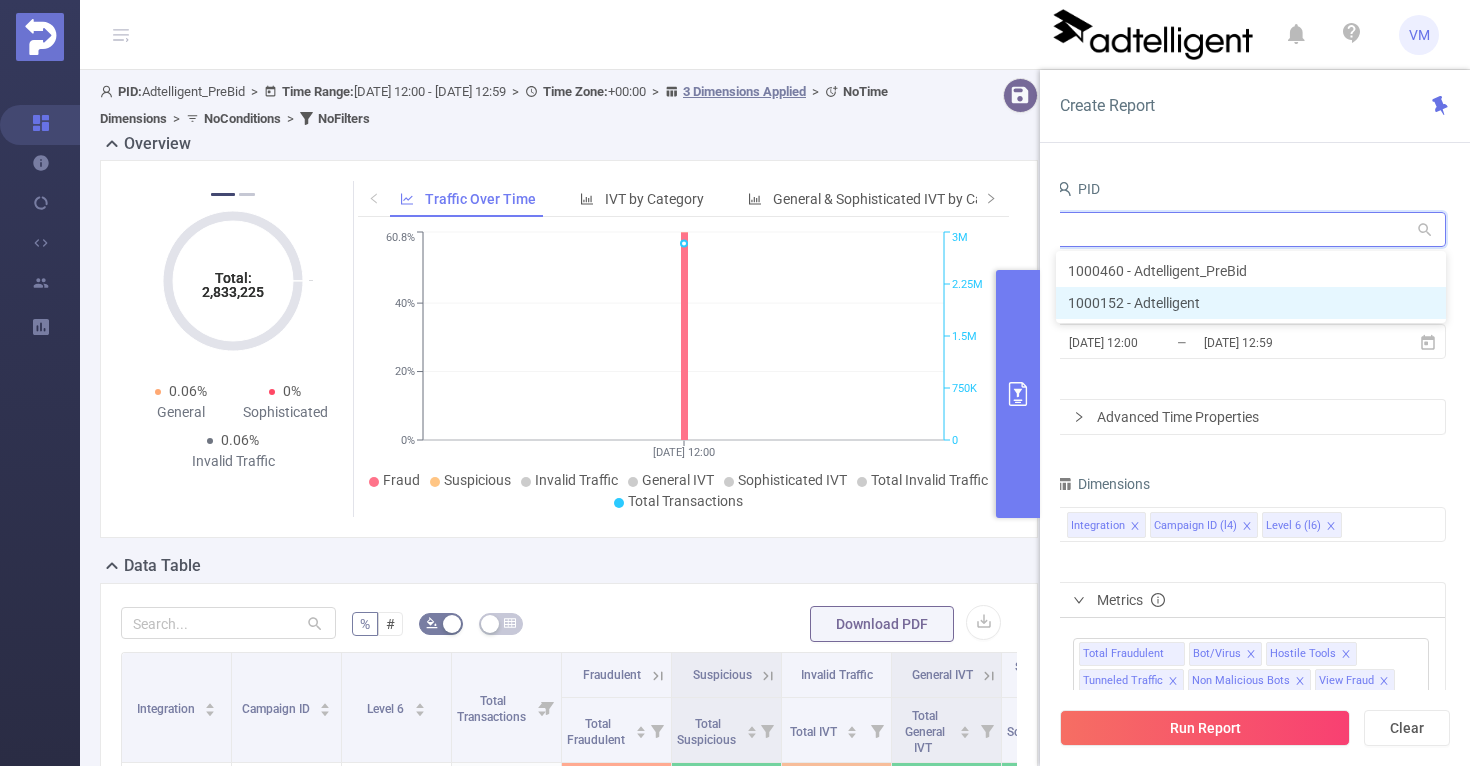 click on "1000152 - Adtelligent" at bounding box center [1251, 303] 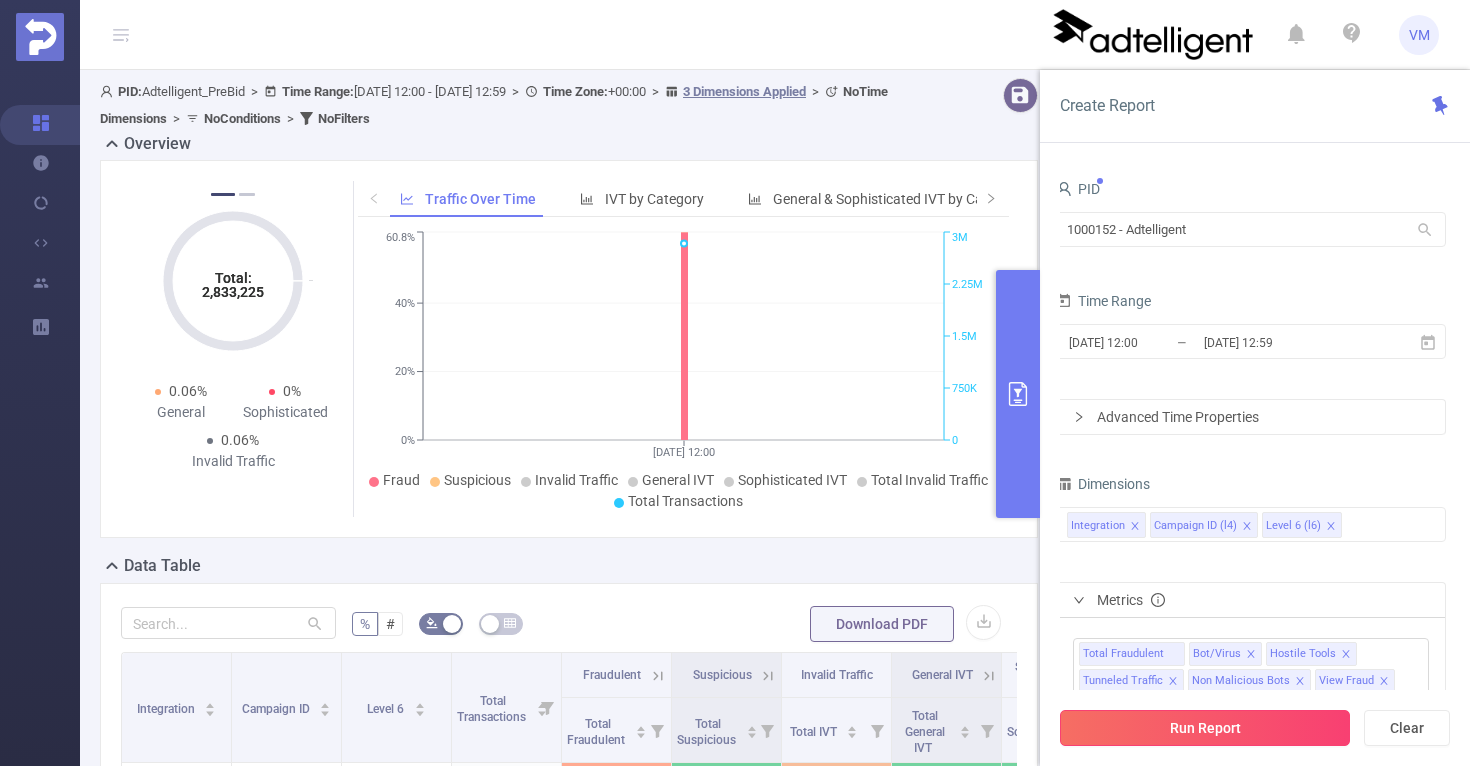 click on "Run Report" at bounding box center (1205, 728) 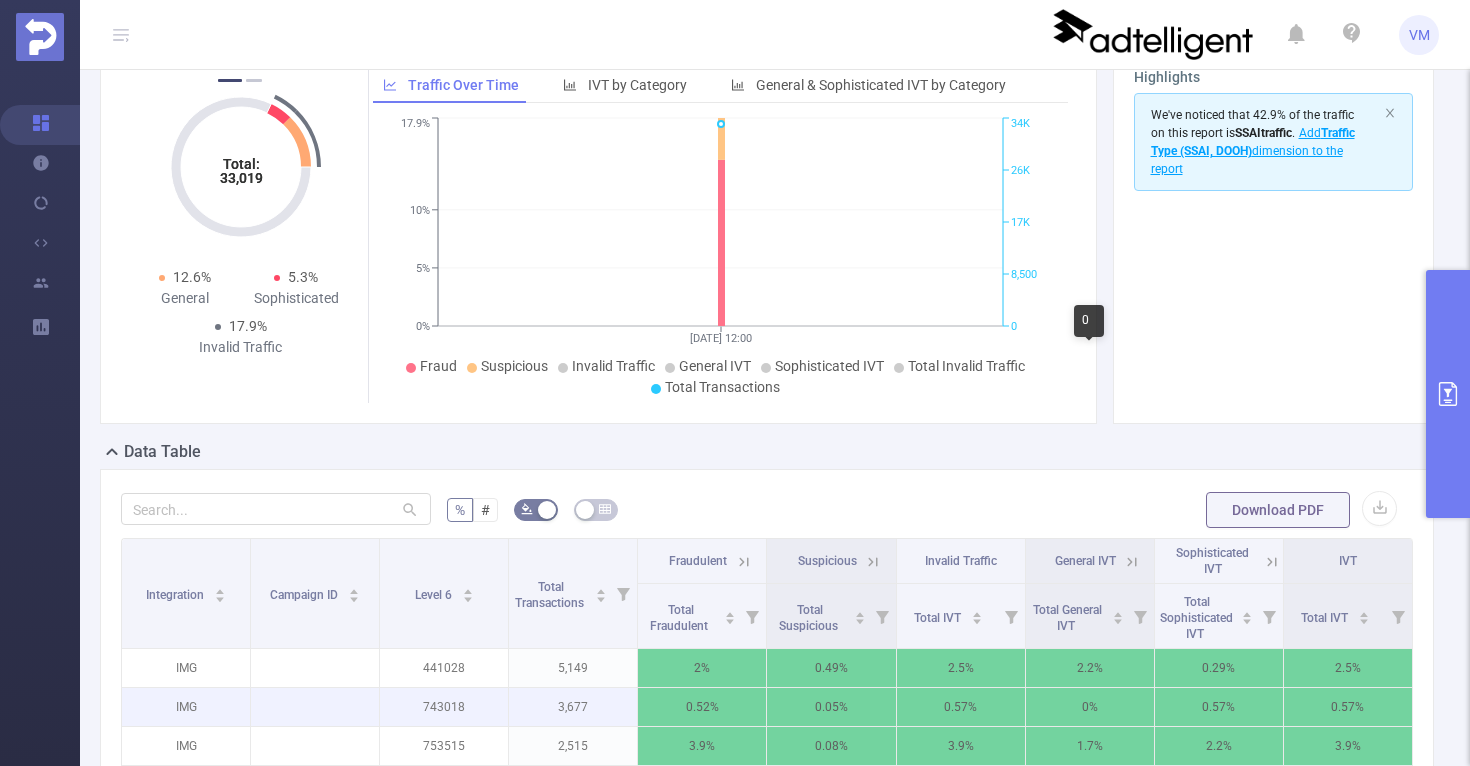 scroll, scrollTop: 94, scrollLeft: 0, axis: vertical 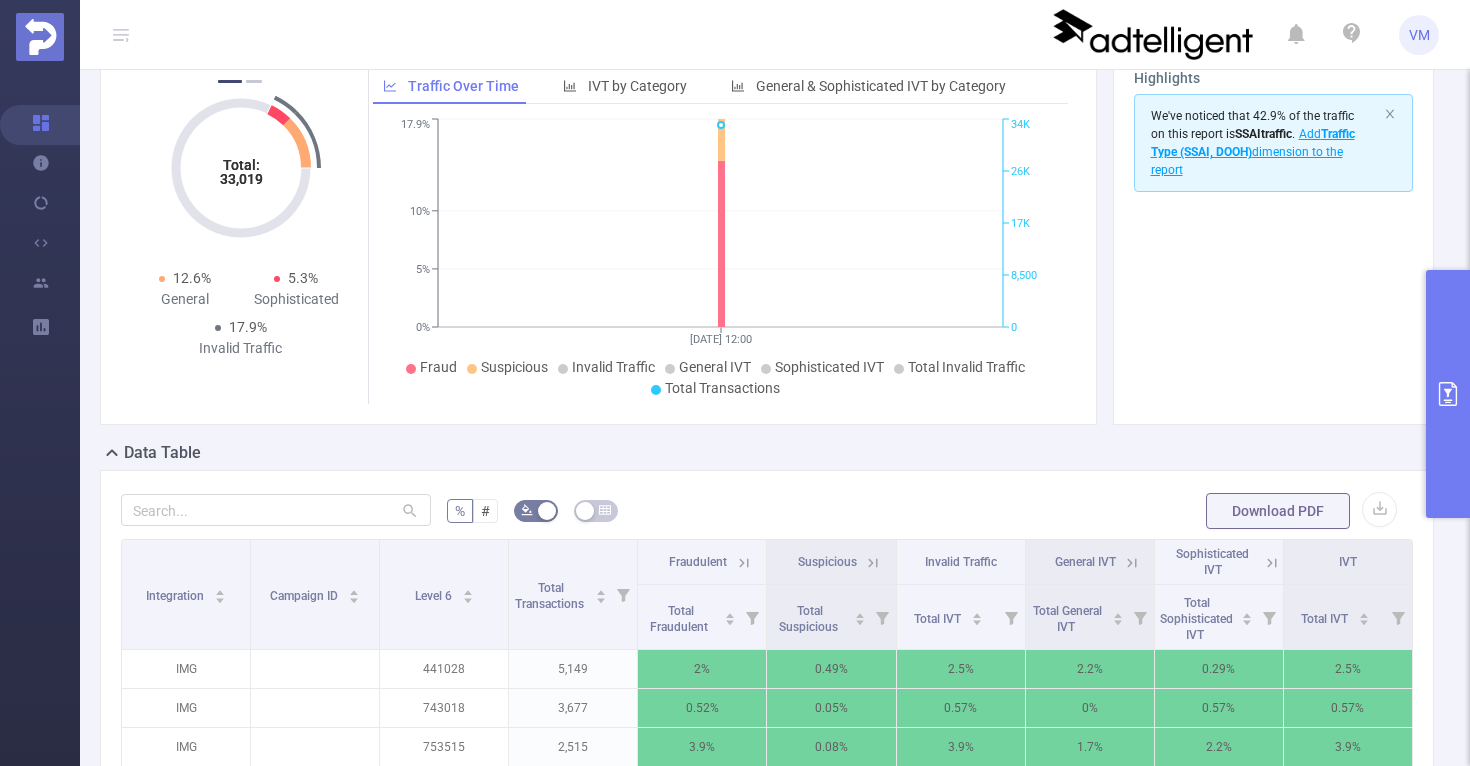 click 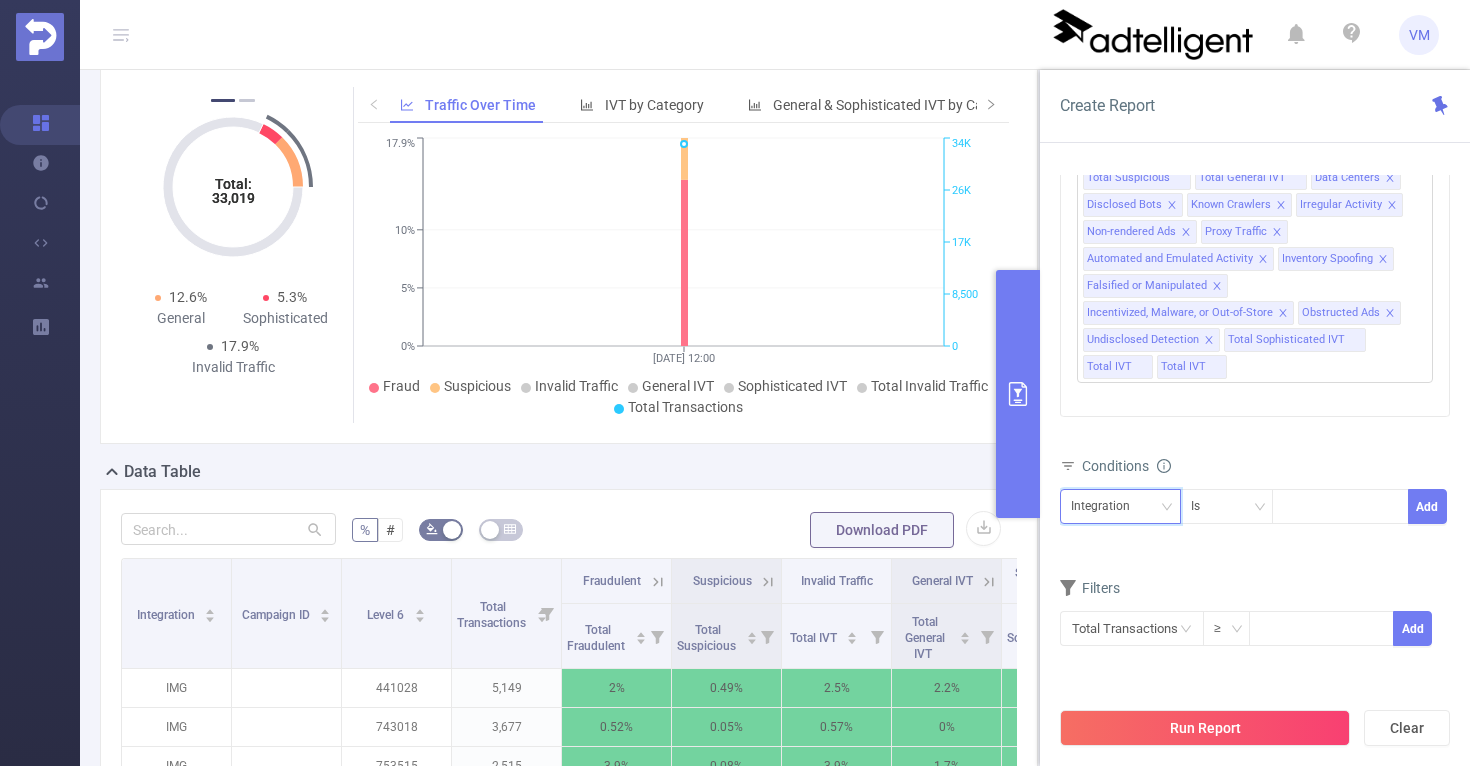 click on "Integration" at bounding box center [1107, 506] 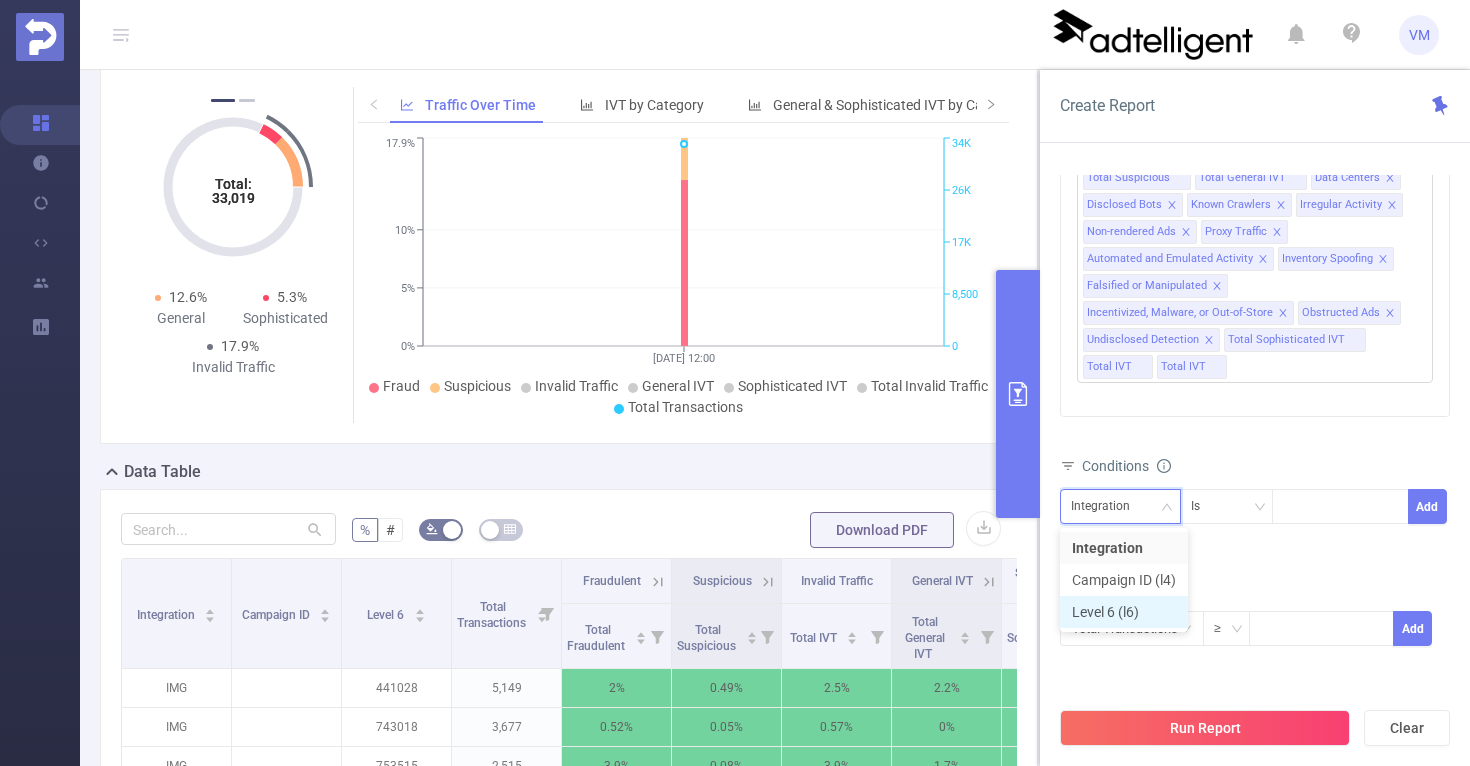 click on "Level 6 (l6)" at bounding box center [1124, 612] 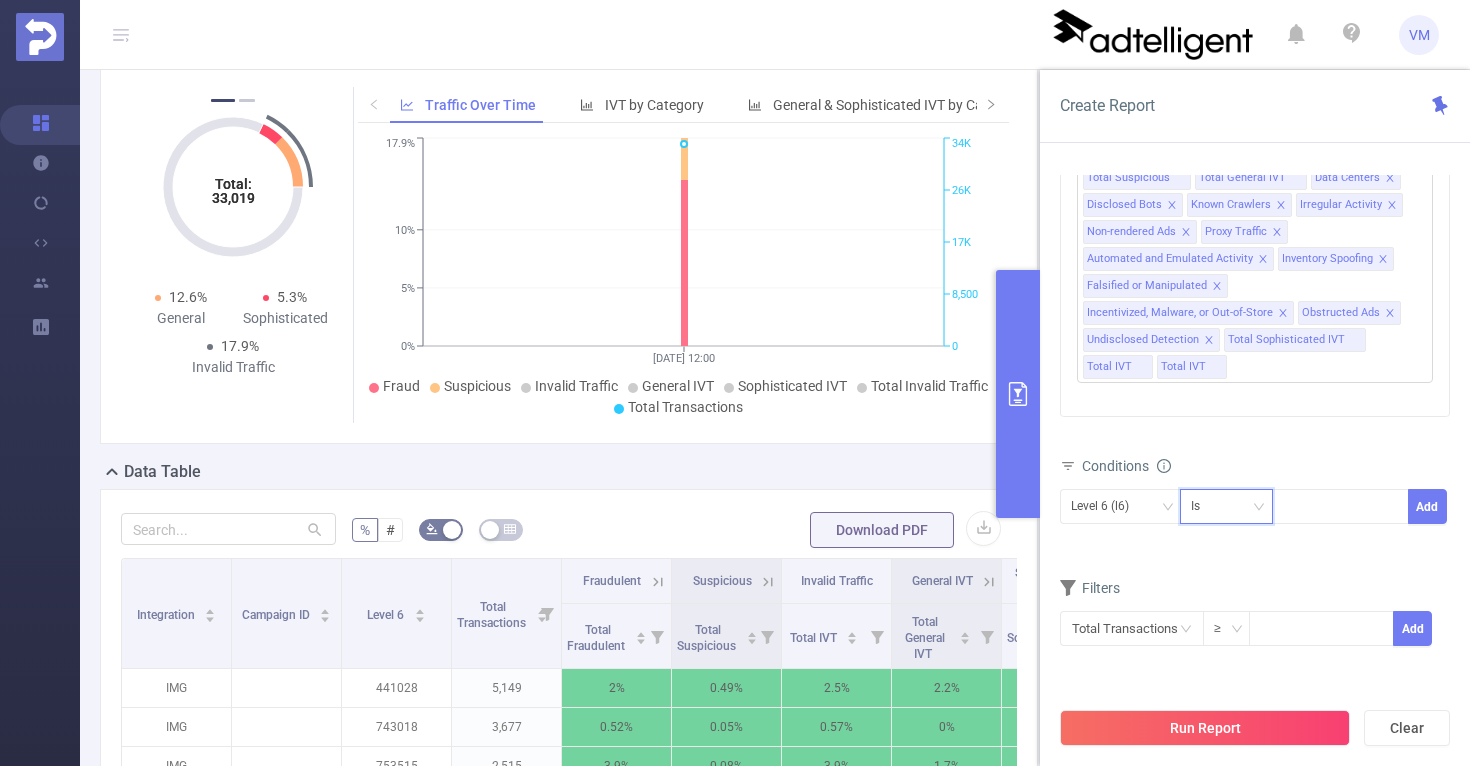 click on "Is" at bounding box center [1202, 506] 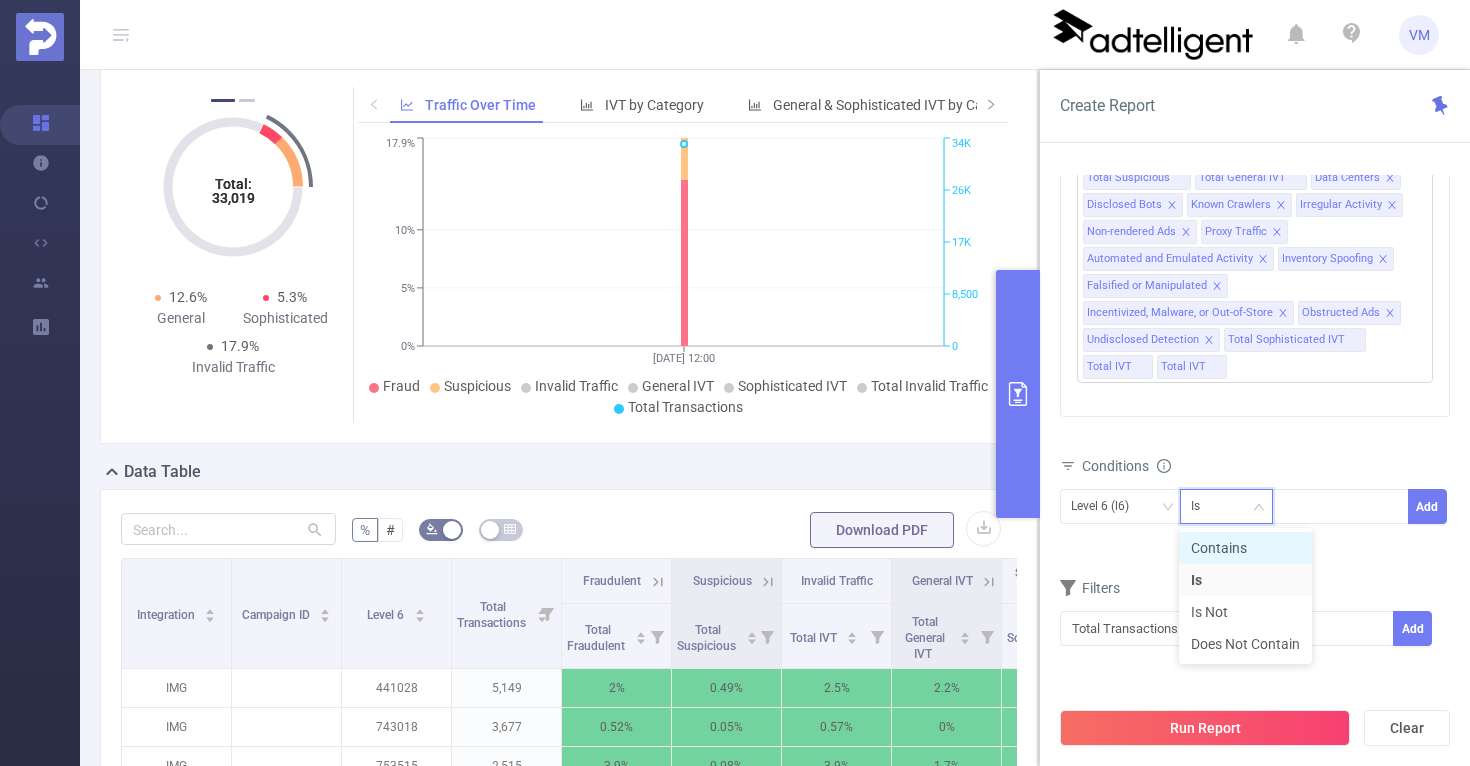 click on "Contains" at bounding box center [1245, 548] 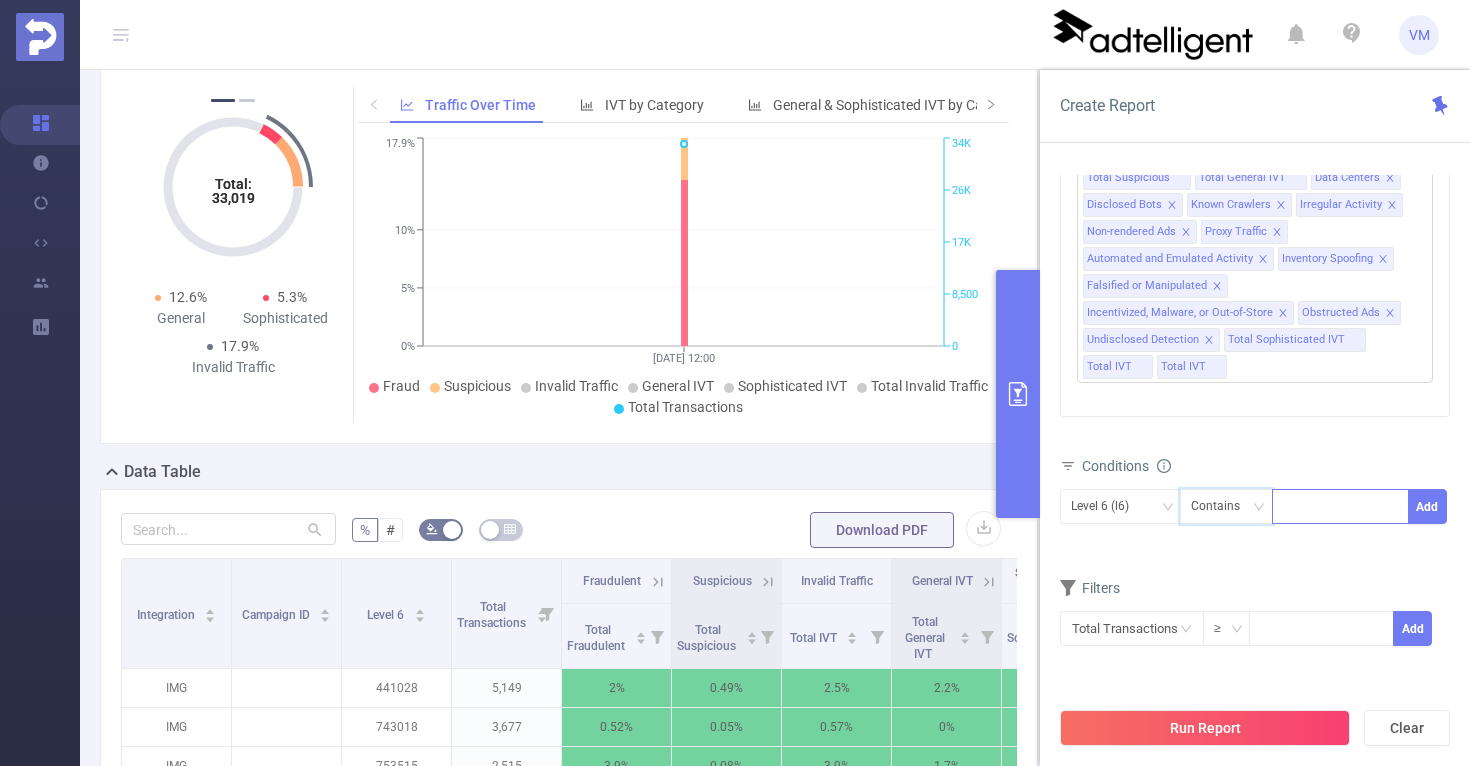 click at bounding box center (1340, 506) 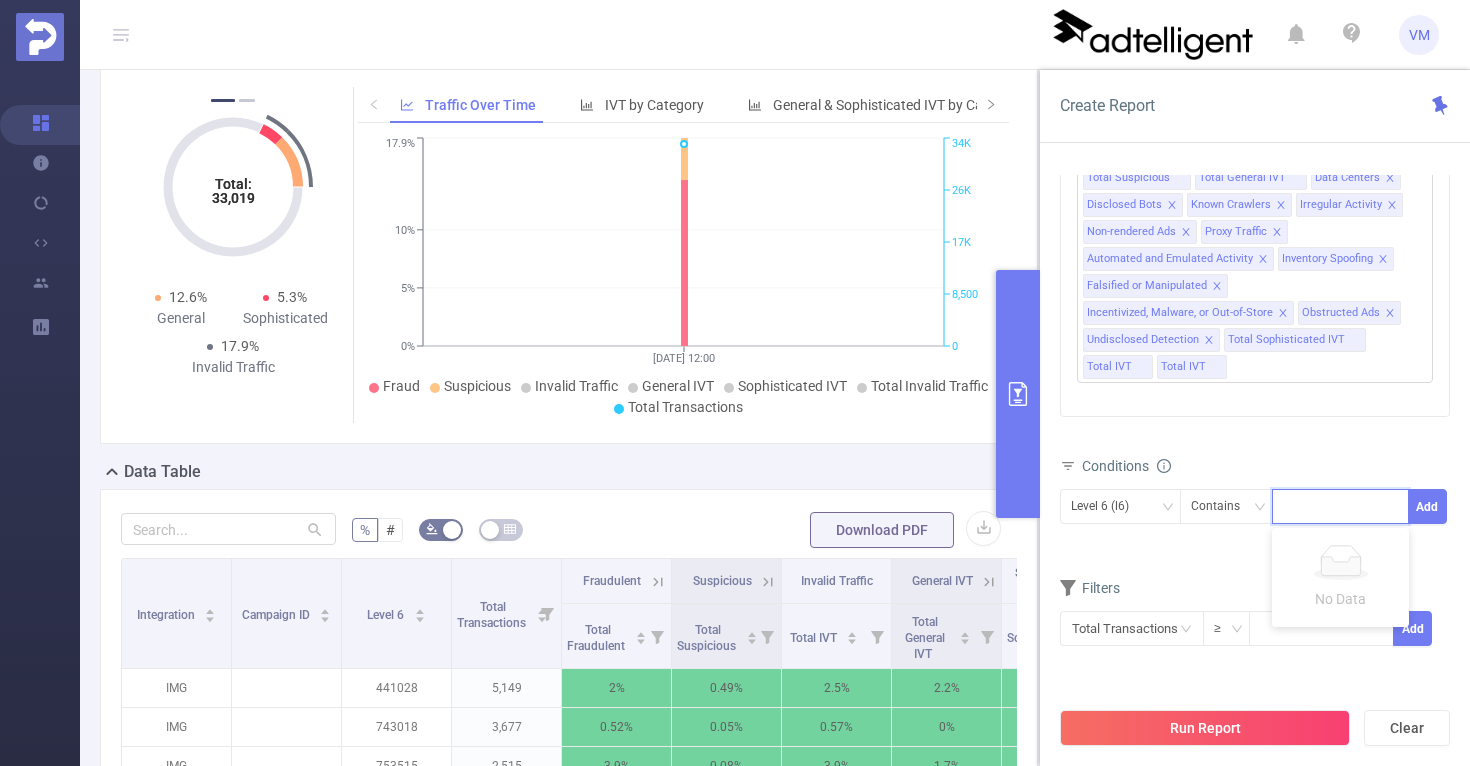 paste on "309706" 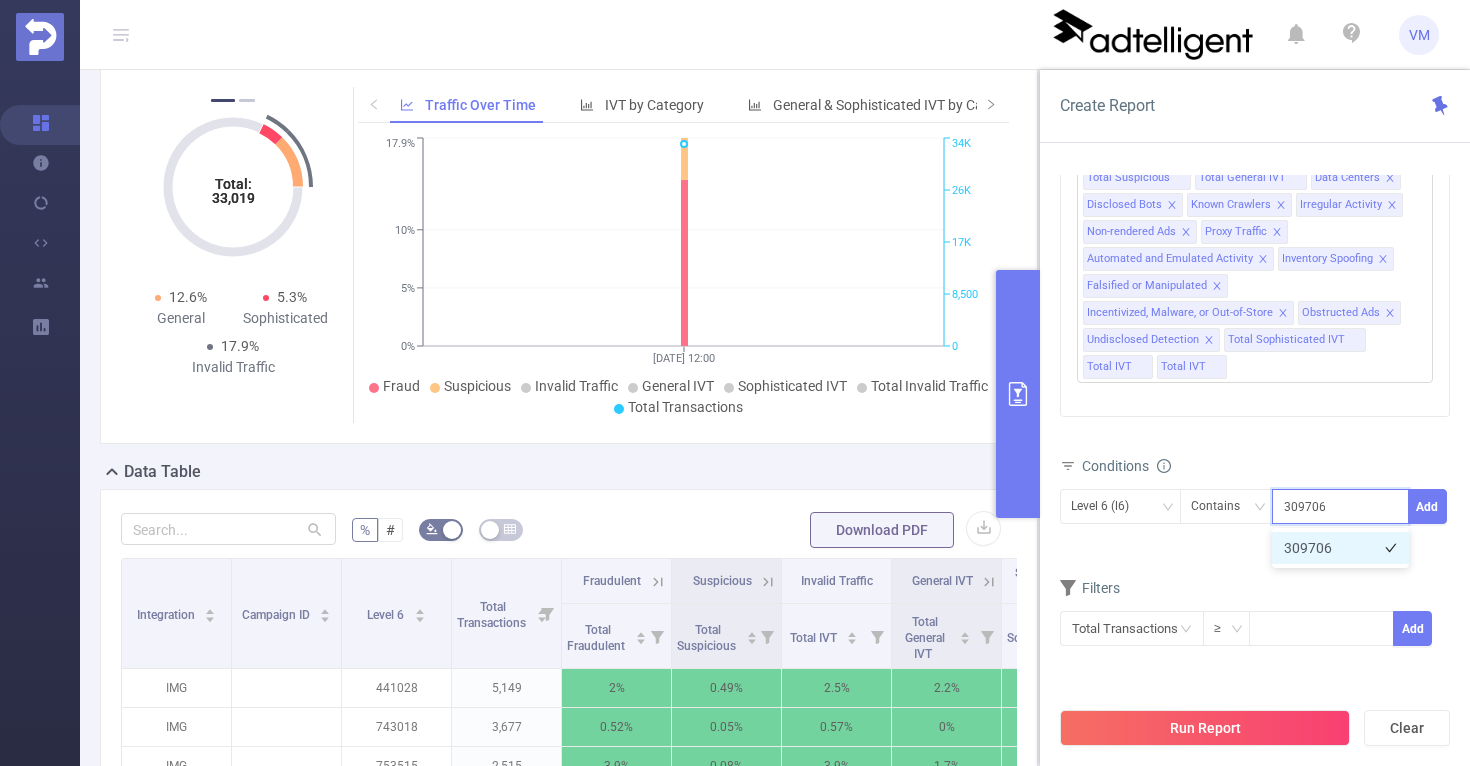 click on "309706" at bounding box center (1340, 548) 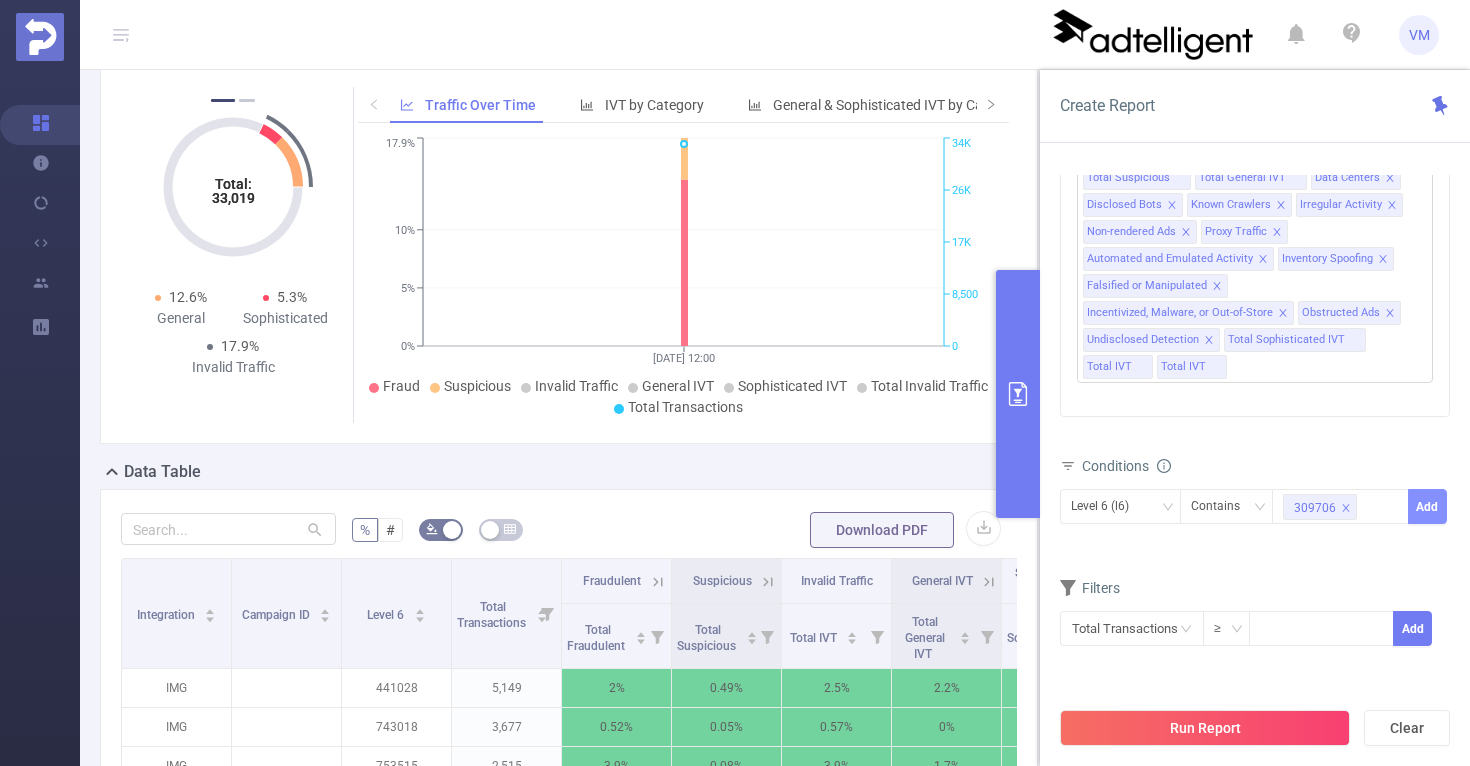 click on "Add" at bounding box center [1427, 506] 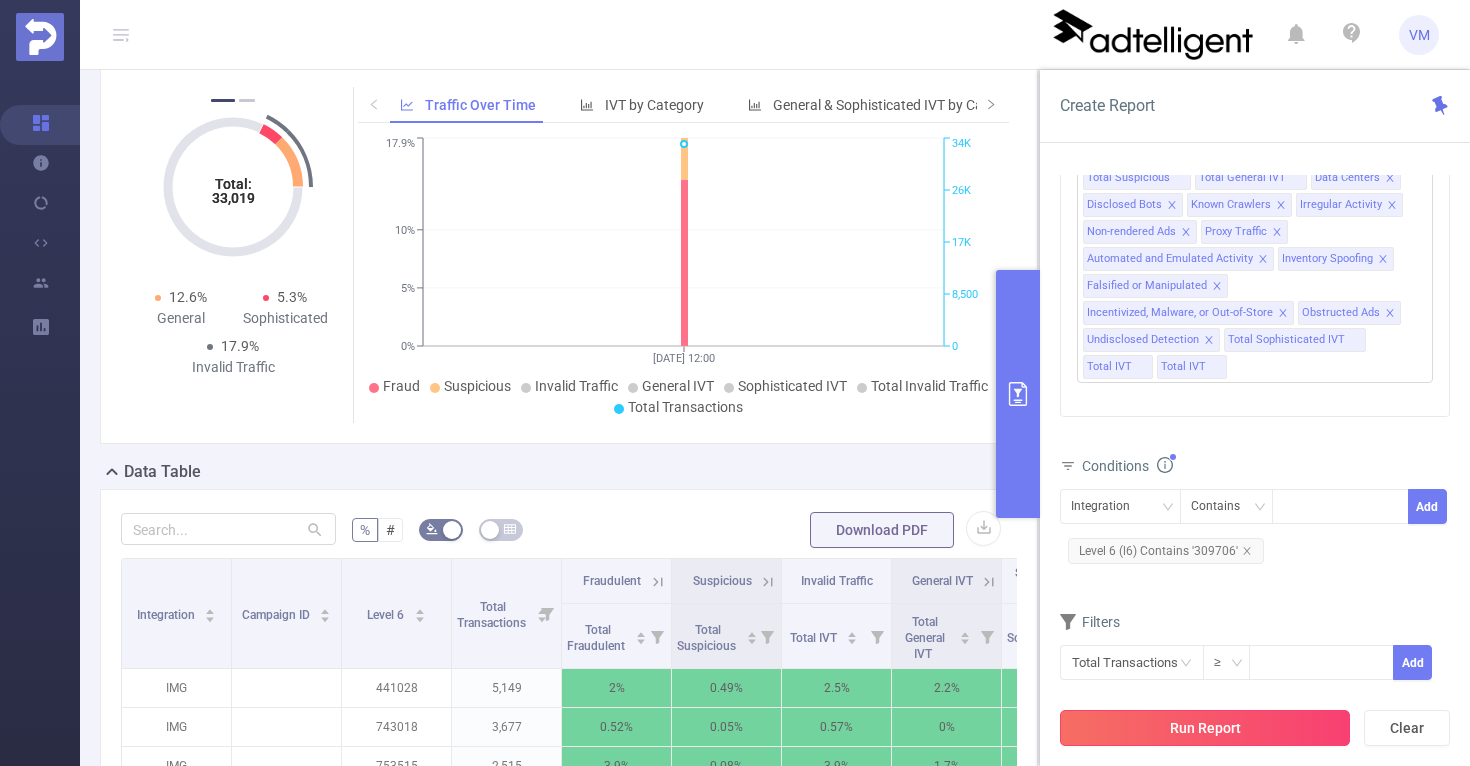 click on "Run Report" at bounding box center [1205, 728] 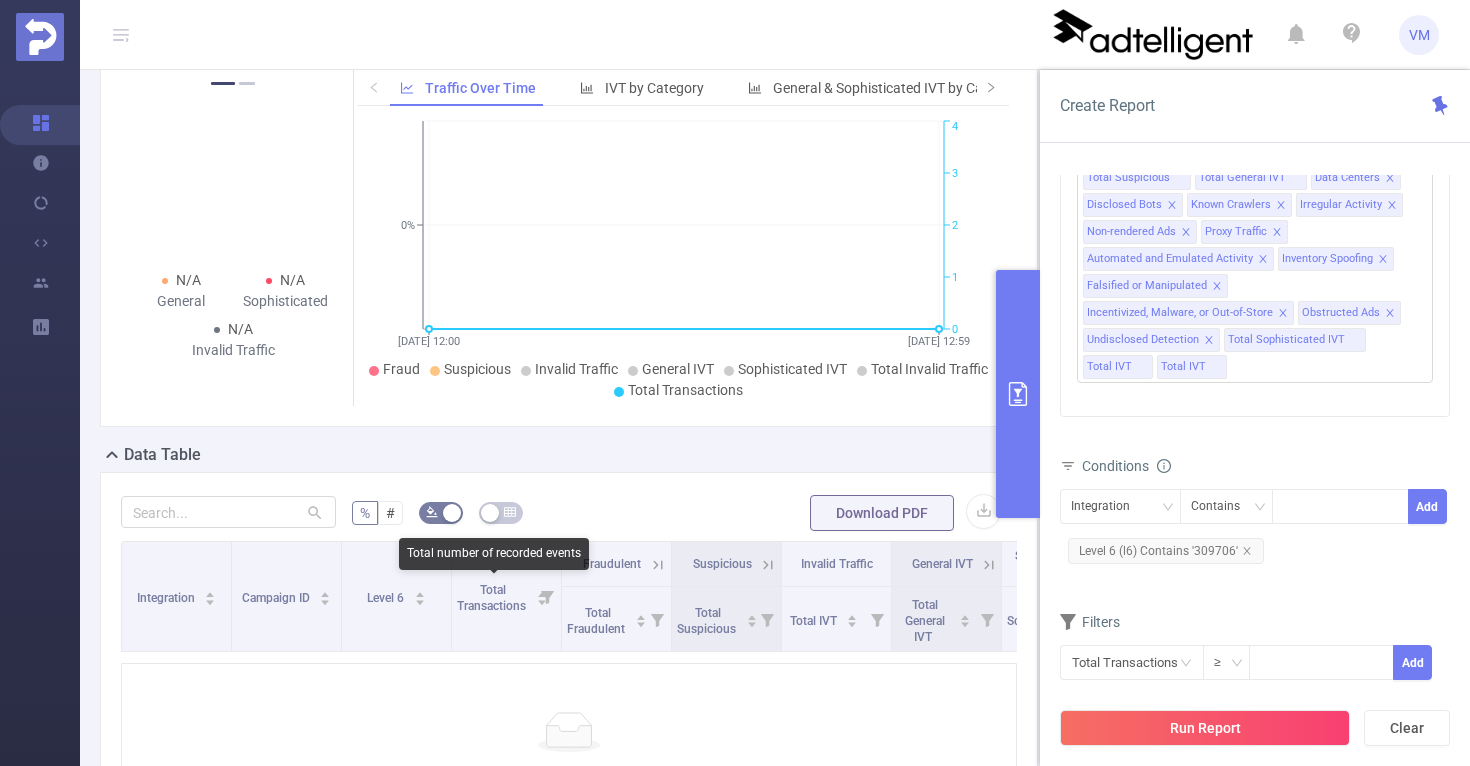 scroll, scrollTop: 381, scrollLeft: 0, axis: vertical 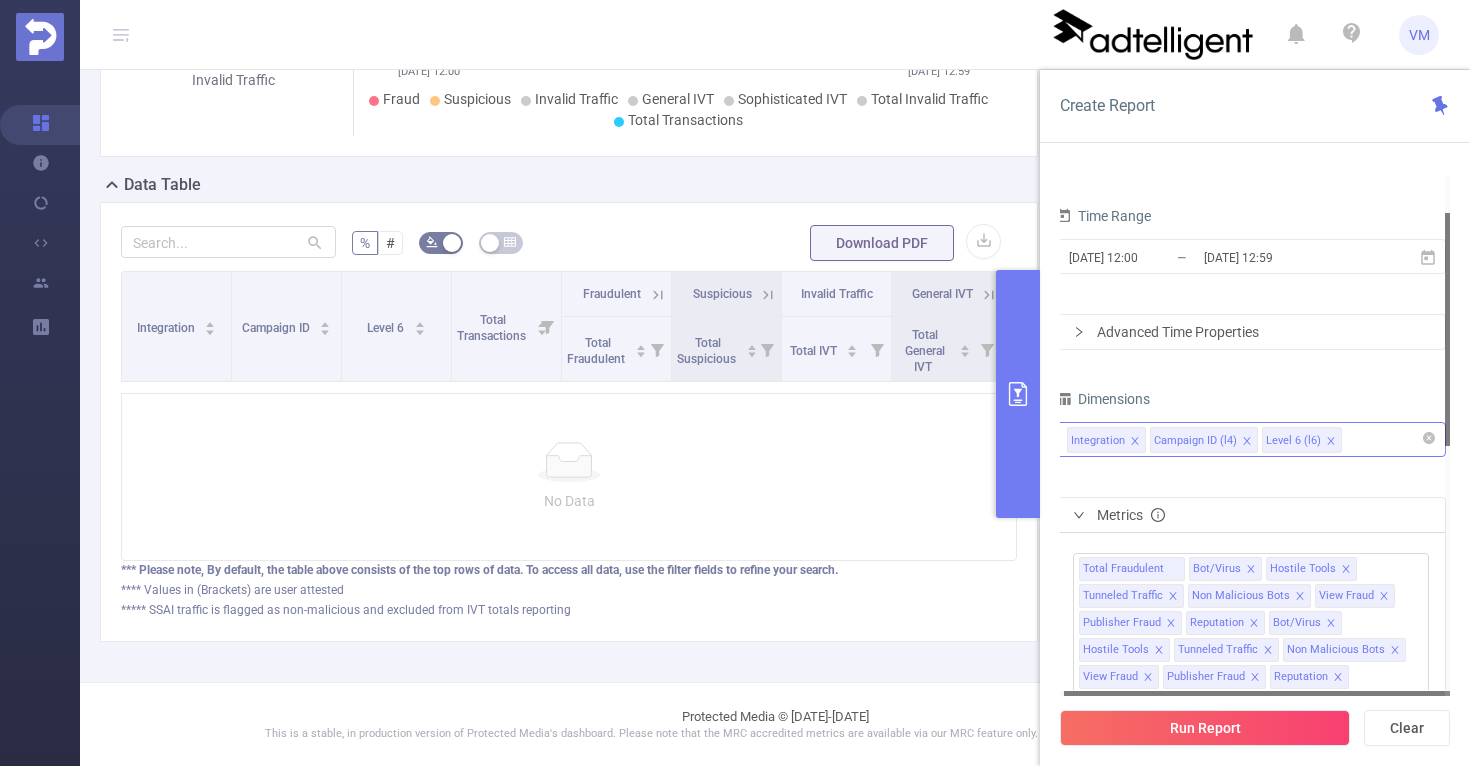 click on "Integration Campaign ID (l4) Level 6 (l6)" at bounding box center [1251, 439] 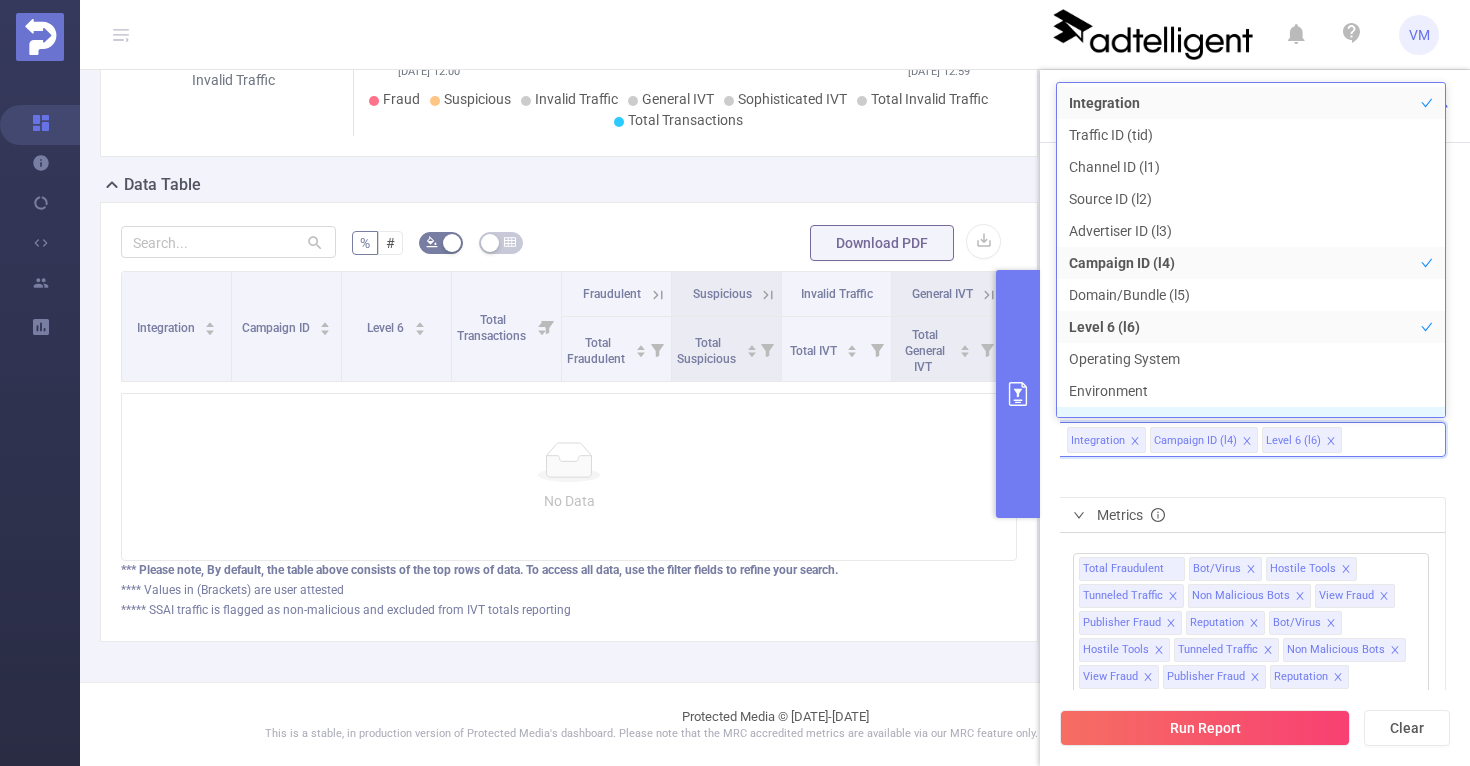 scroll, scrollTop: 22, scrollLeft: 0, axis: vertical 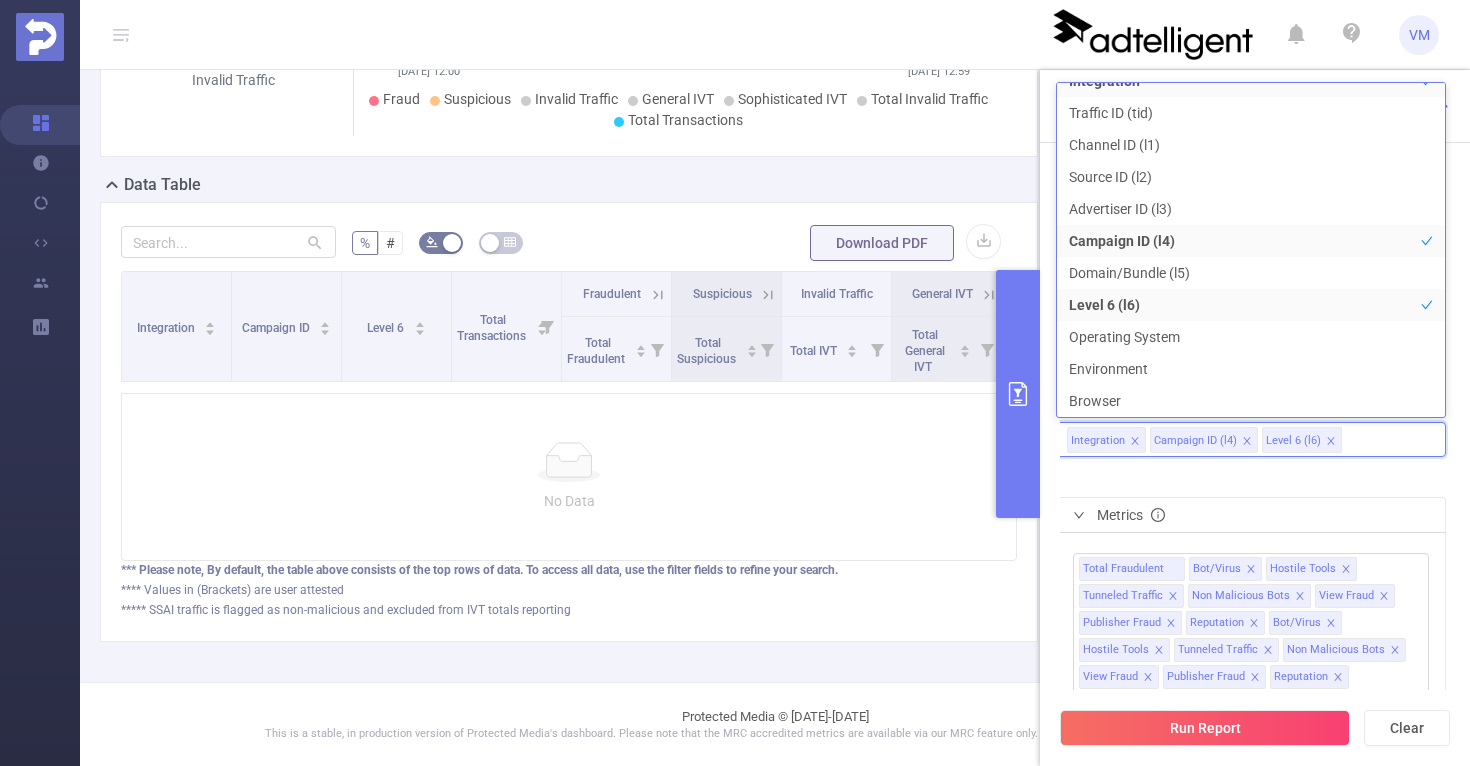 click 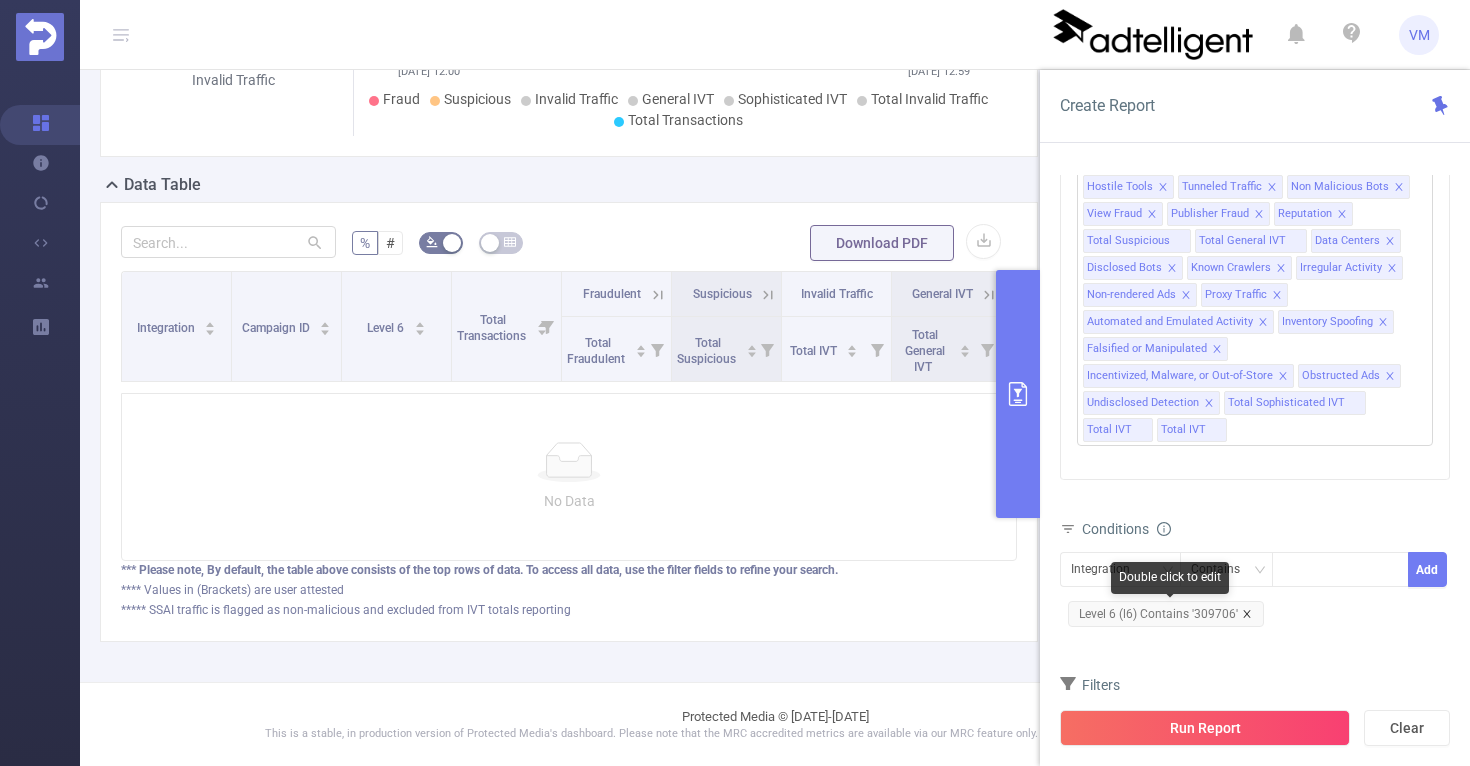 click 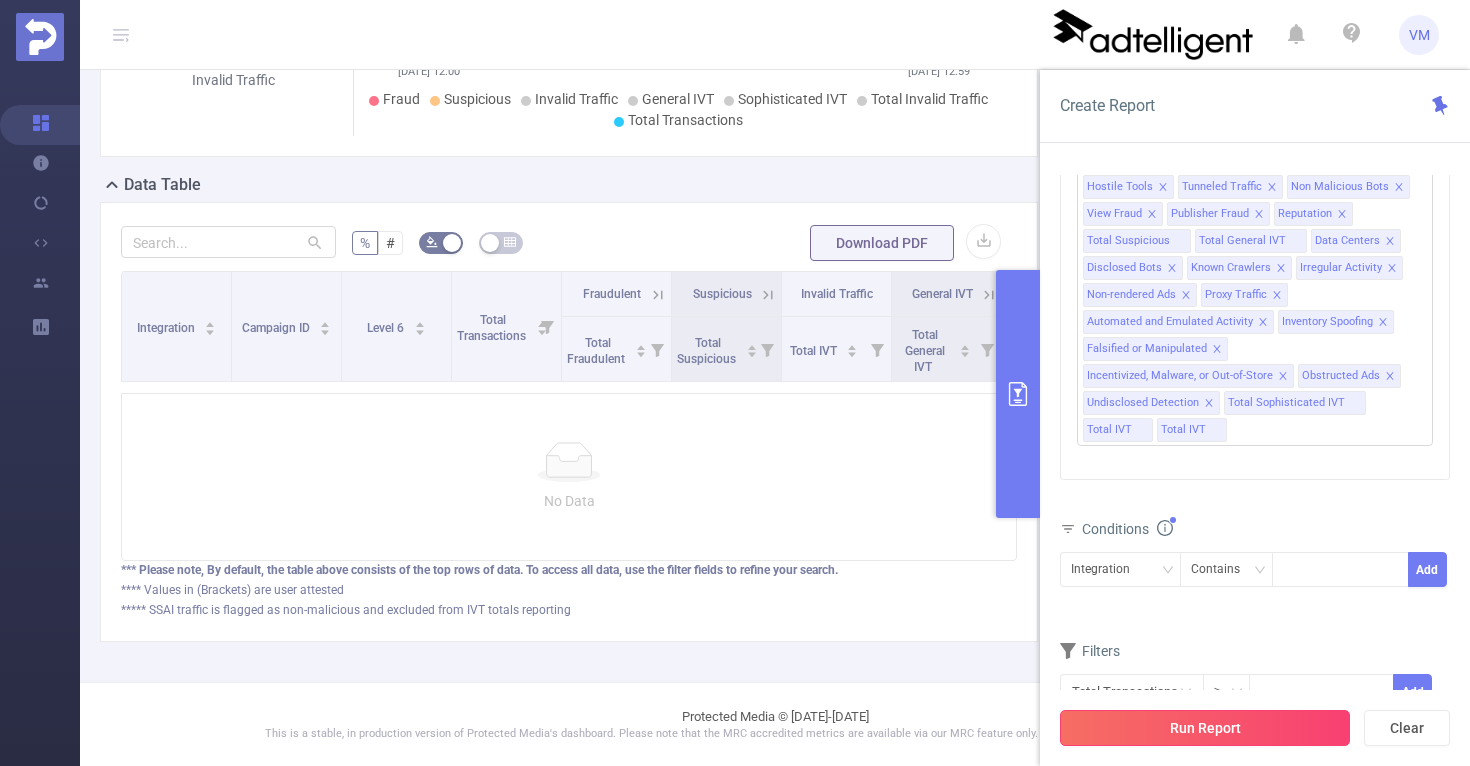 click on "Run Report" at bounding box center [1205, 728] 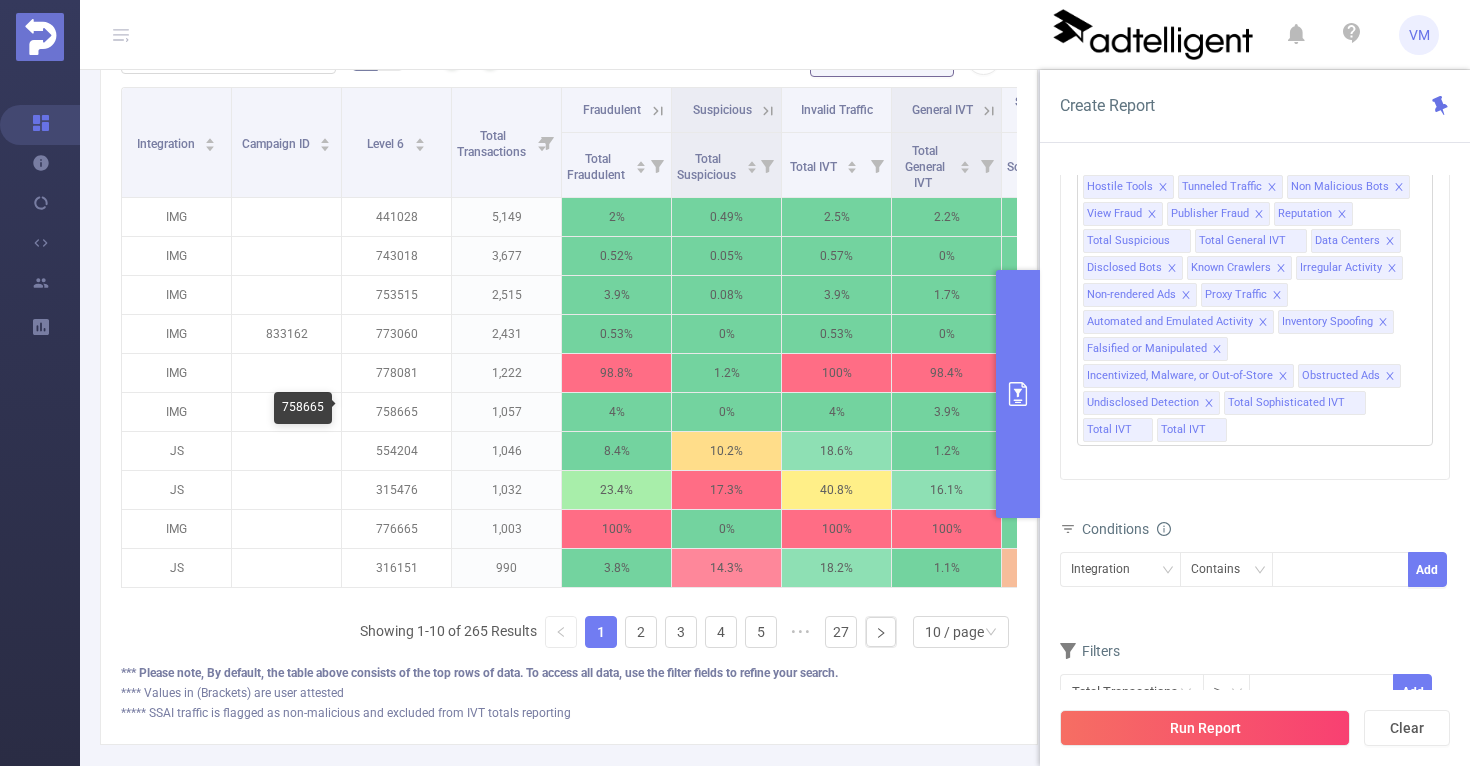 scroll, scrollTop: 565, scrollLeft: 0, axis: vertical 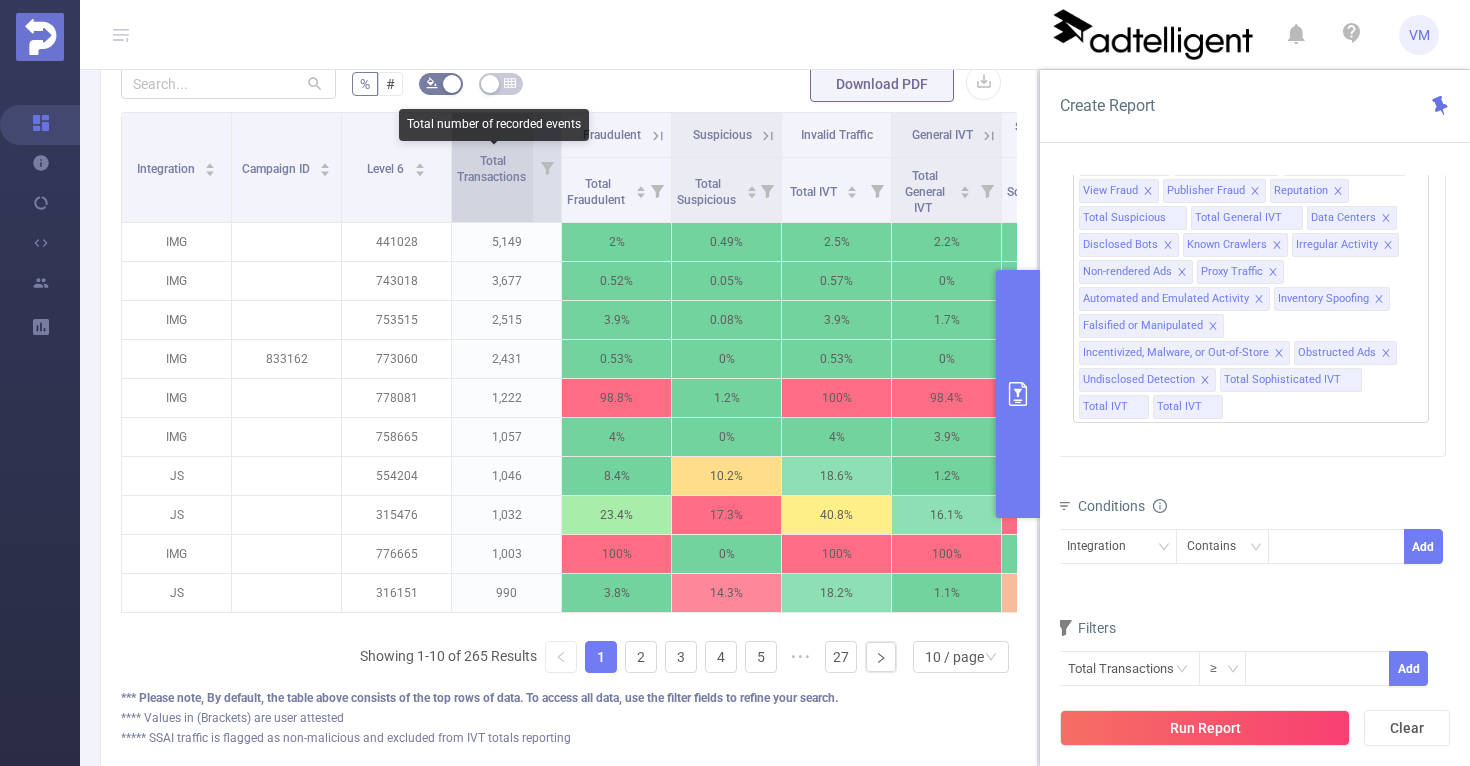 click on "Total Transactions" at bounding box center [493, 169] 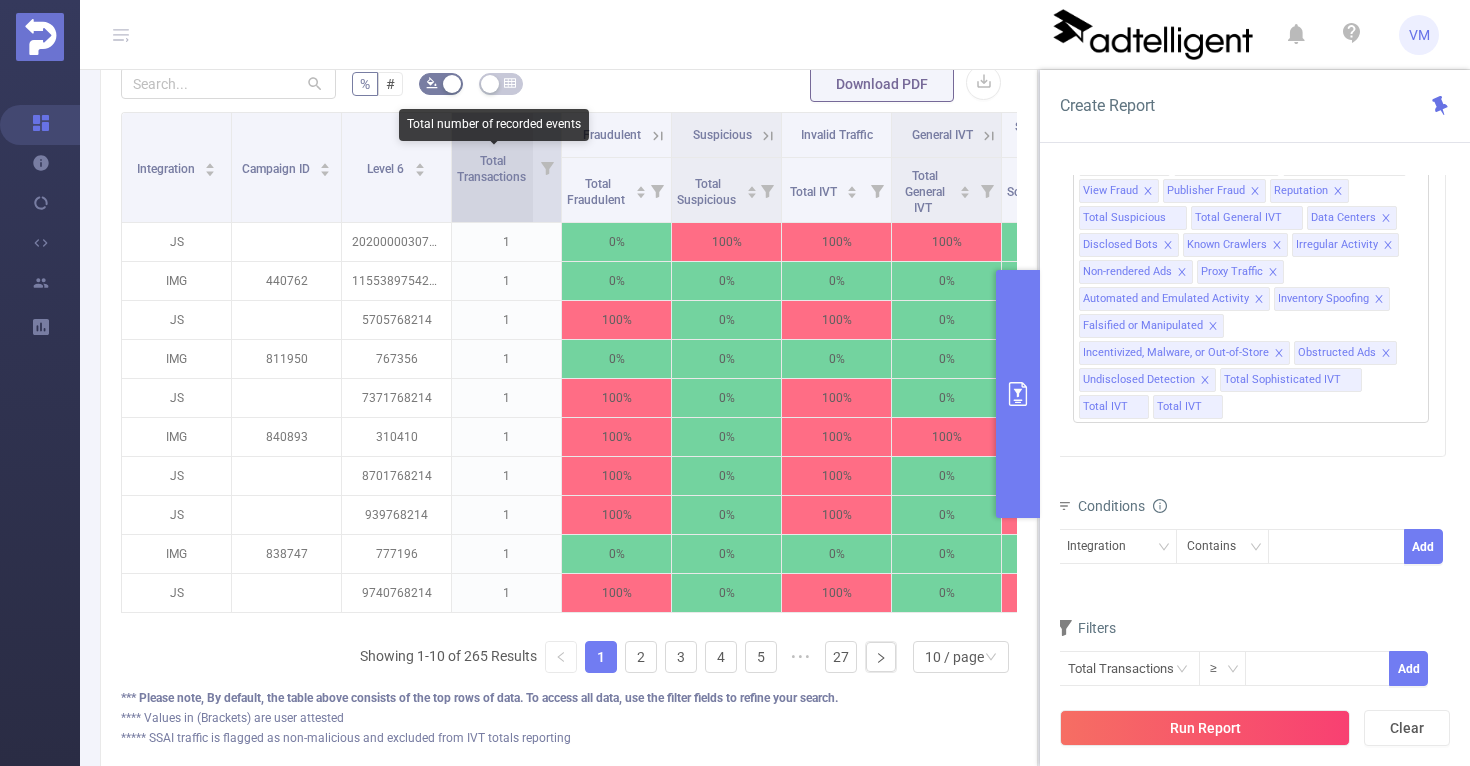 click on "Total Transactions" at bounding box center [493, 169] 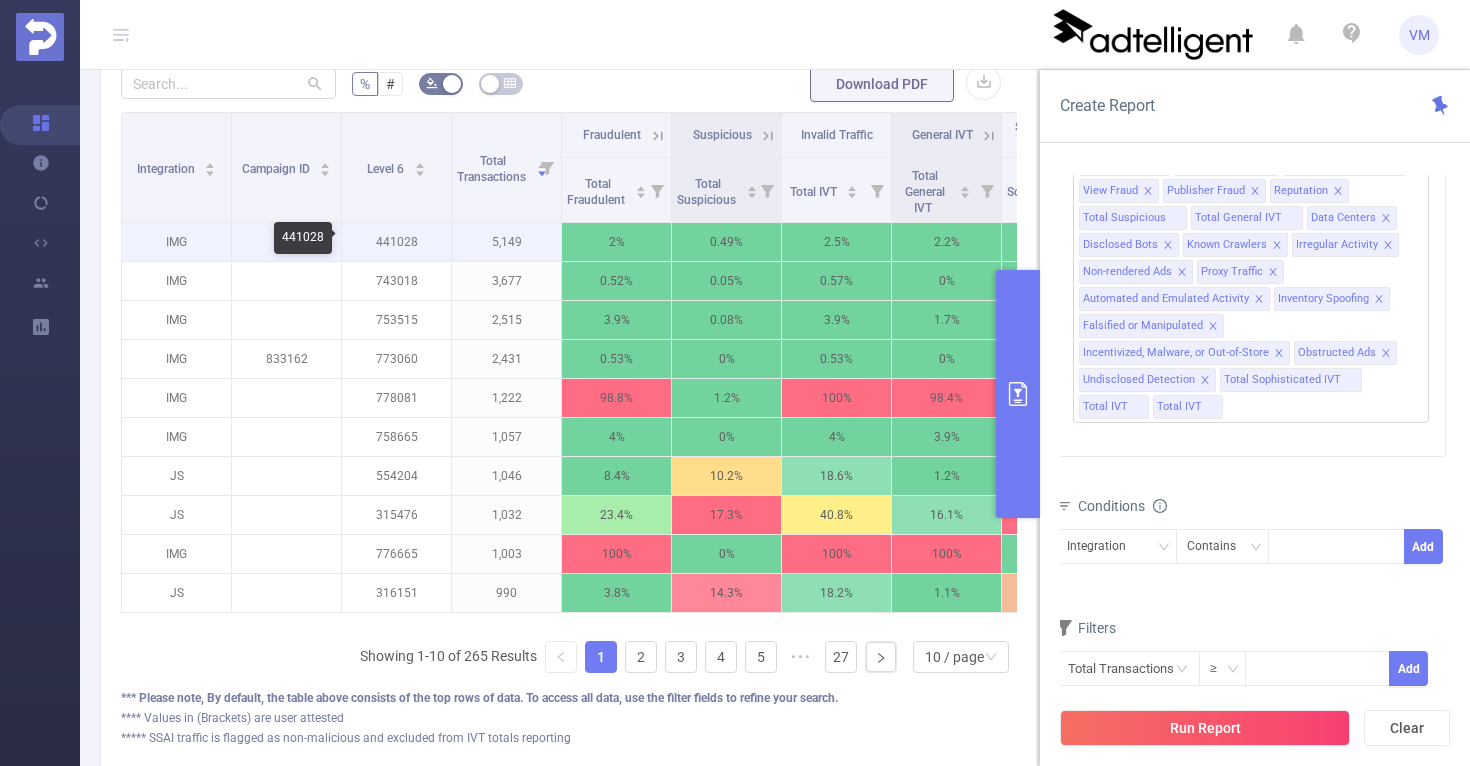 click on "441028" at bounding box center (396, 242) 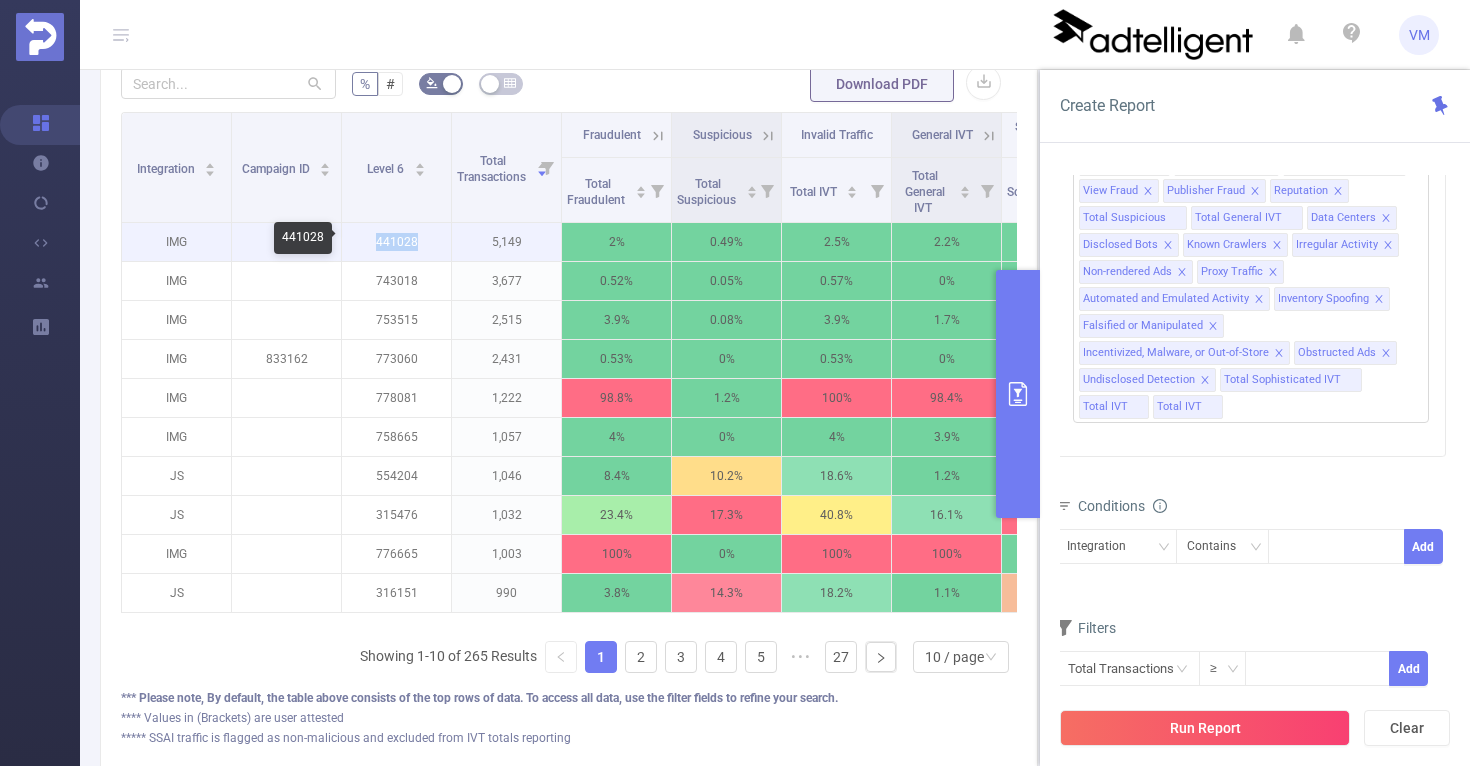 click on "441028" at bounding box center [396, 242] 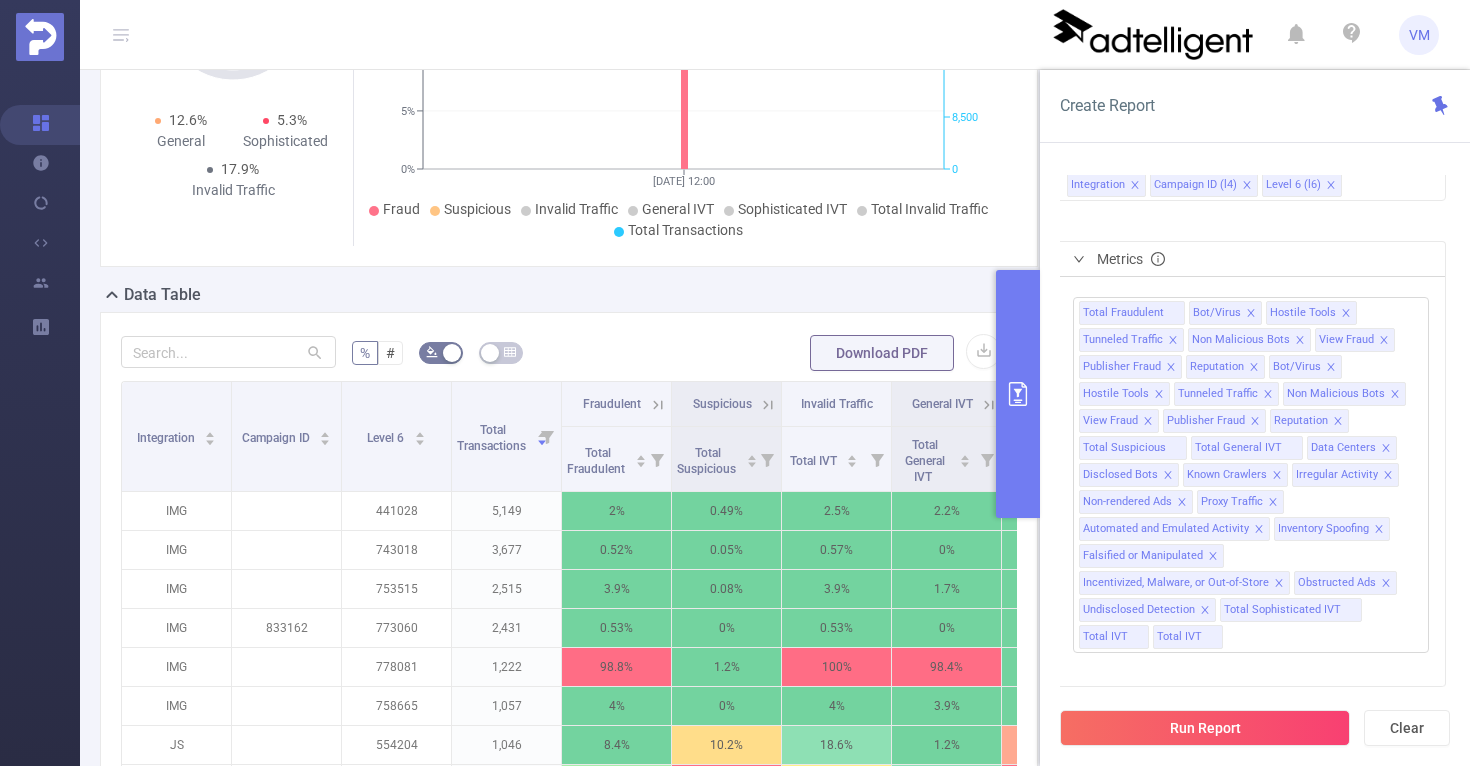 scroll, scrollTop: 289, scrollLeft: 0, axis: vertical 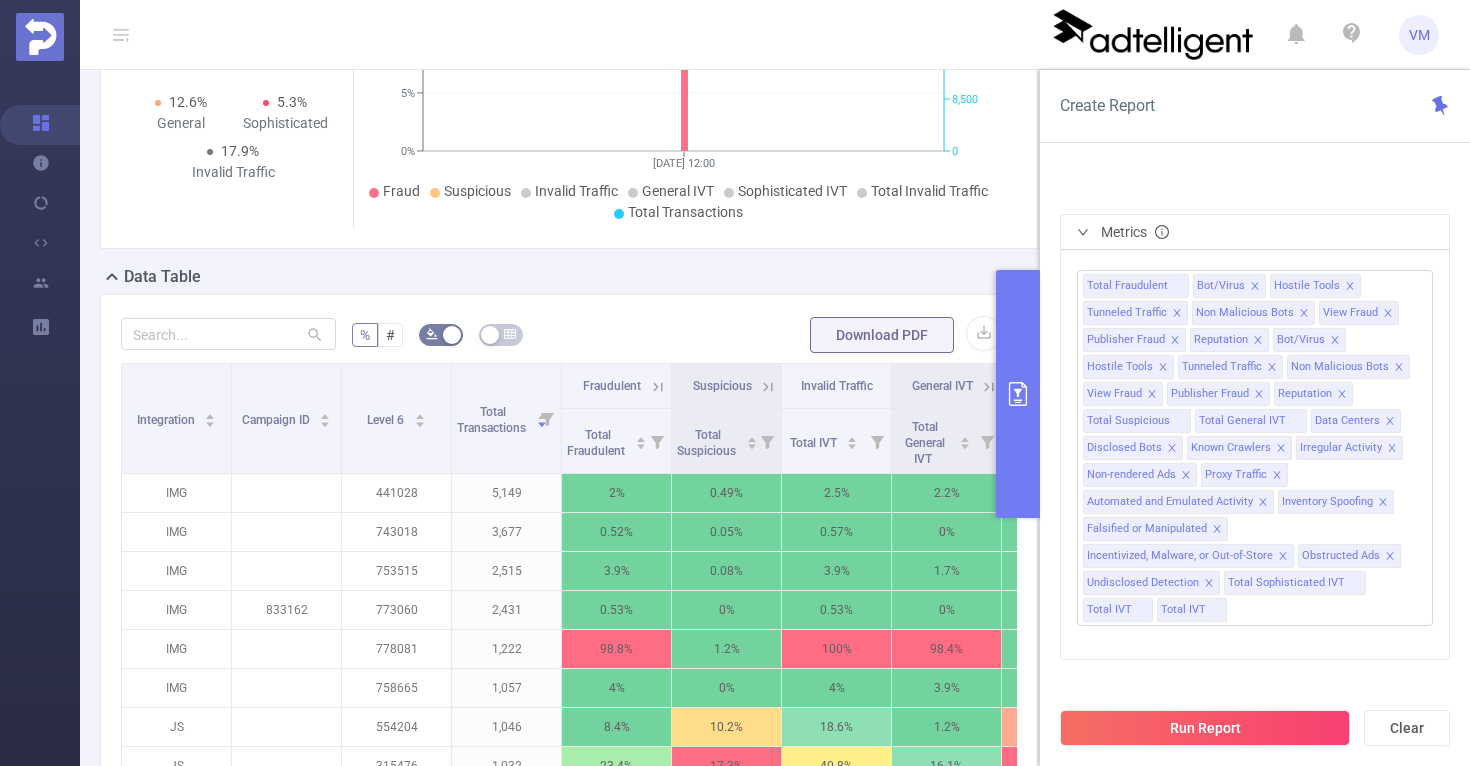 click on "Metrics" at bounding box center (1255, 232) 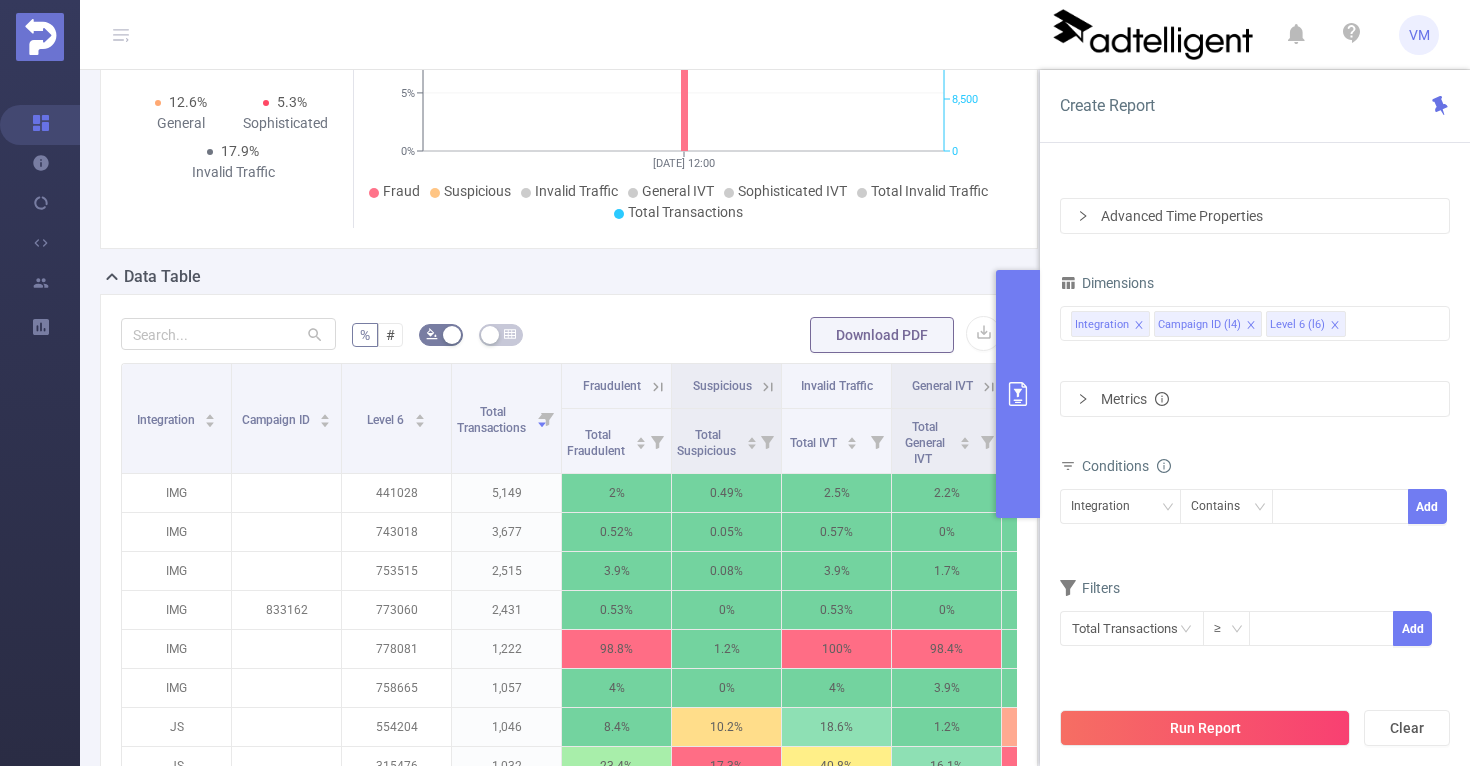 click on "Metrics" at bounding box center [1135, 399] 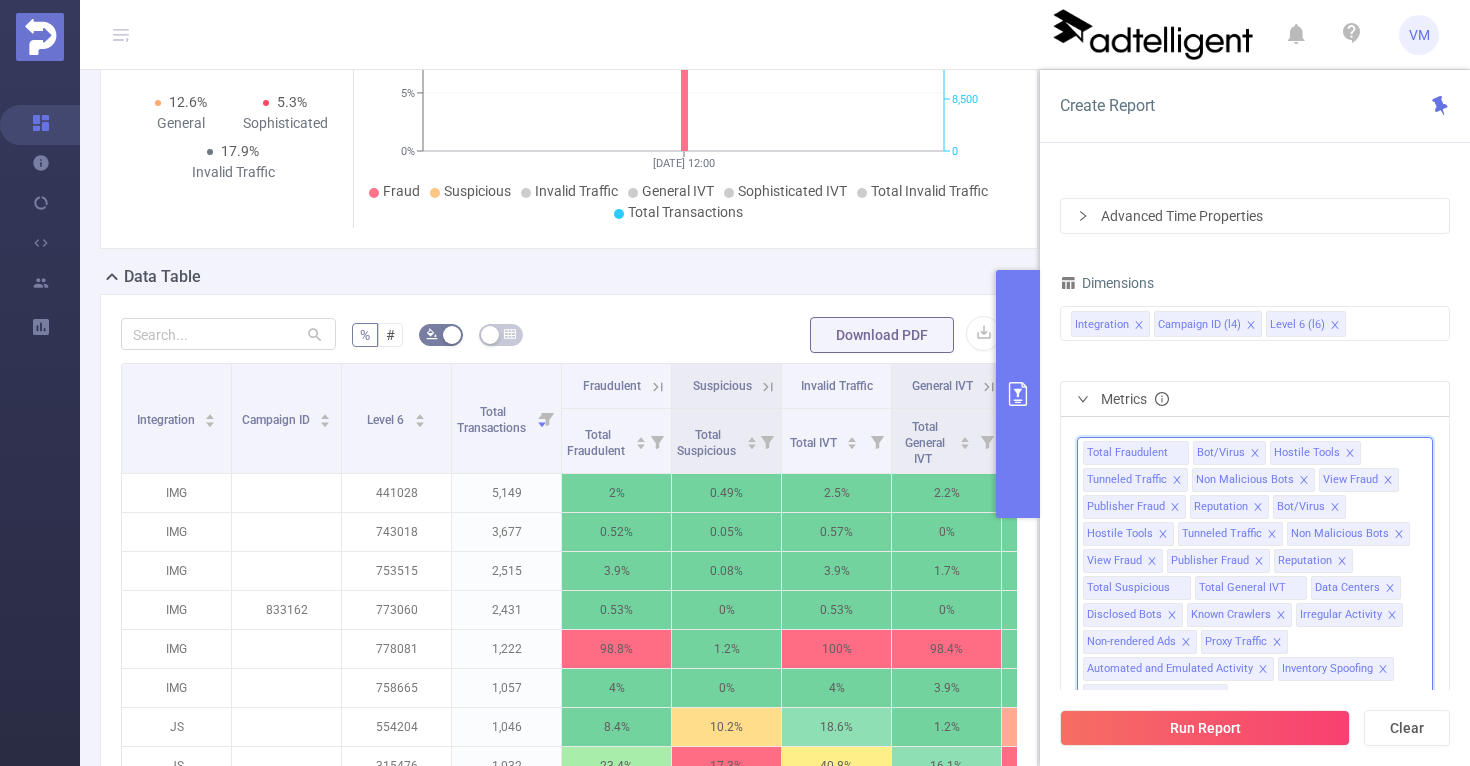 click 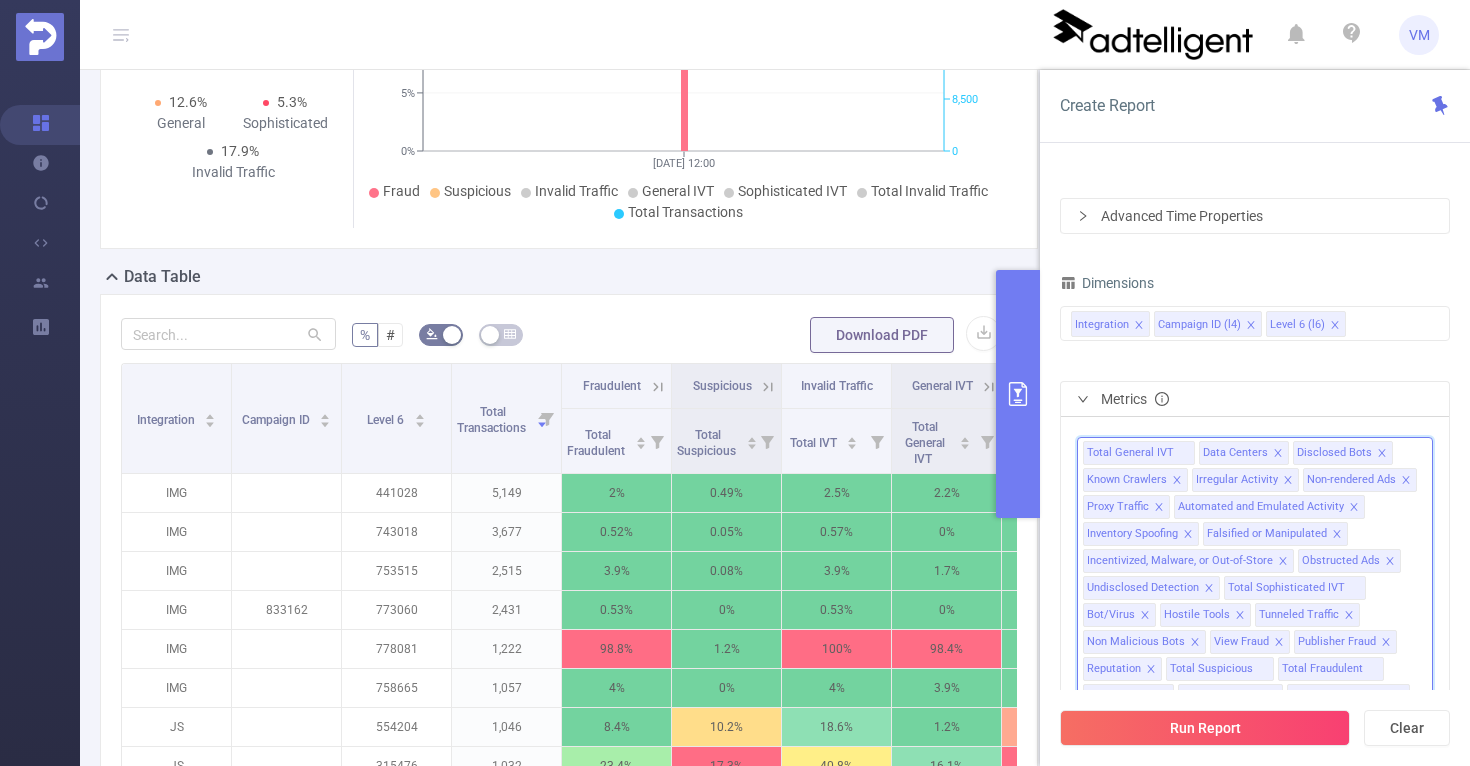 click 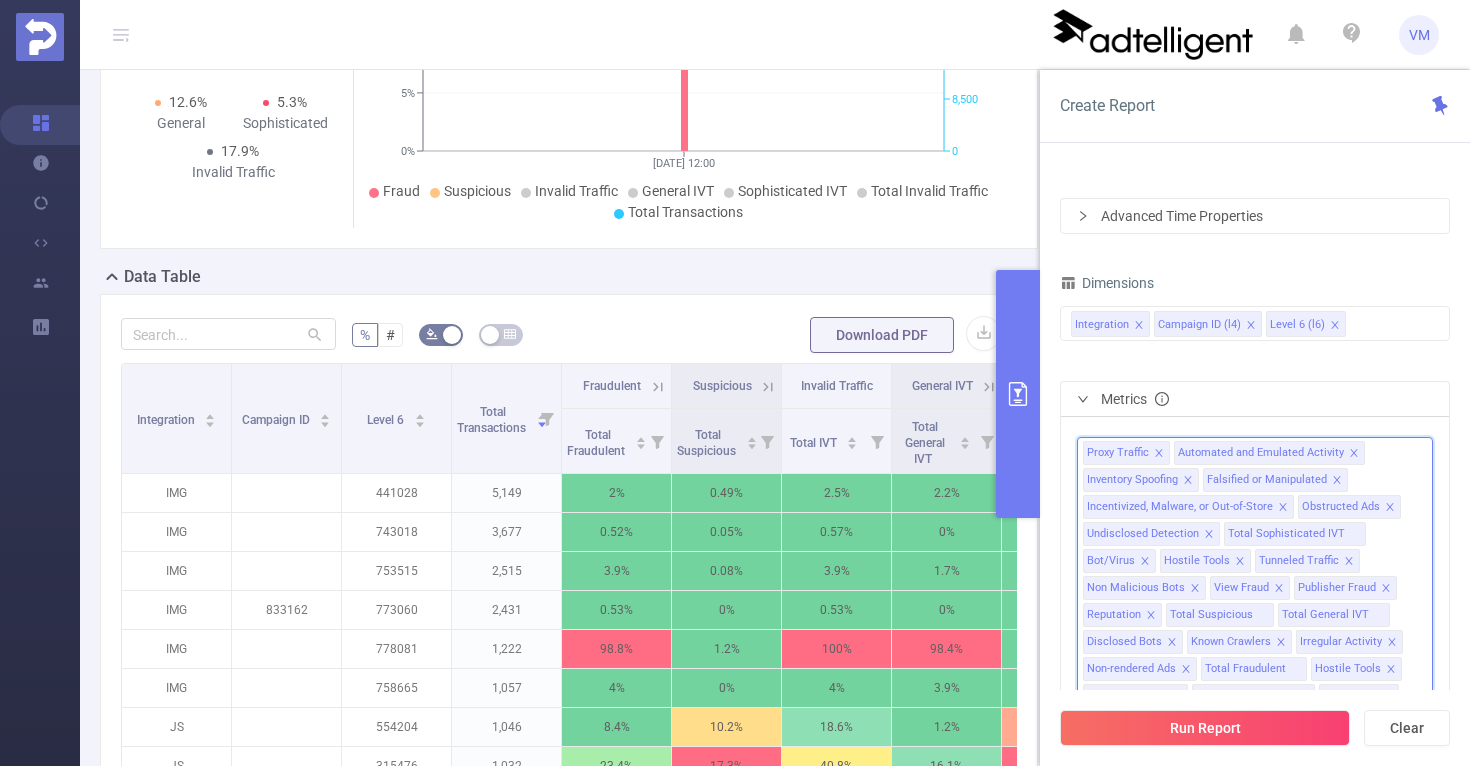 click 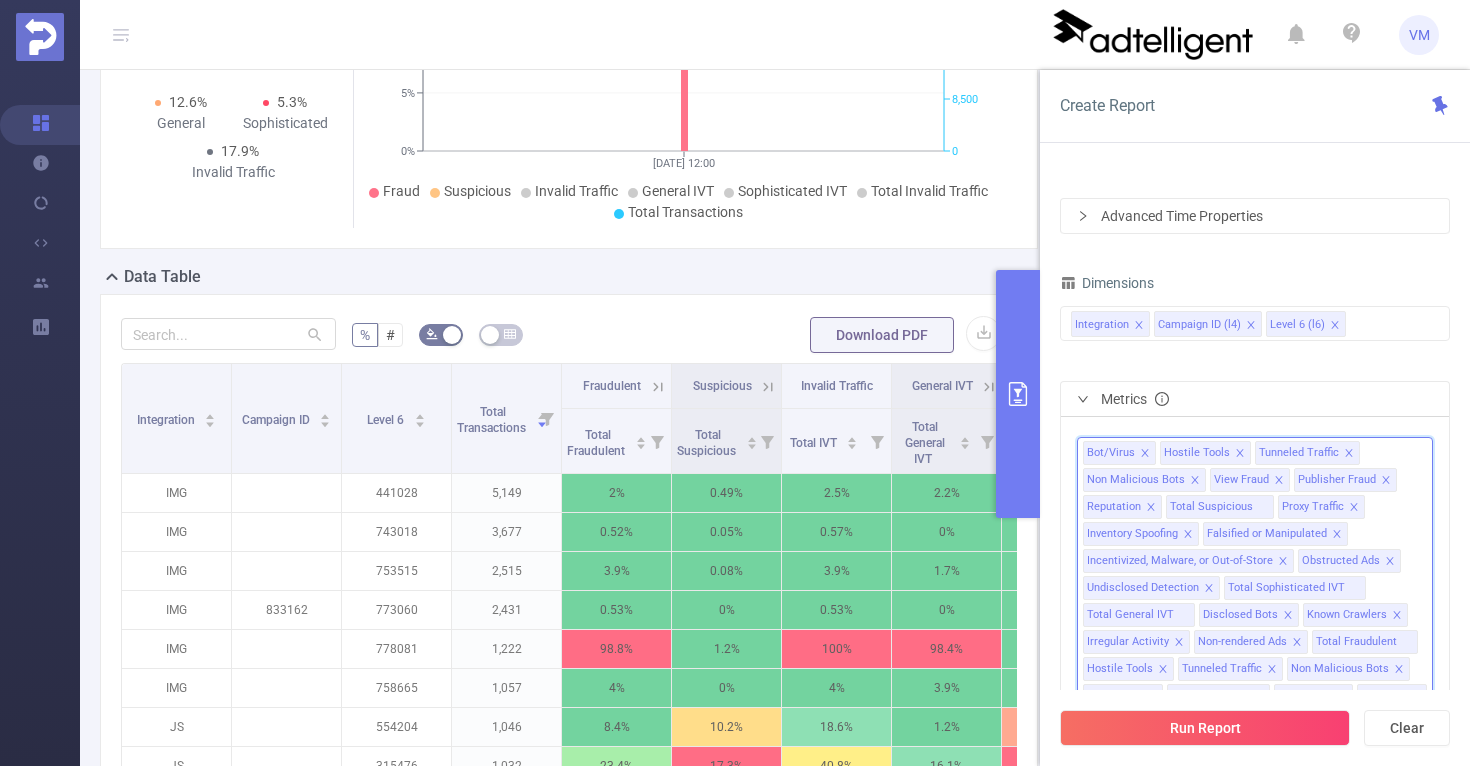 click 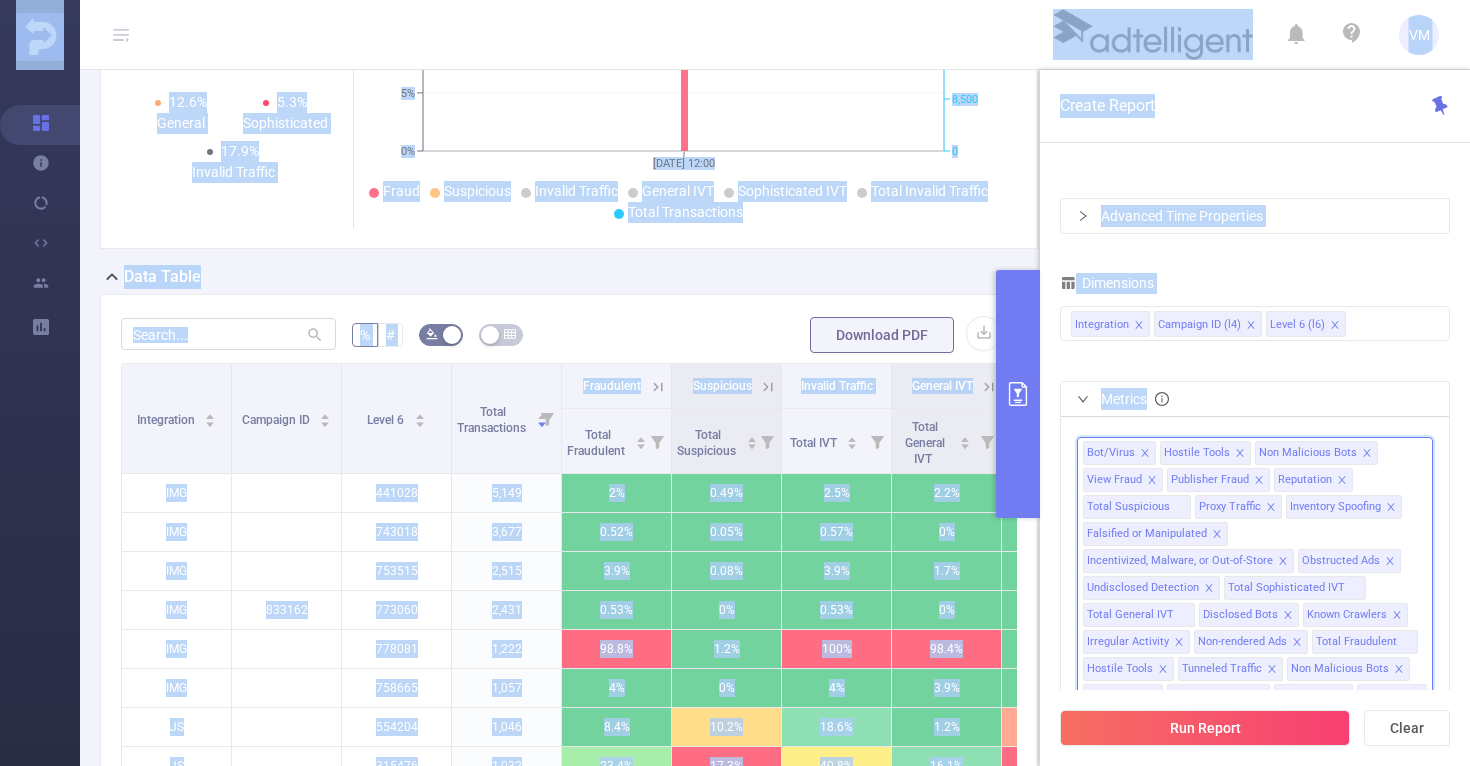 click on "Proxy Traffic" at bounding box center [1238, 507] 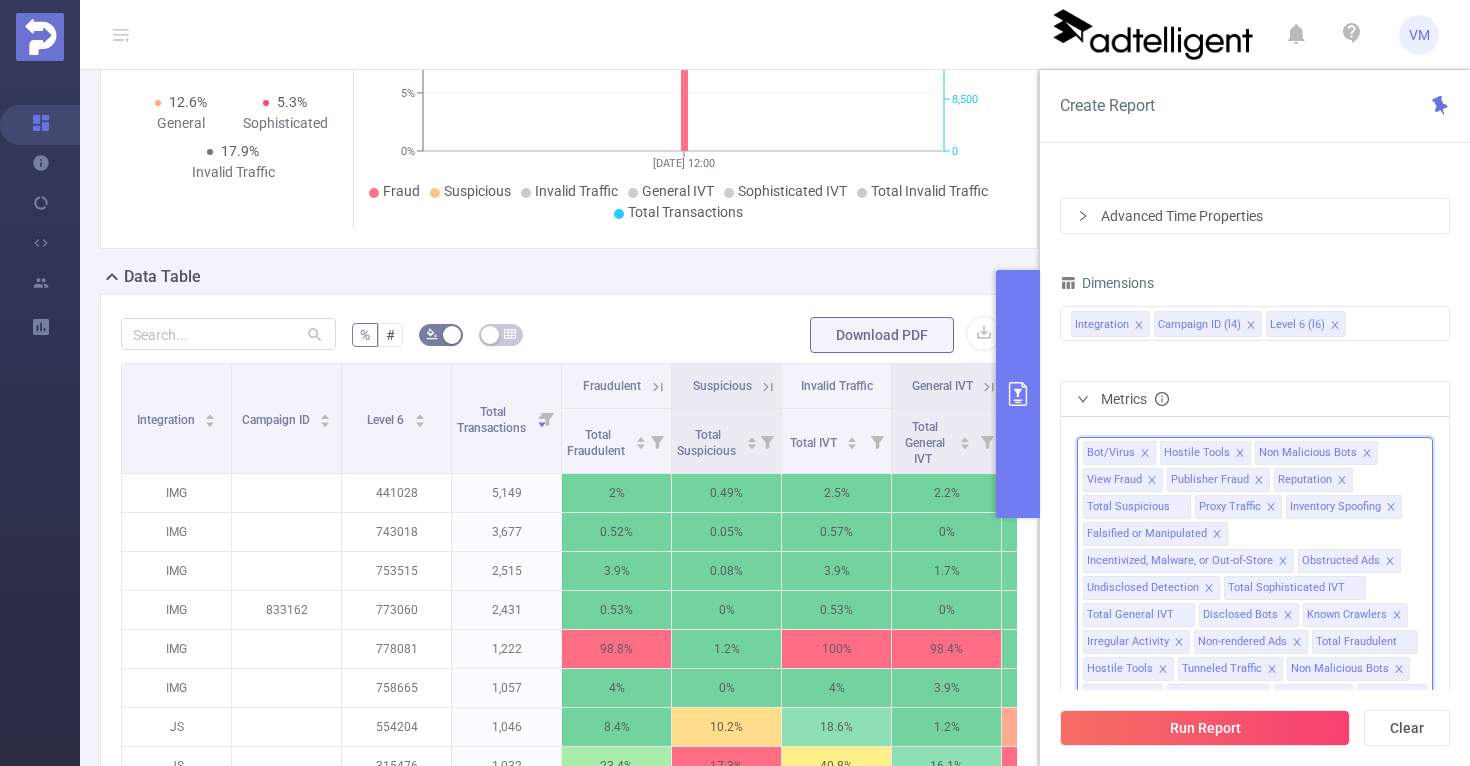 scroll, scrollTop: 0, scrollLeft: 0, axis: both 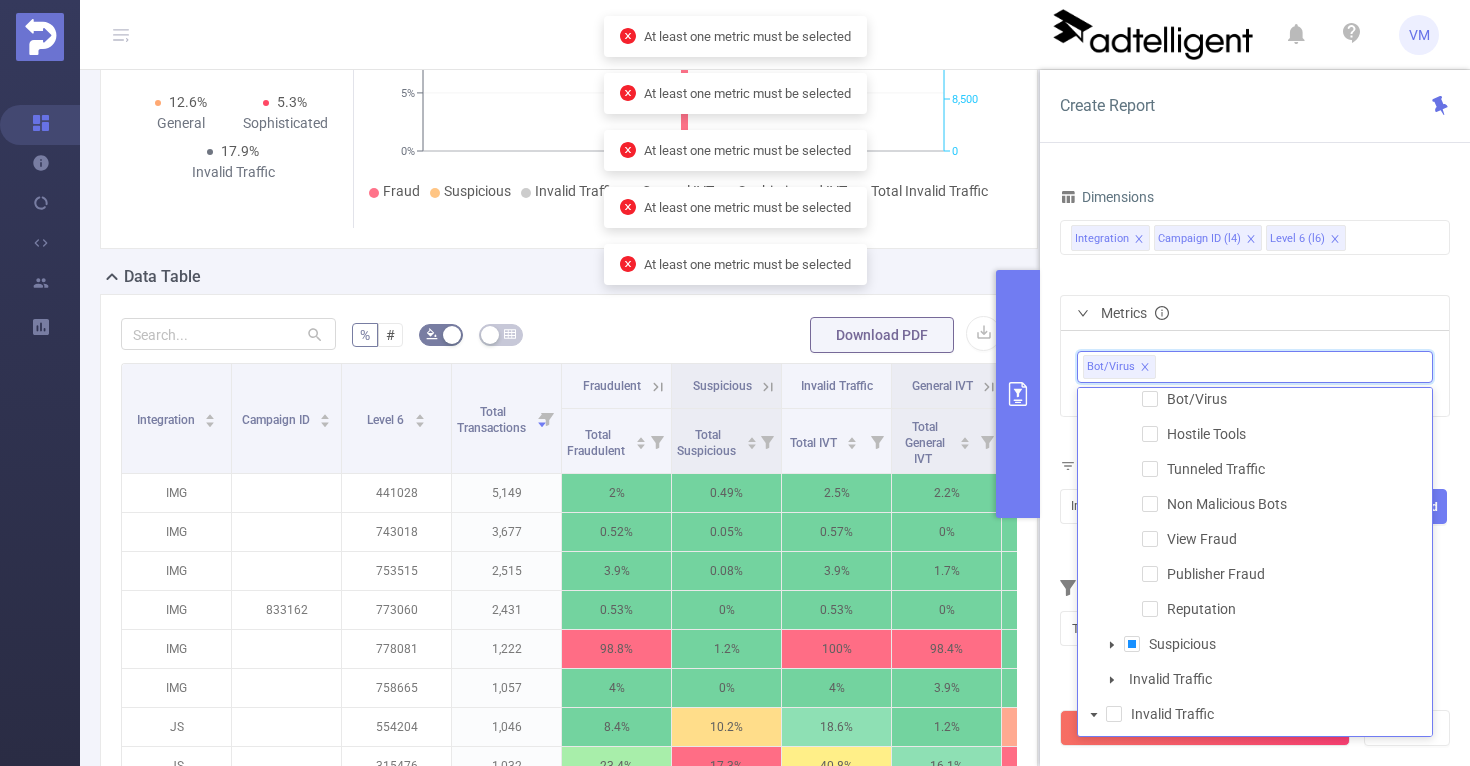 click 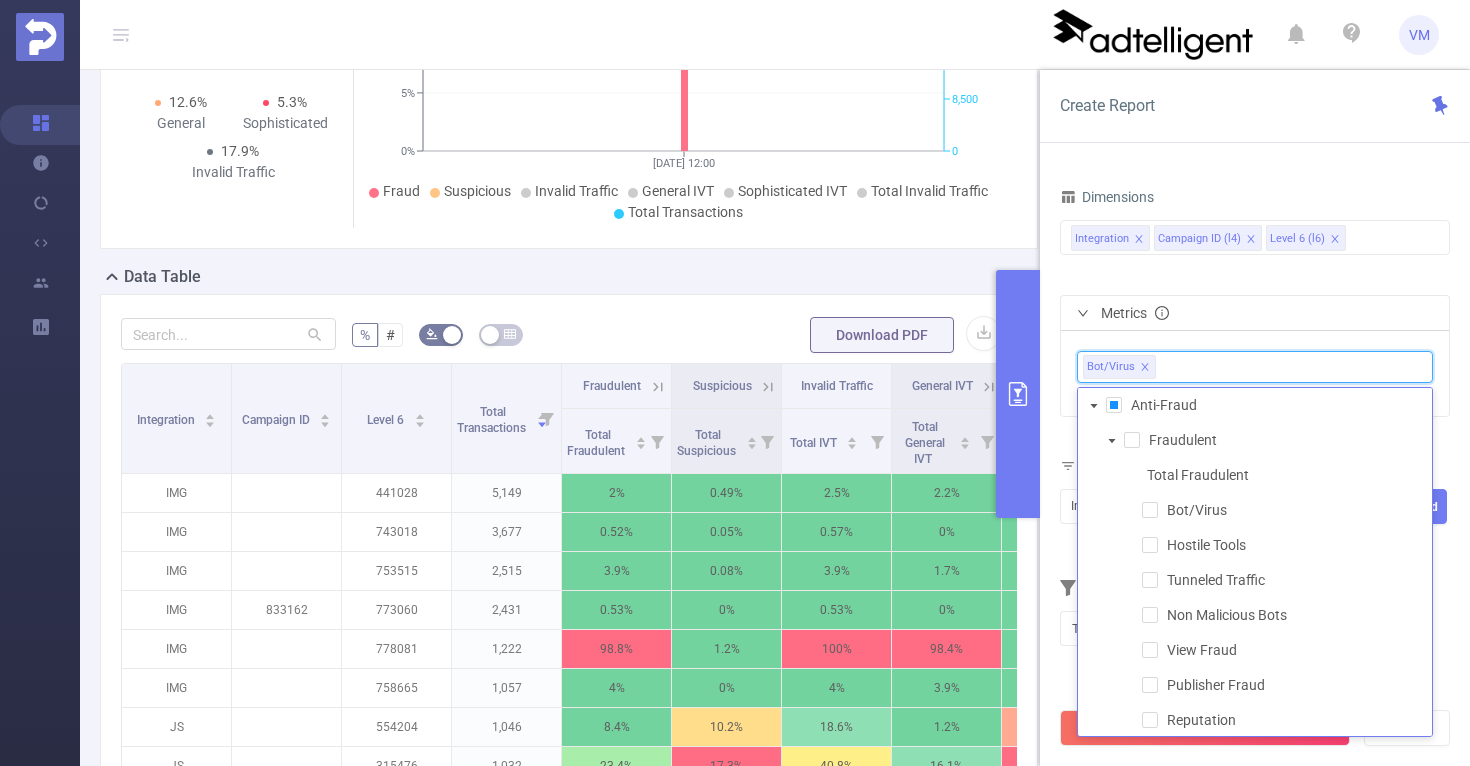 scroll, scrollTop: 216, scrollLeft: 0, axis: vertical 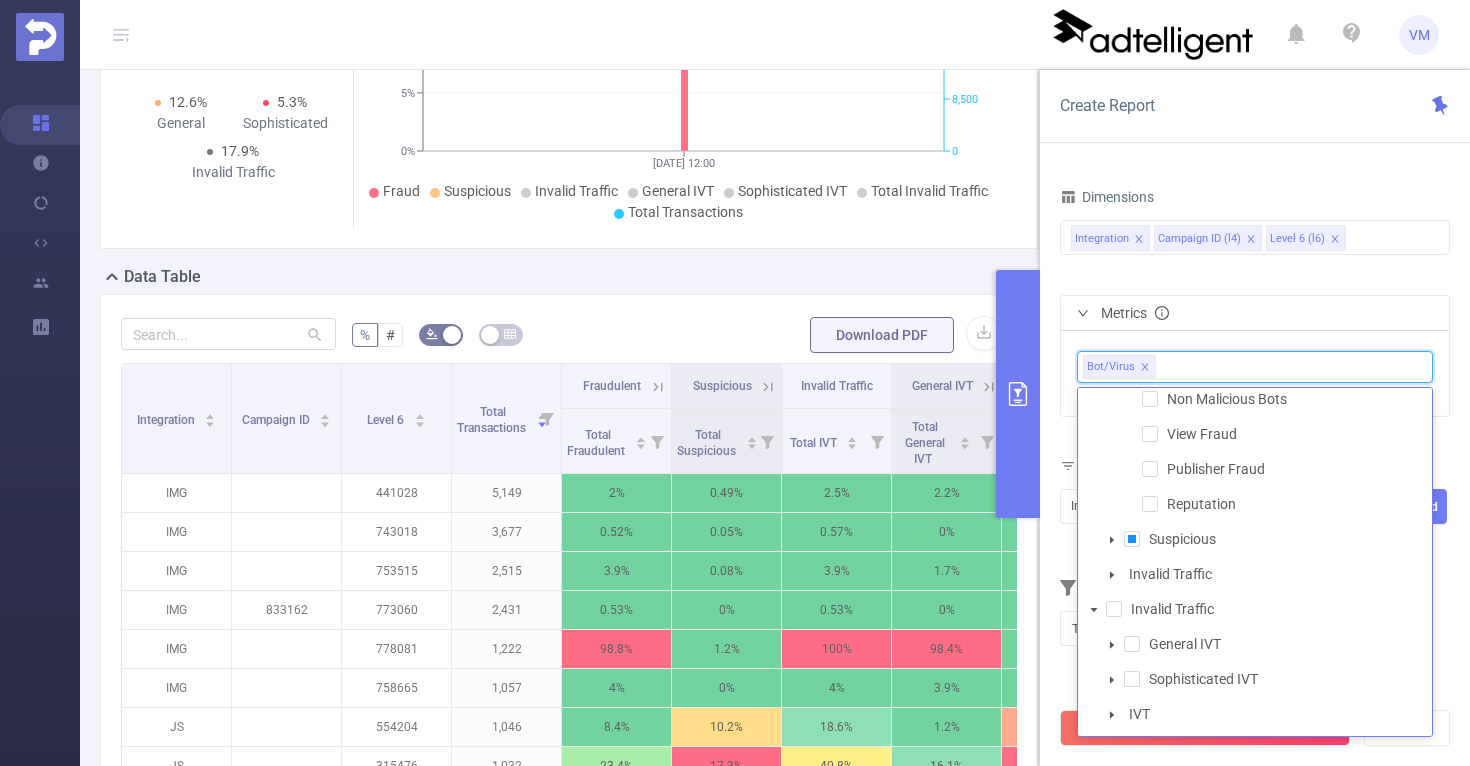 click 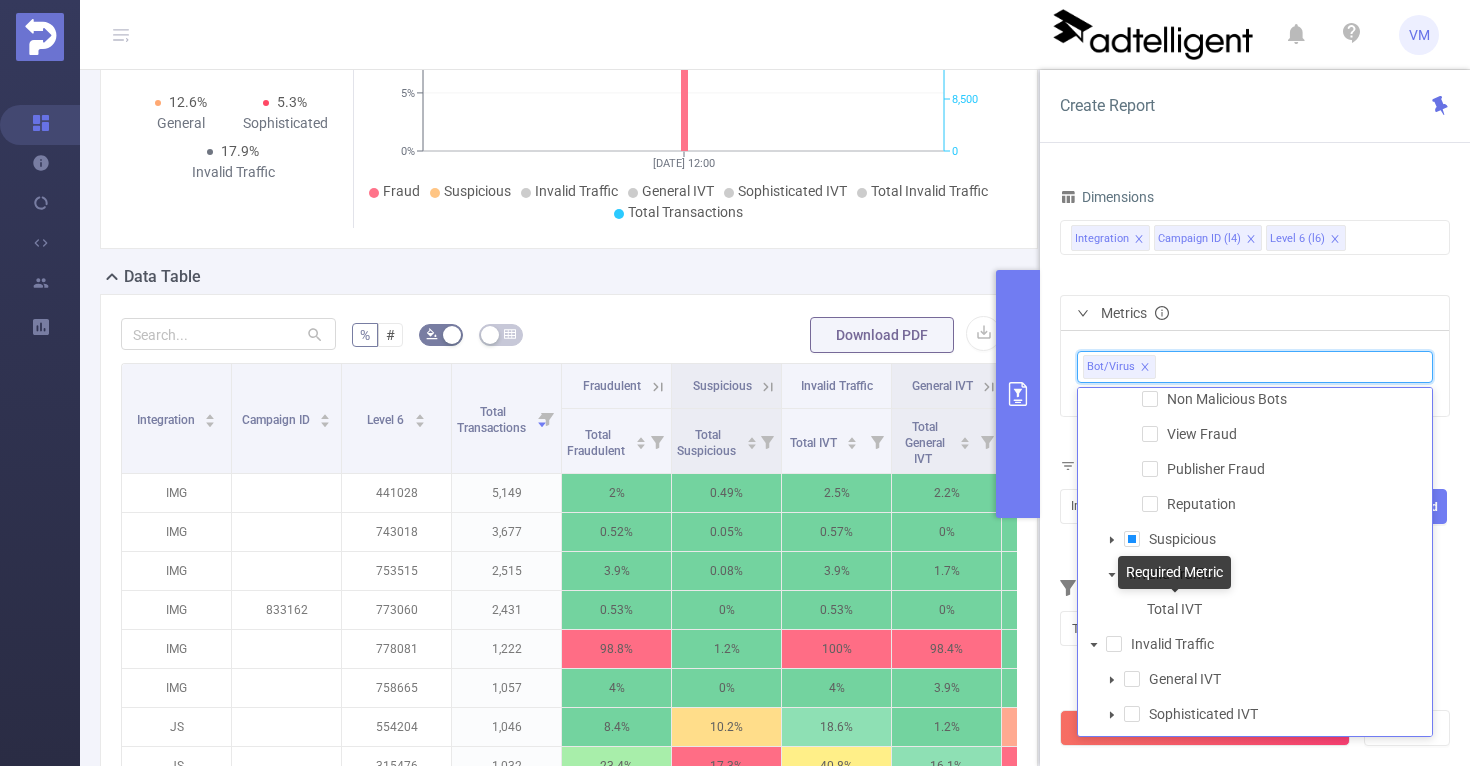 click on "Total IVT" at bounding box center (1174, 609) 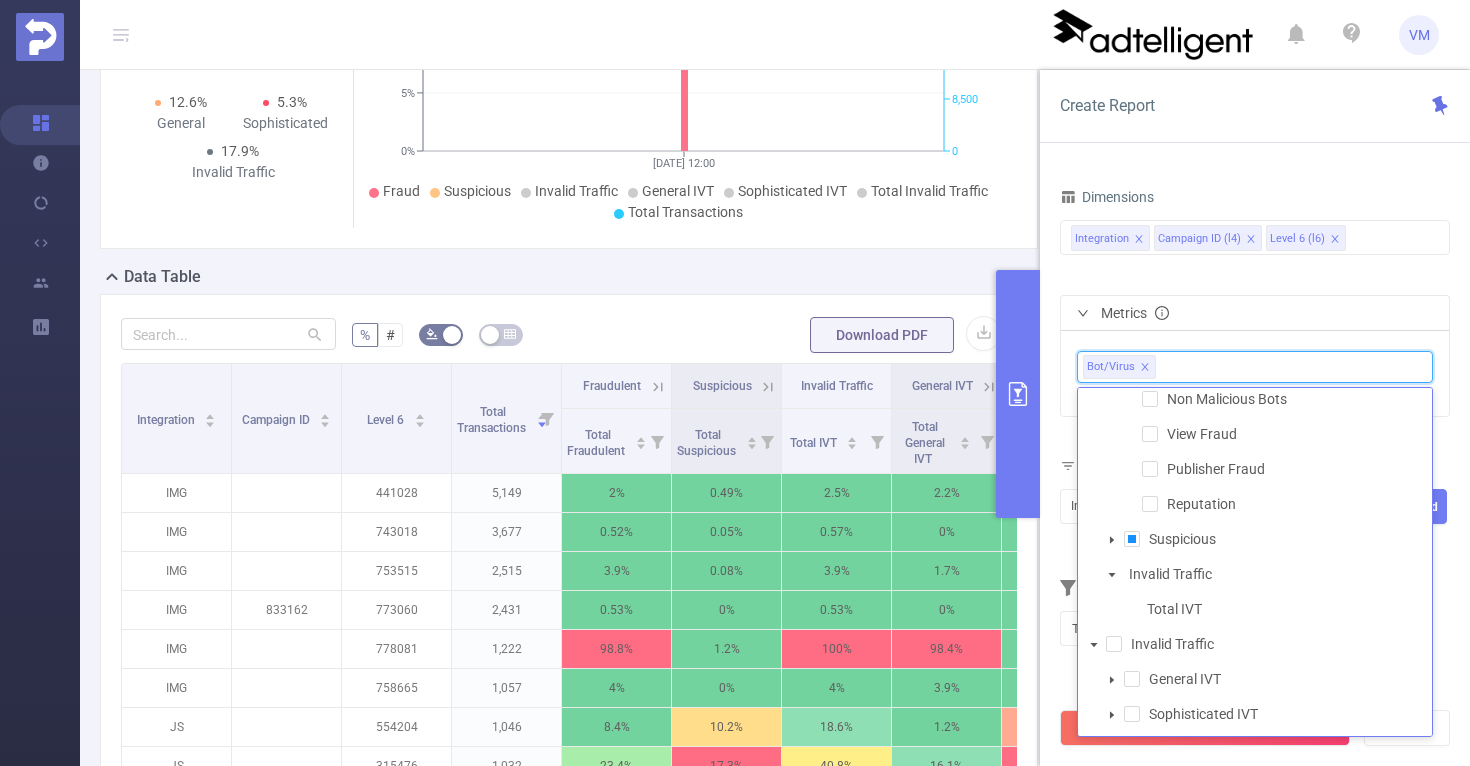 click on "Dimensions Integration Campaign ID (l4) Level 6 (l6)   Metrics Bot/Virus      Conditions  Integration Contains   Add    Filters Total Transactions ≥ Add" at bounding box center (1255, 427) 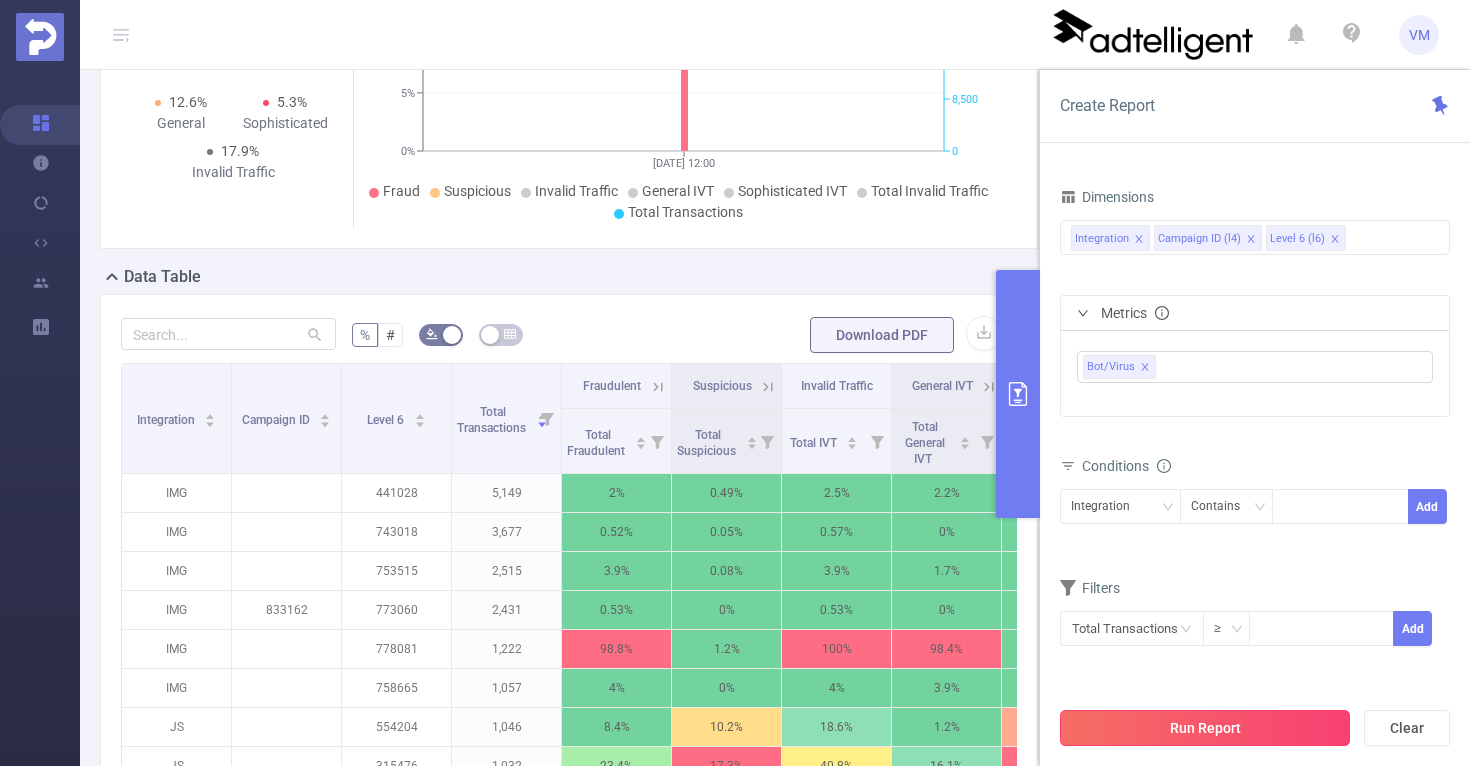 click on "Run Report" at bounding box center (1205, 728) 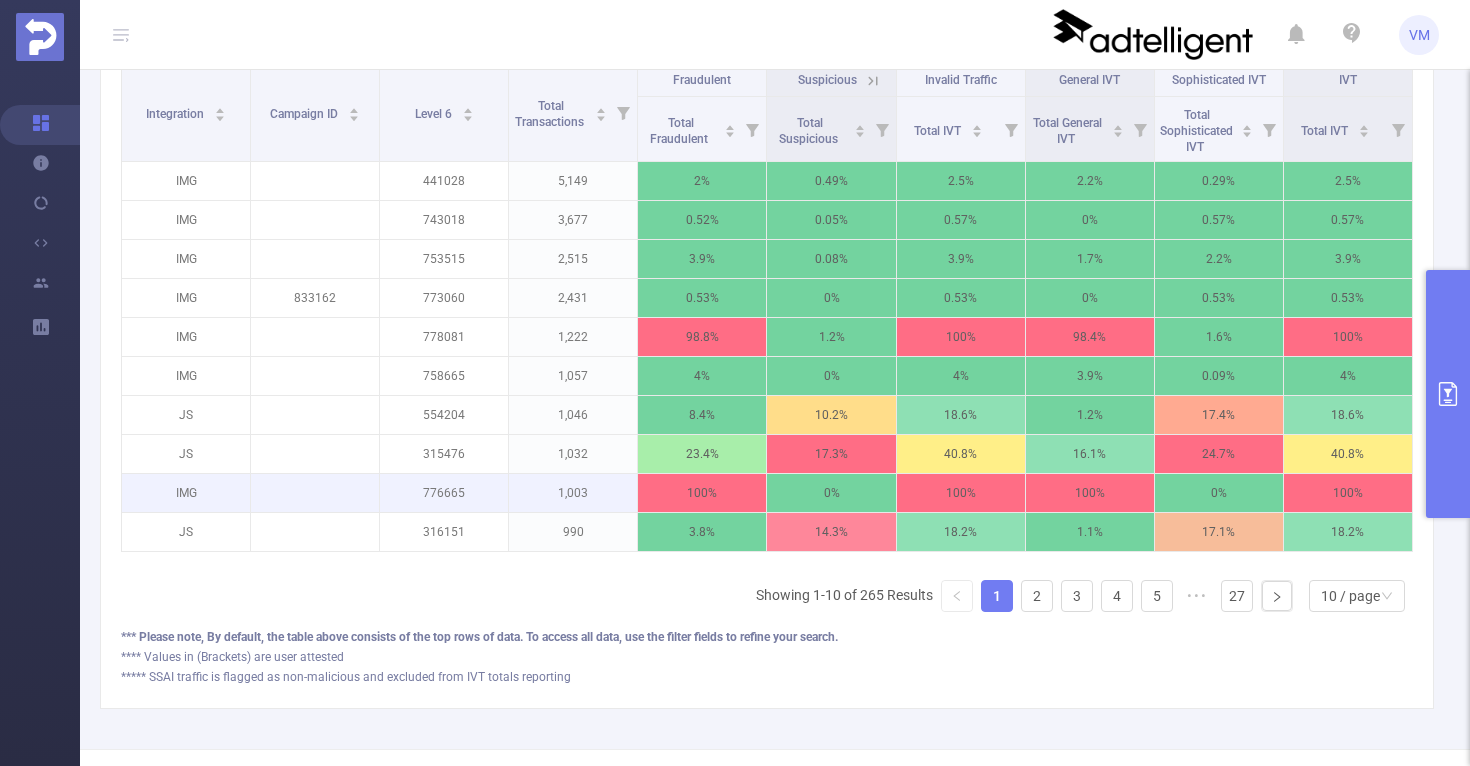 scroll, scrollTop: 637, scrollLeft: 0, axis: vertical 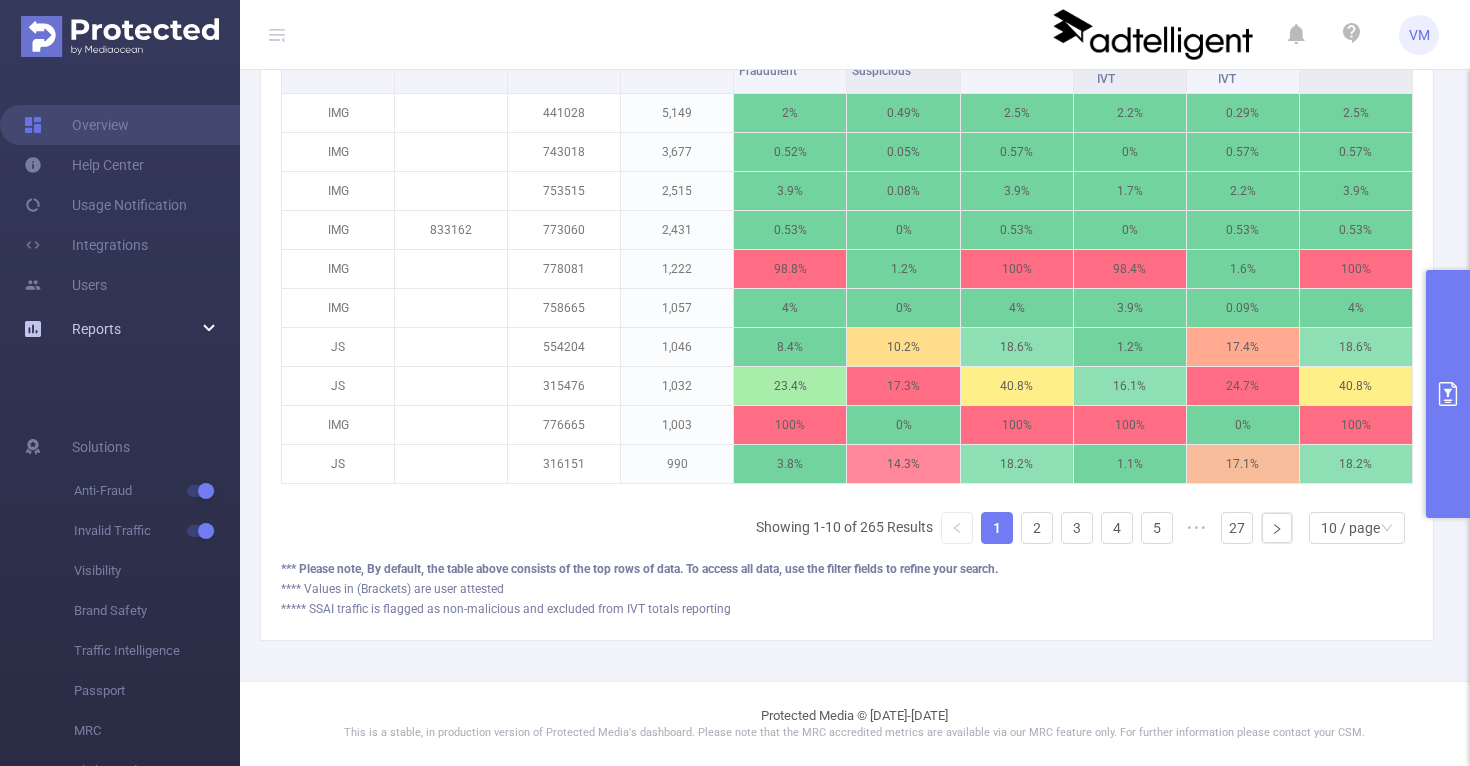 click on "Reports" at bounding box center (96, 329) 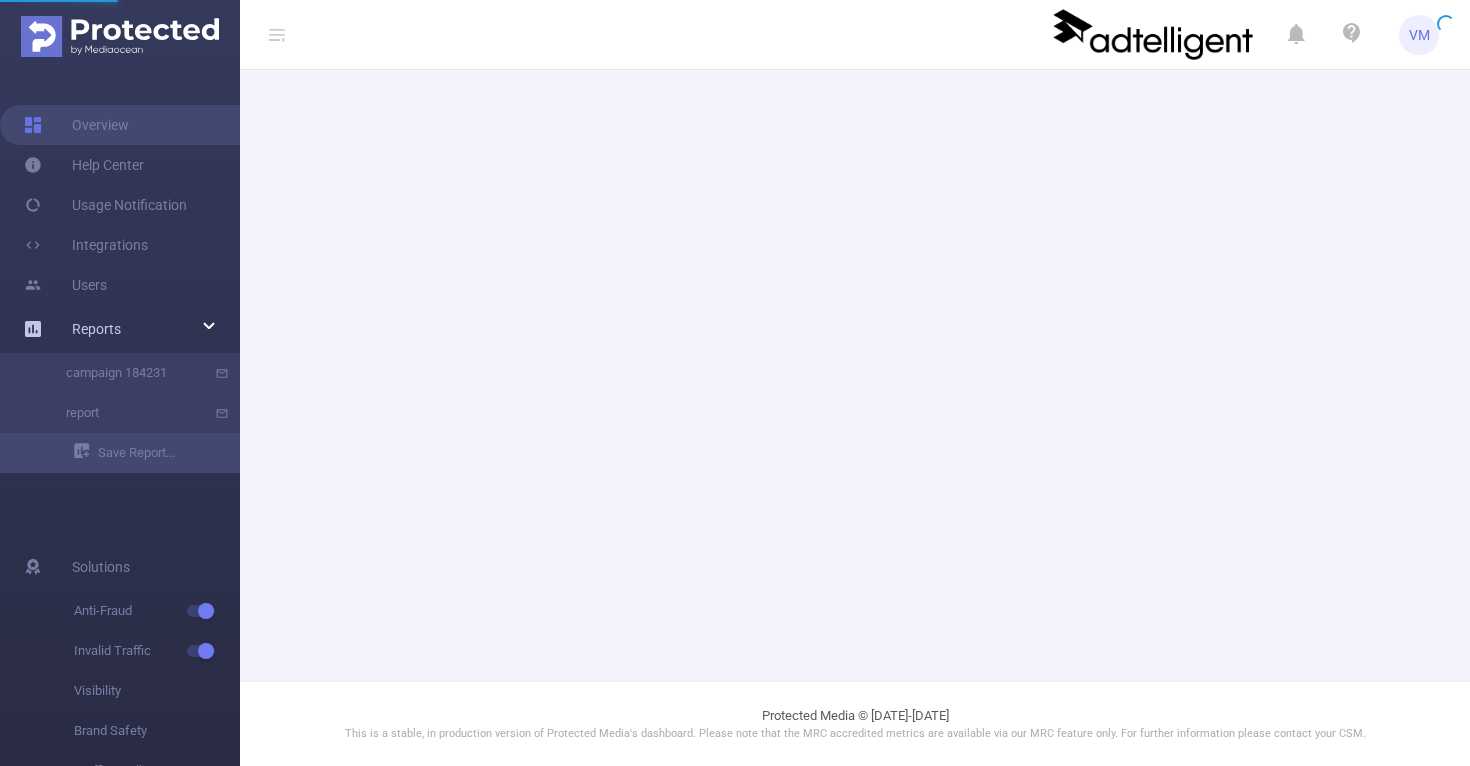 scroll, scrollTop: 0, scrollLeft: 0, axis: both 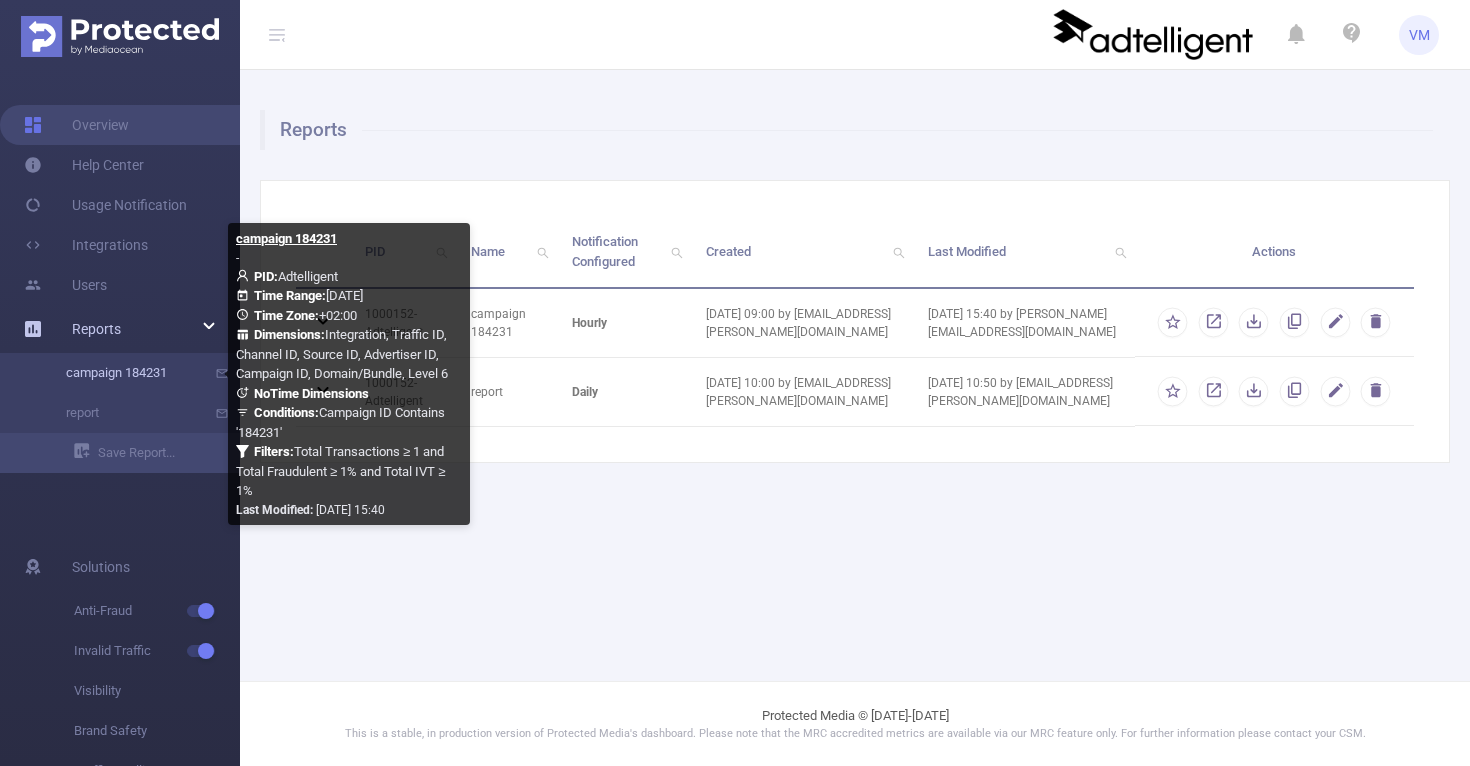 click on "campaign 184231" at bounding box center (128, 373) 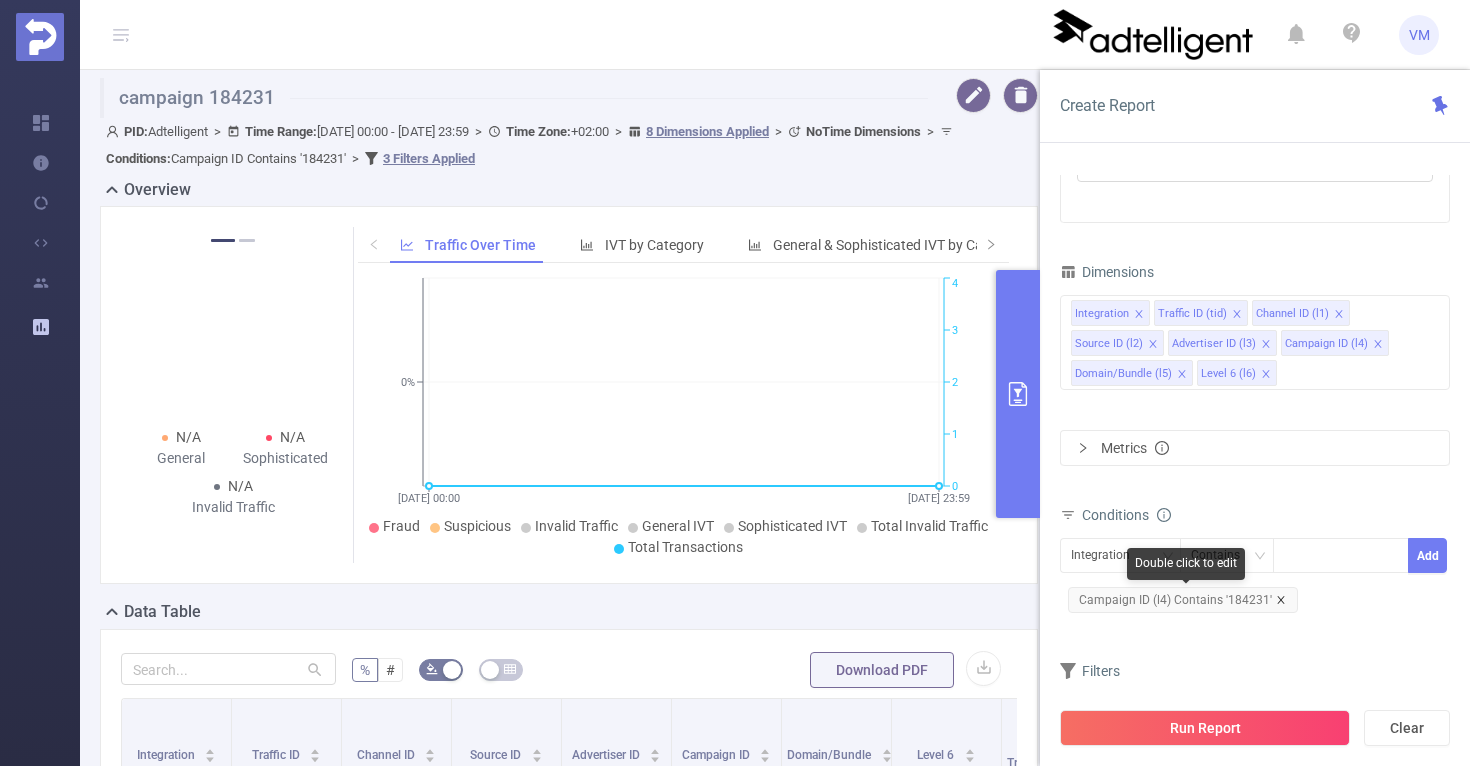click 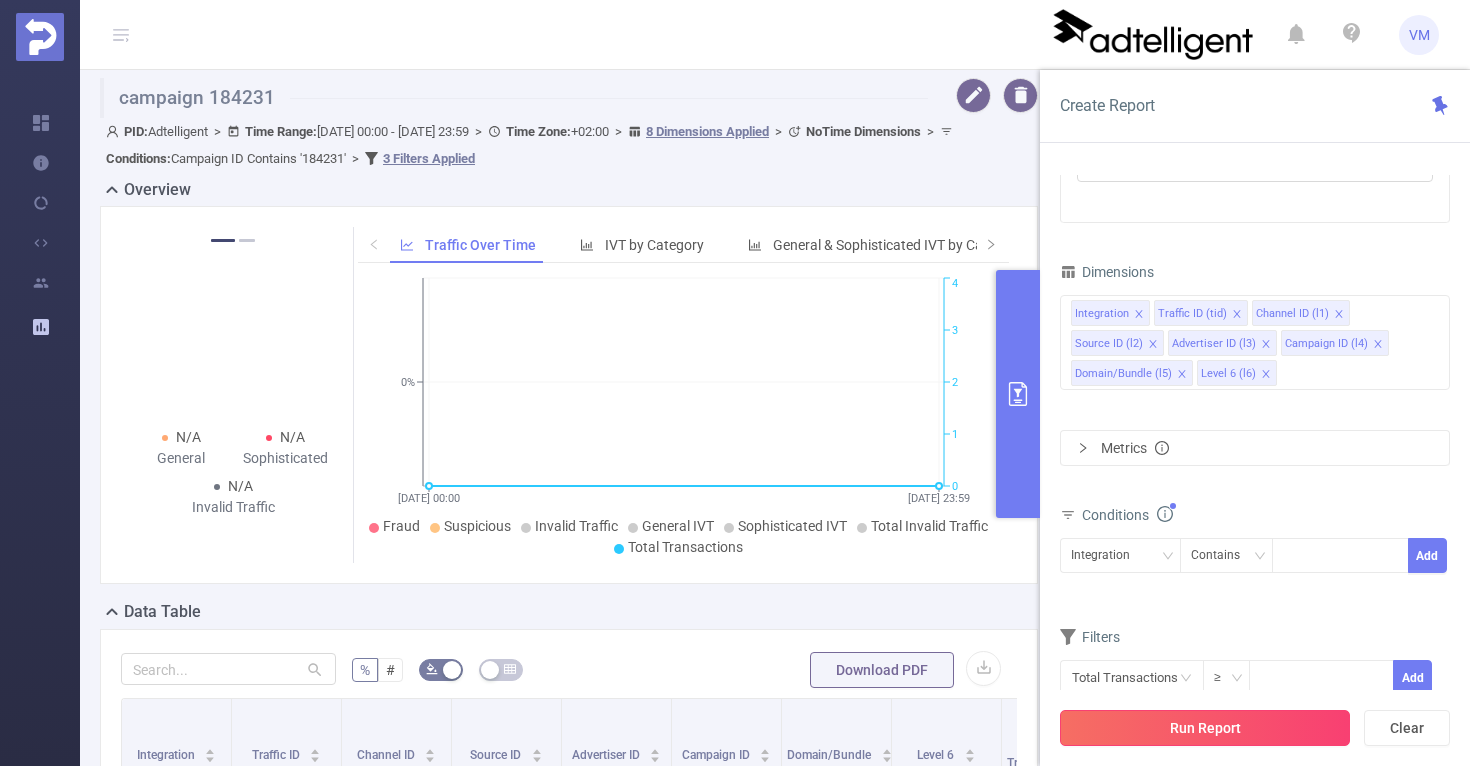 click on "Run Report" at bounding box center (1205, 728) 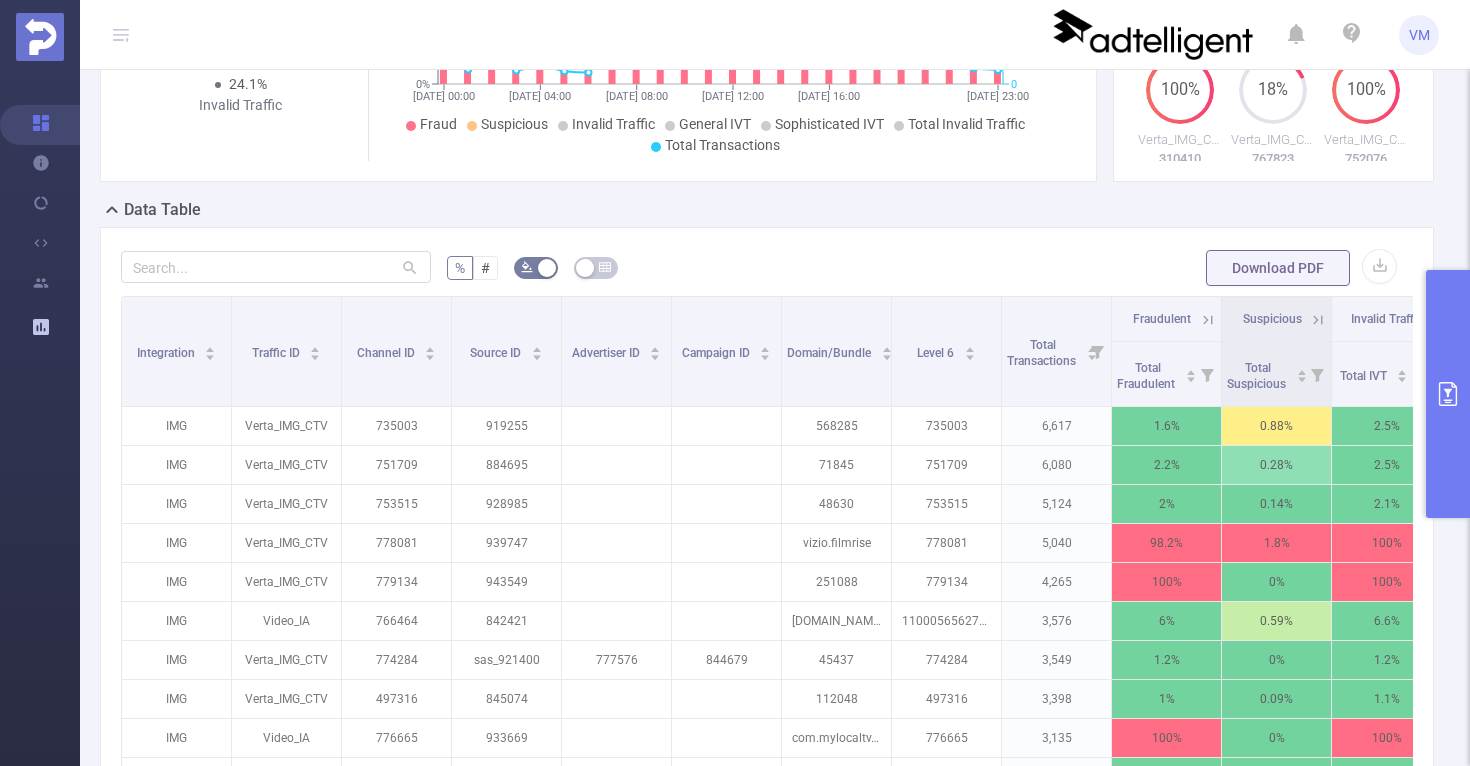 scroll, scrollTop: 330, scrollLeft: 0, axis: vertical 